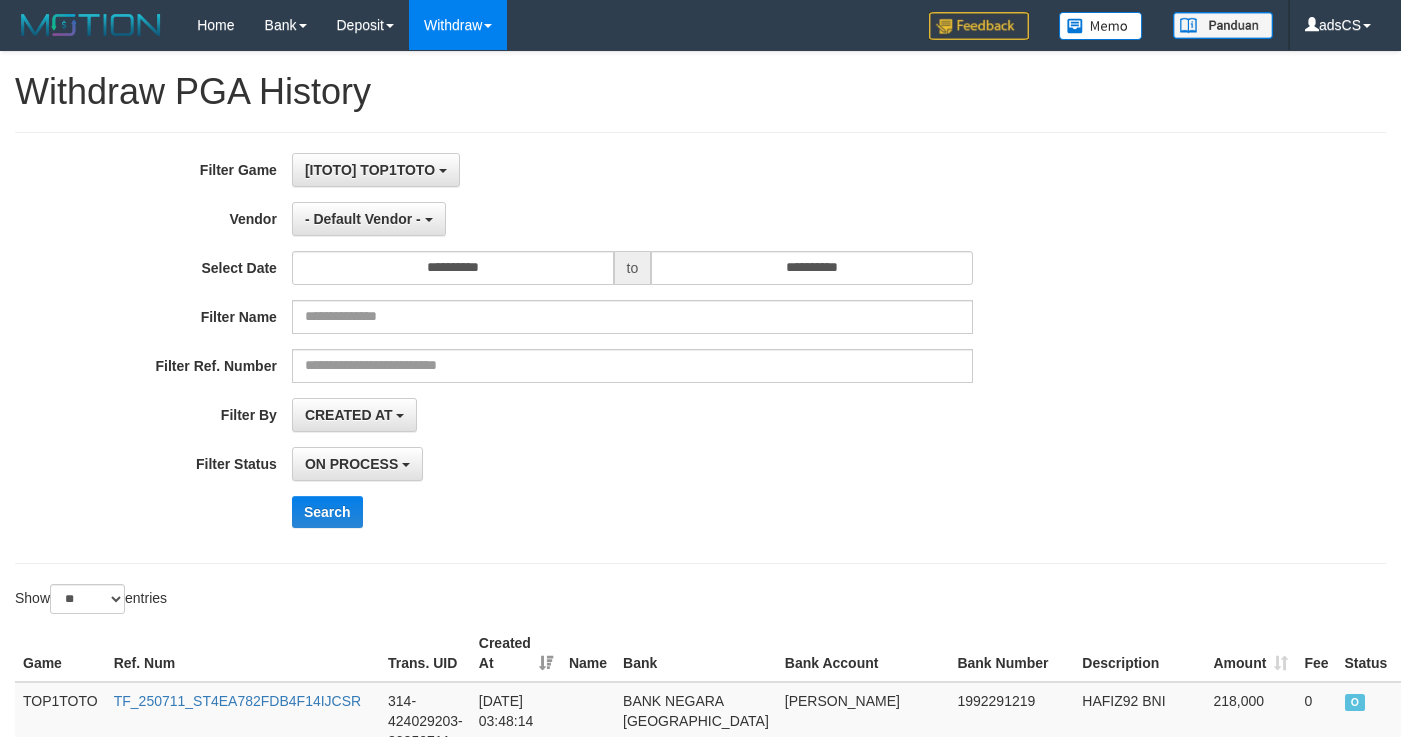 select on "*" 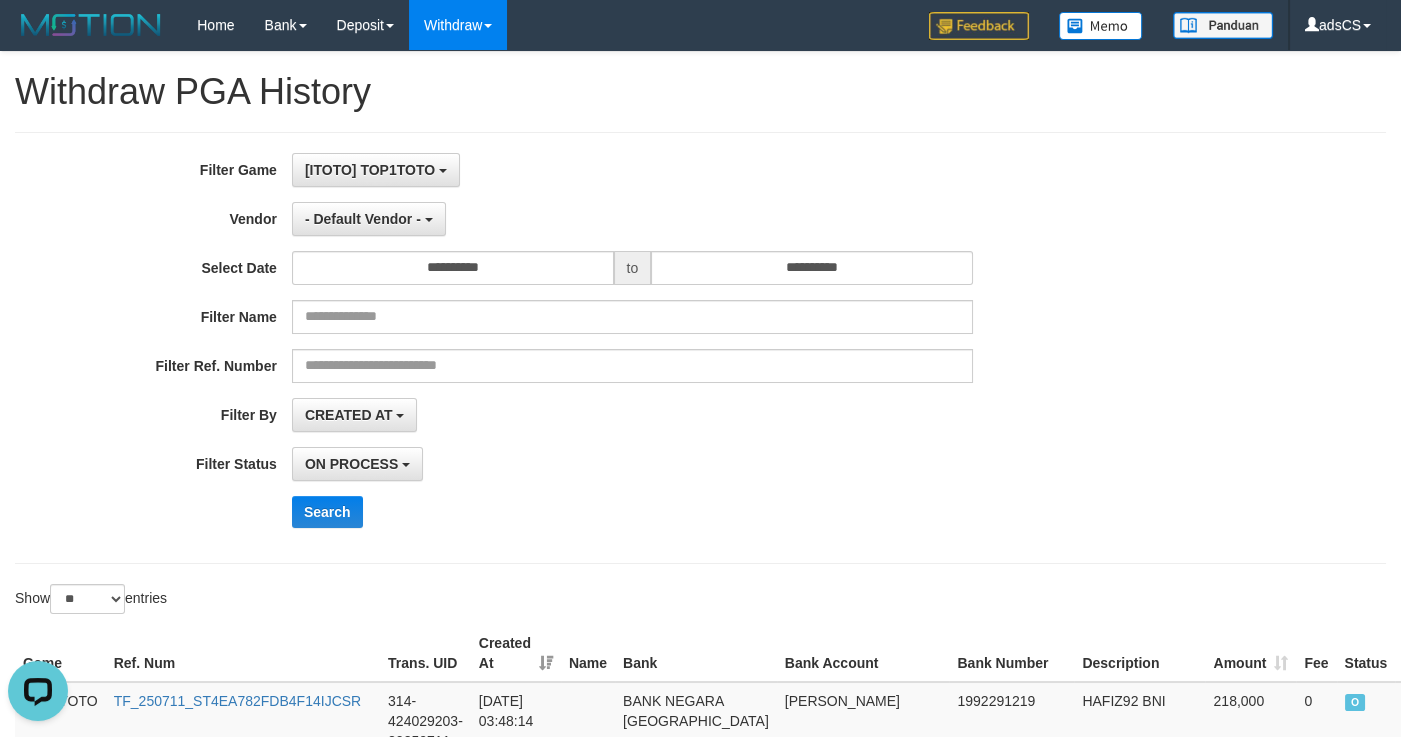 scroll, scrollTop: 0, scrollLeft: 0, axis: both 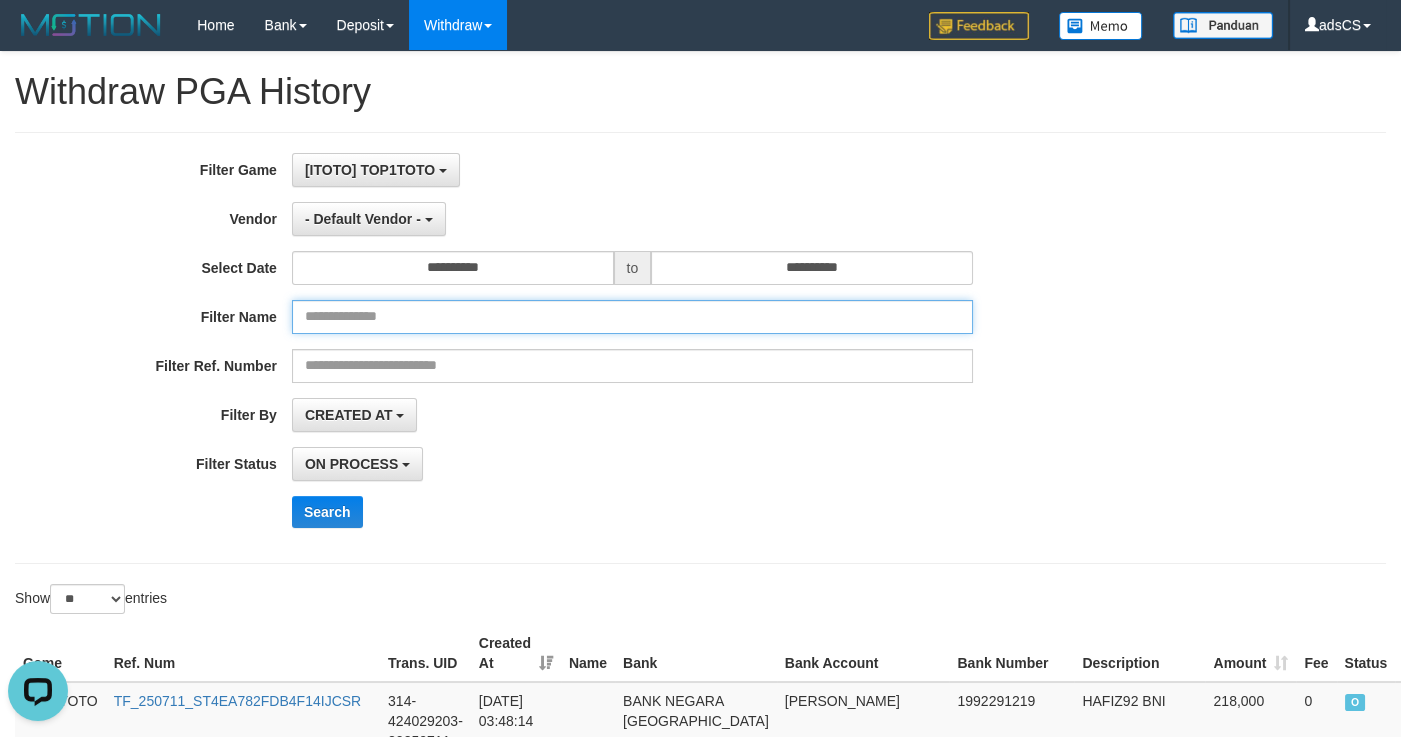 click at bounding box center [632, 317] 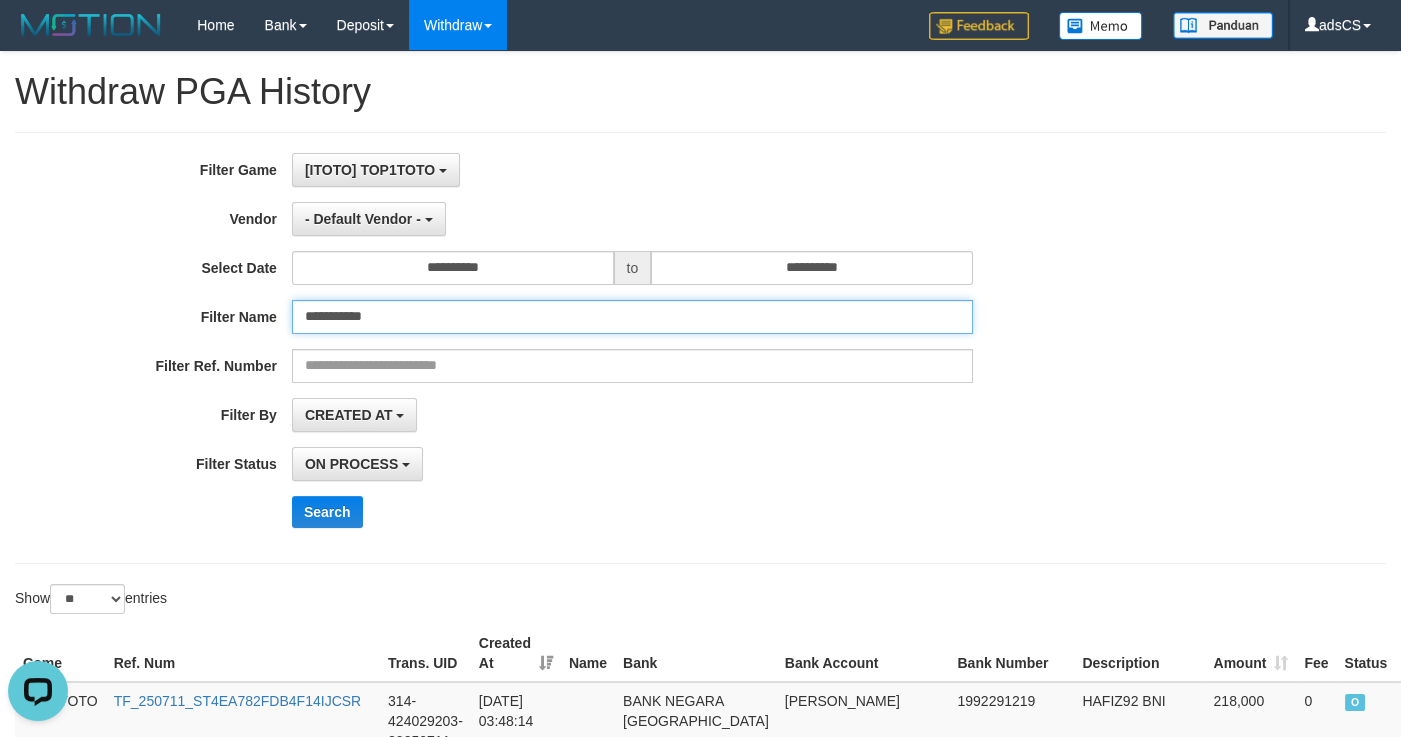 type on "**********" 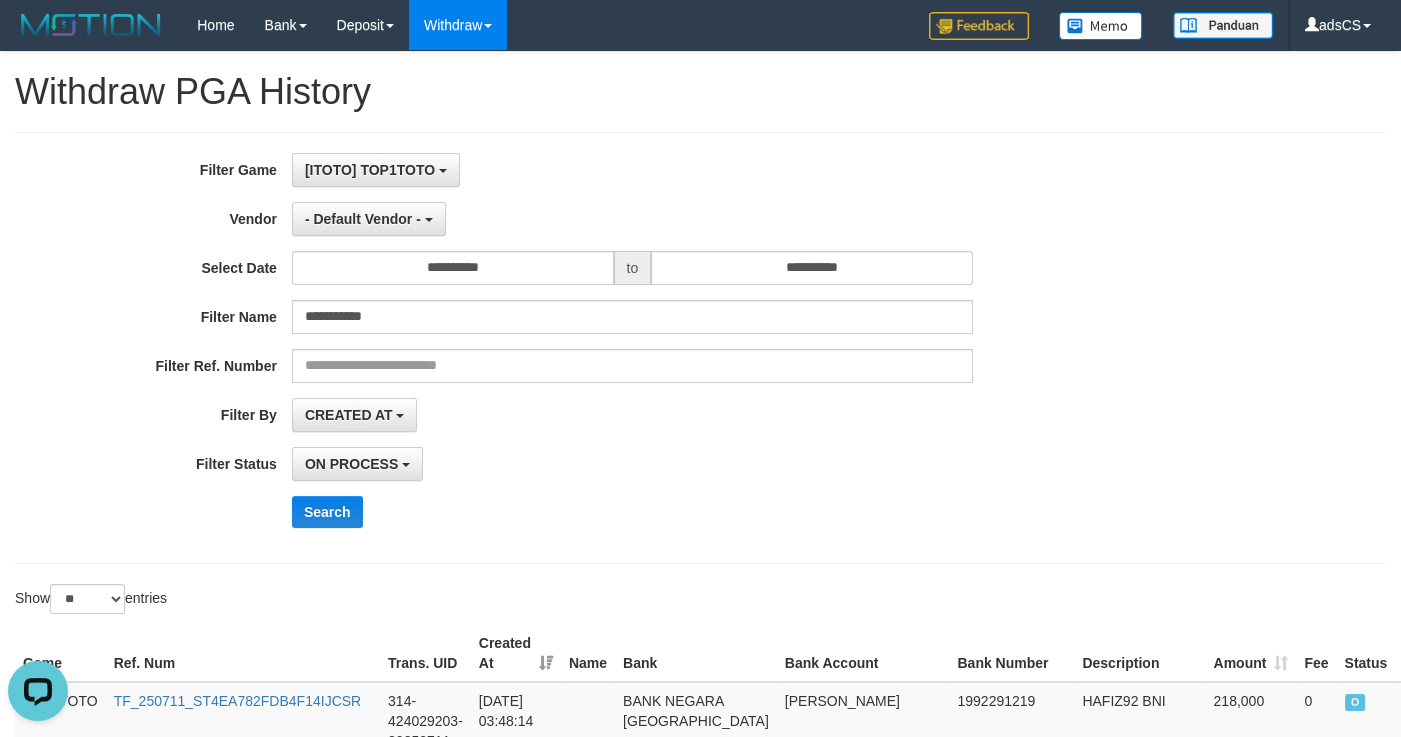 click on "**********" at bounding box center [584, 348] 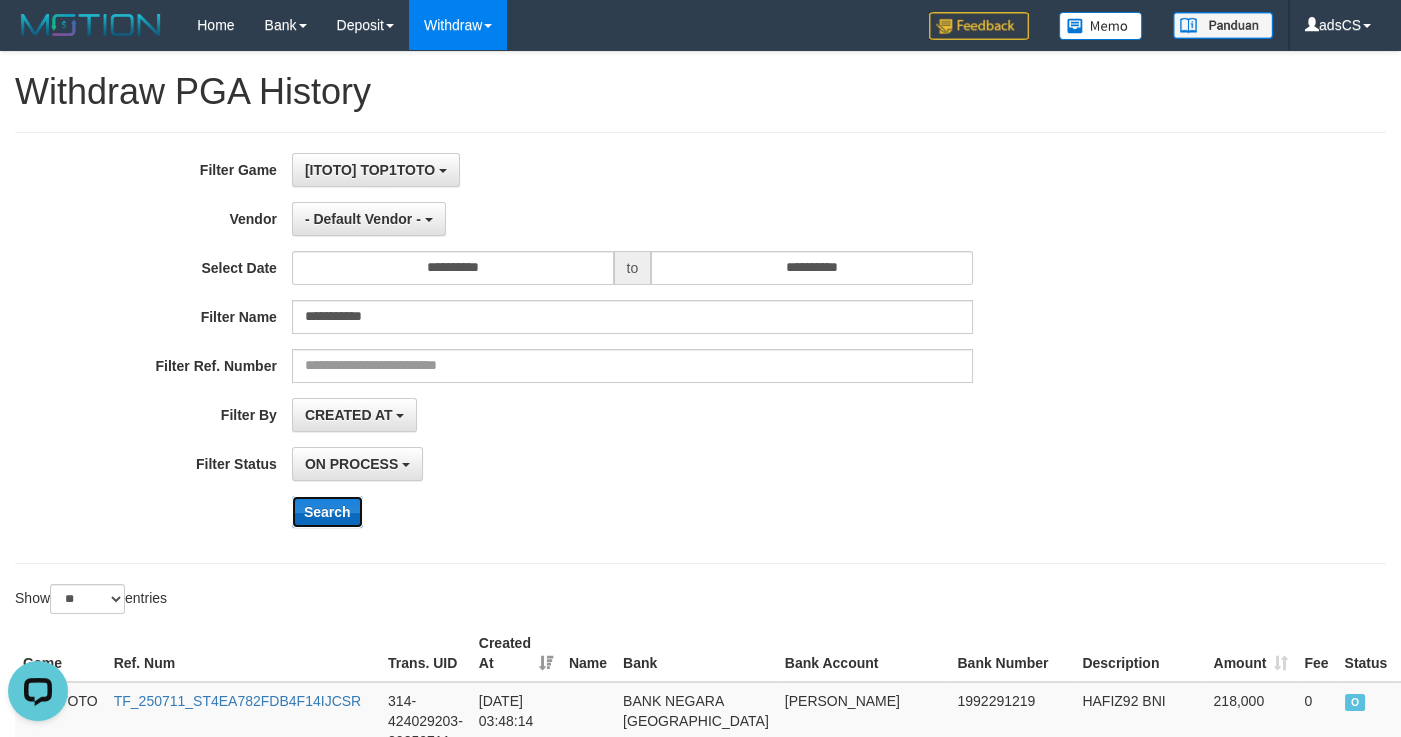 click on "Search" at bounding box center [327, 512] 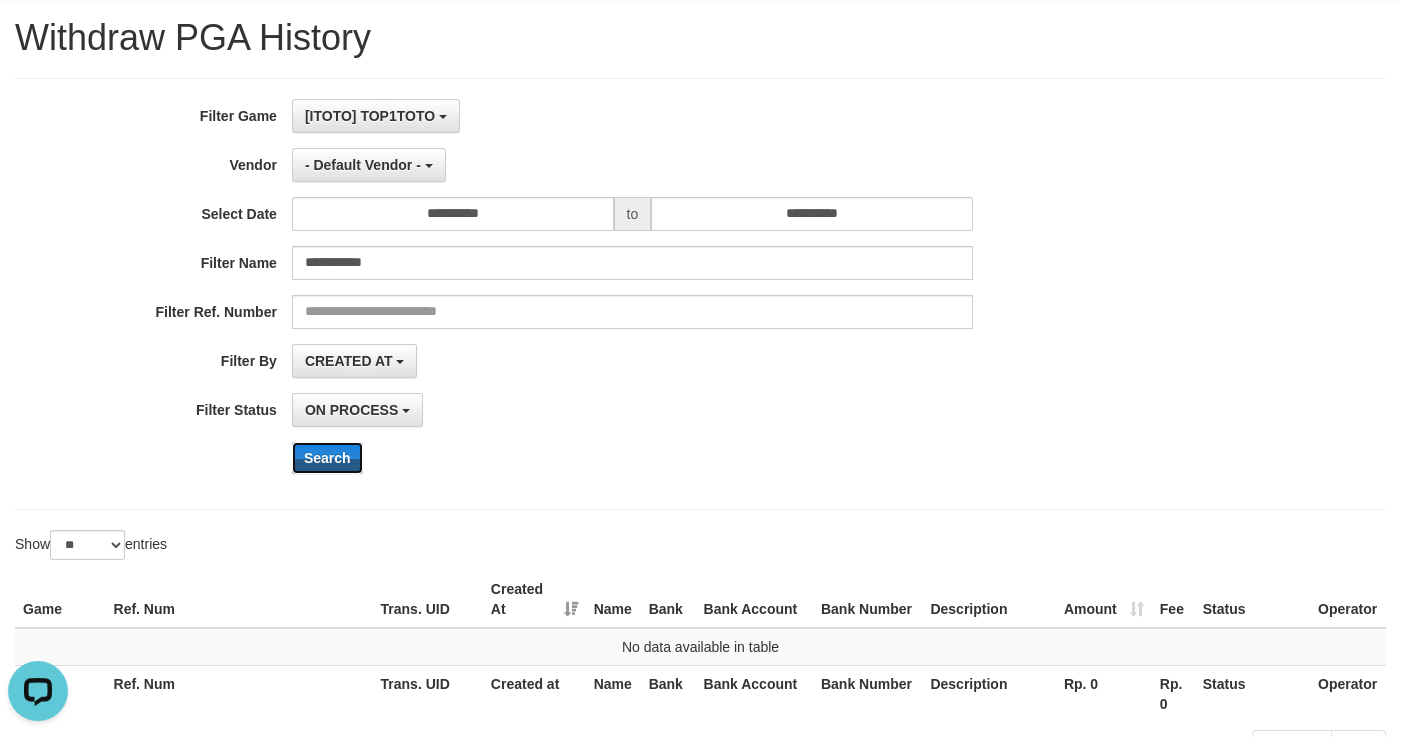 scroll, scrollTop: 0, scrollLeft: 0, axis: both 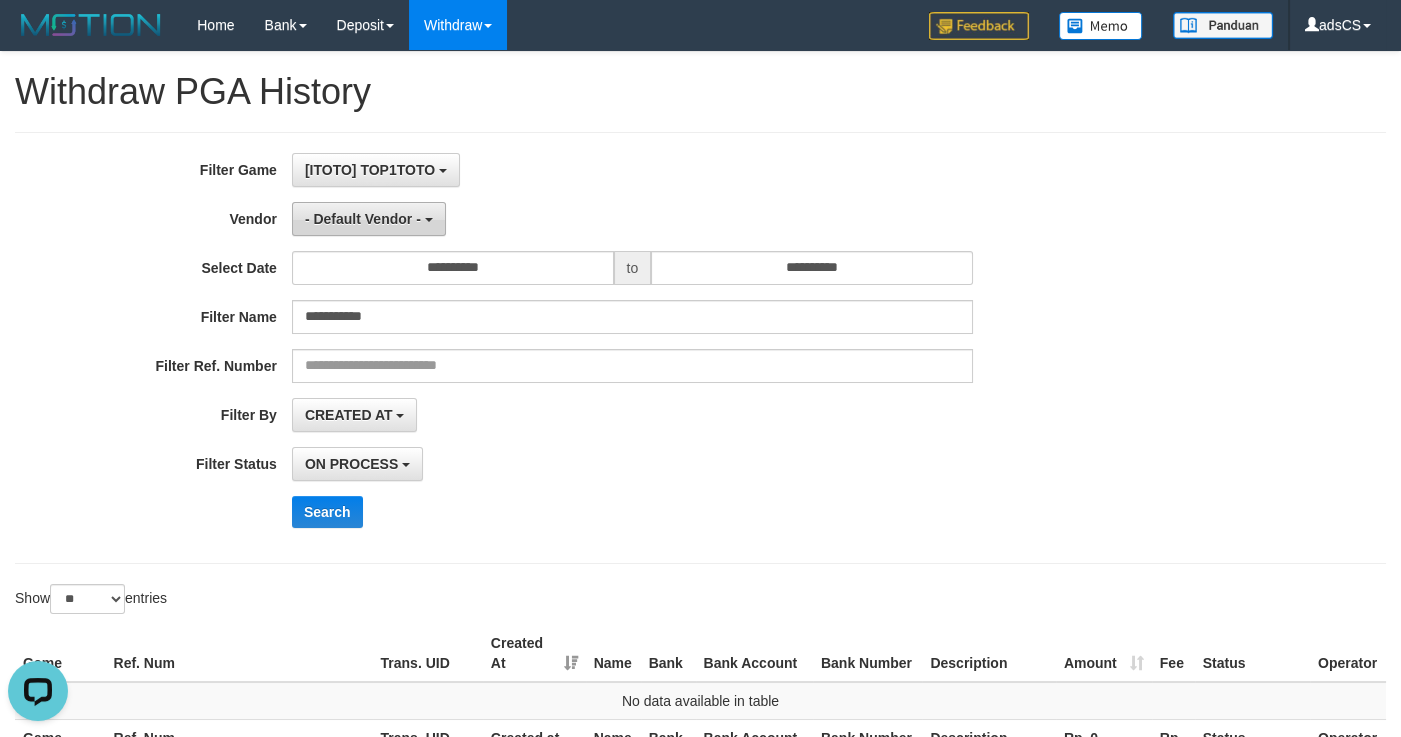 click on "- Default Vendor -" at bounding box center (369, 219) 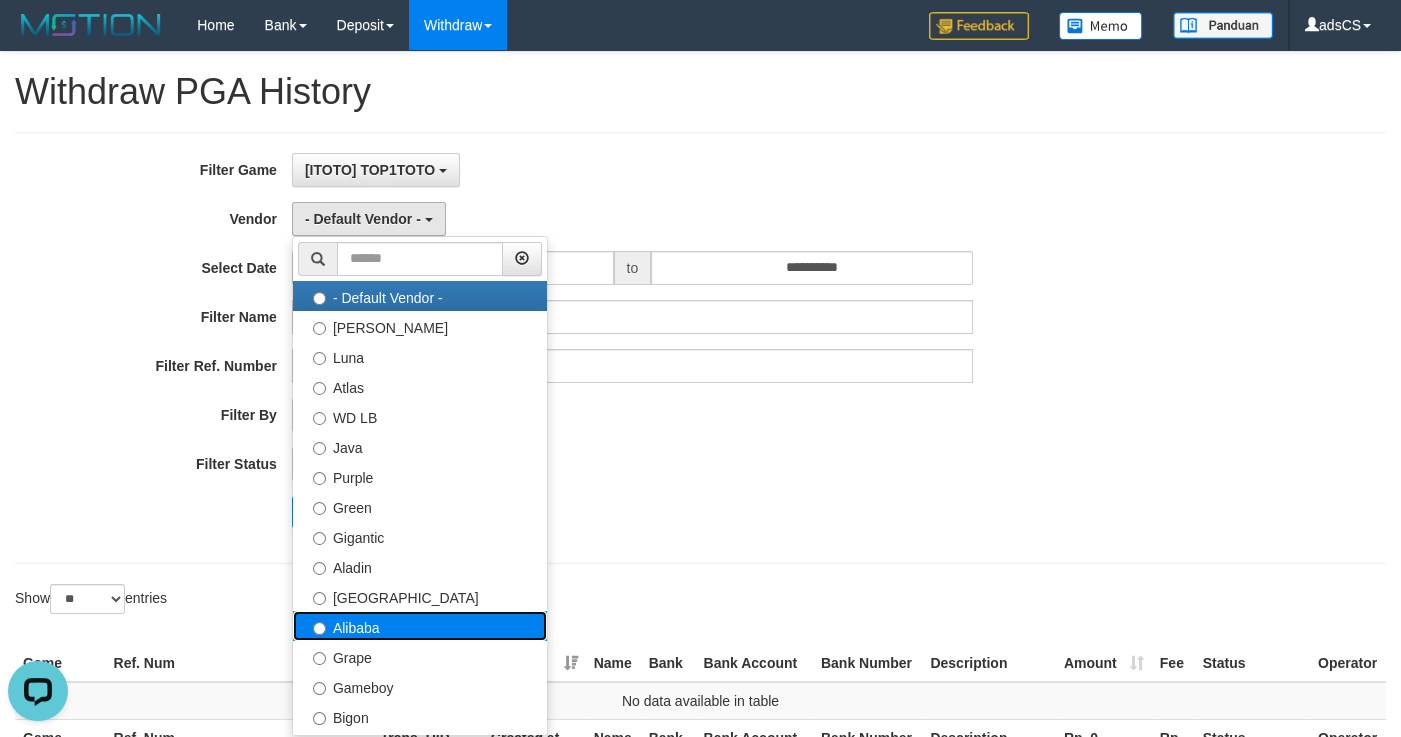 click on "Alibaba" at bounding box center [420, 626] 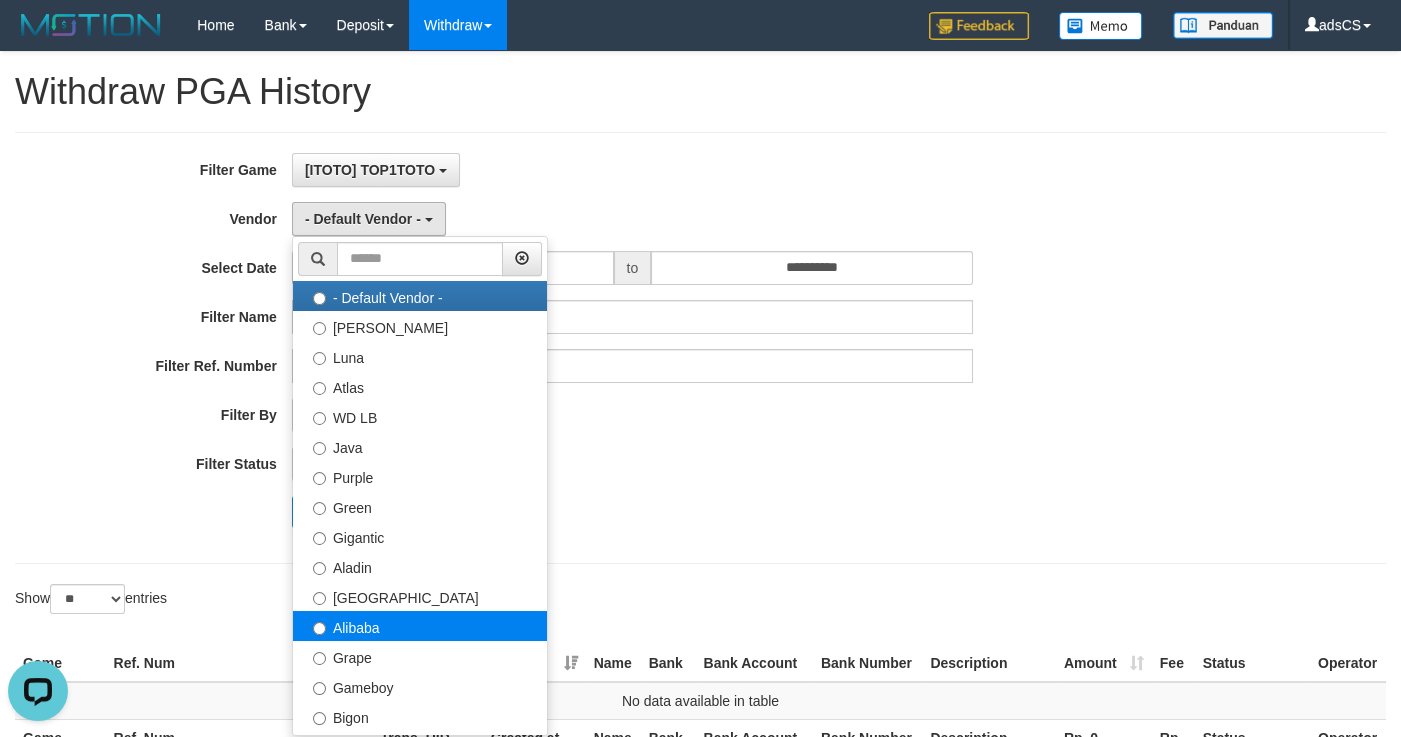 select on "**********" 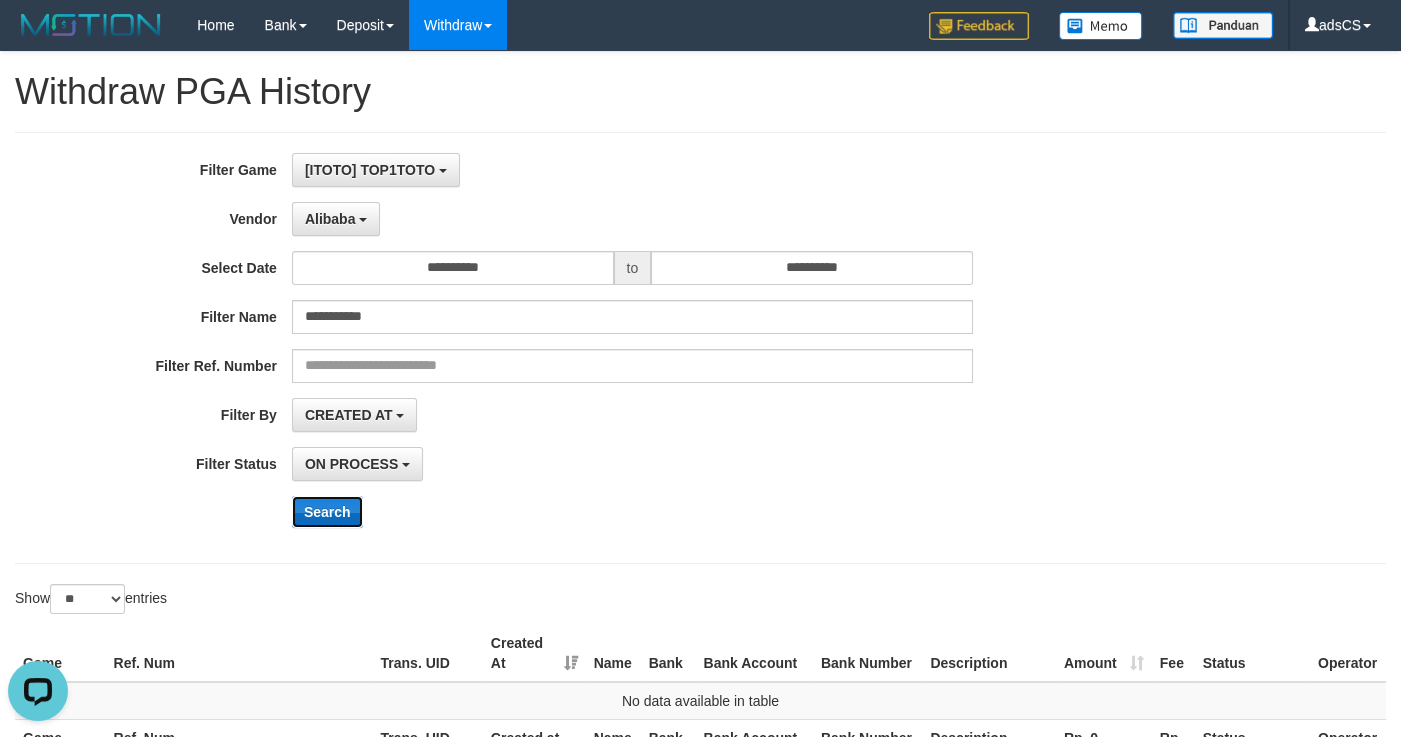 click on "Search" at bounding box center (327, 512) 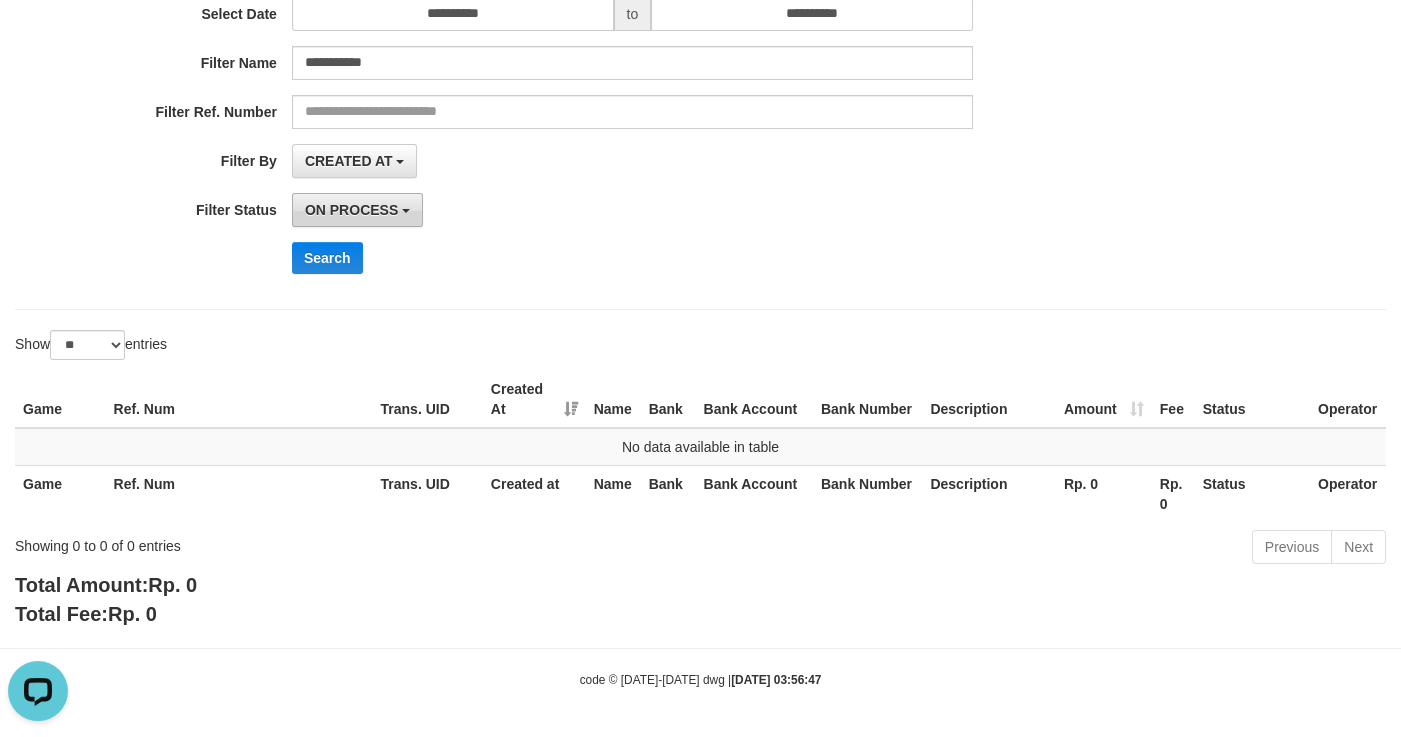 scroll, scrollTop: 0, scrollLeft: 0, axis: both 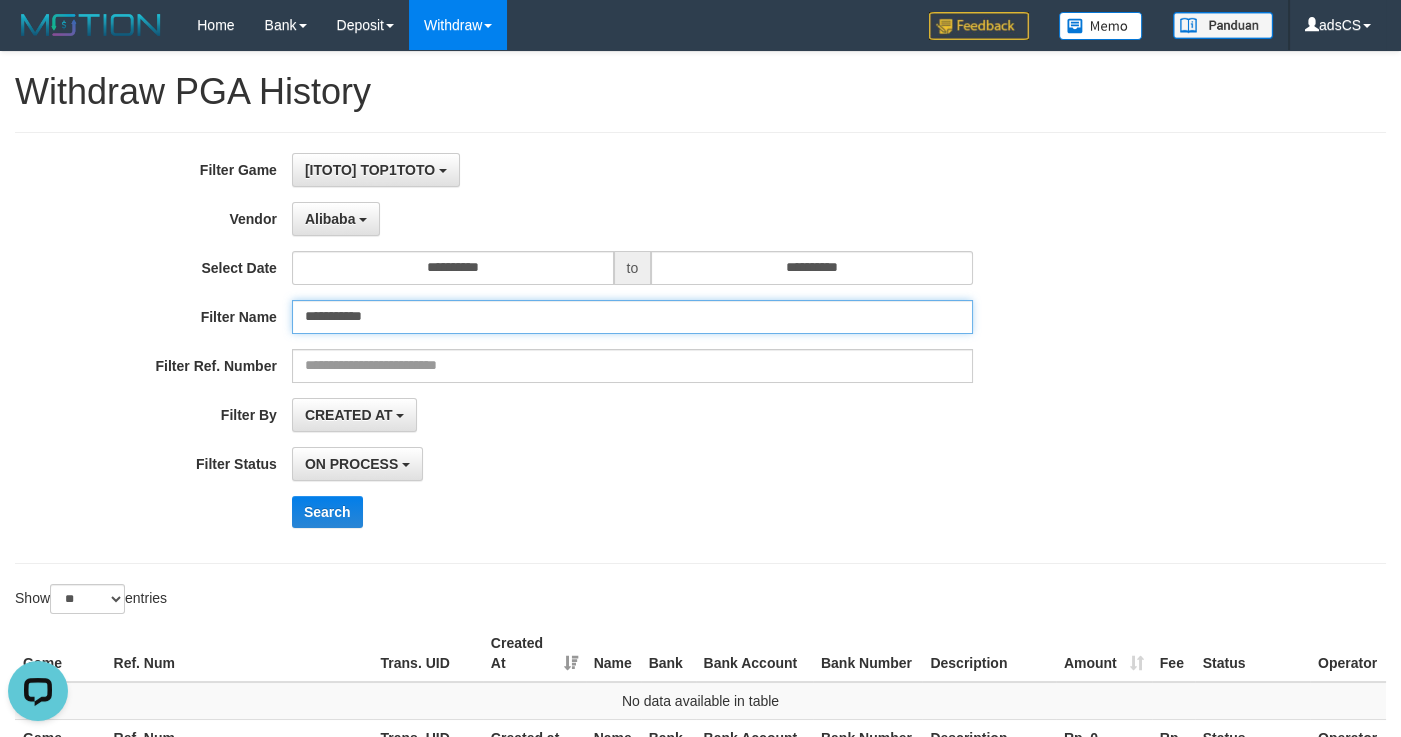 click on "**********" at bounding box center (632, 317) 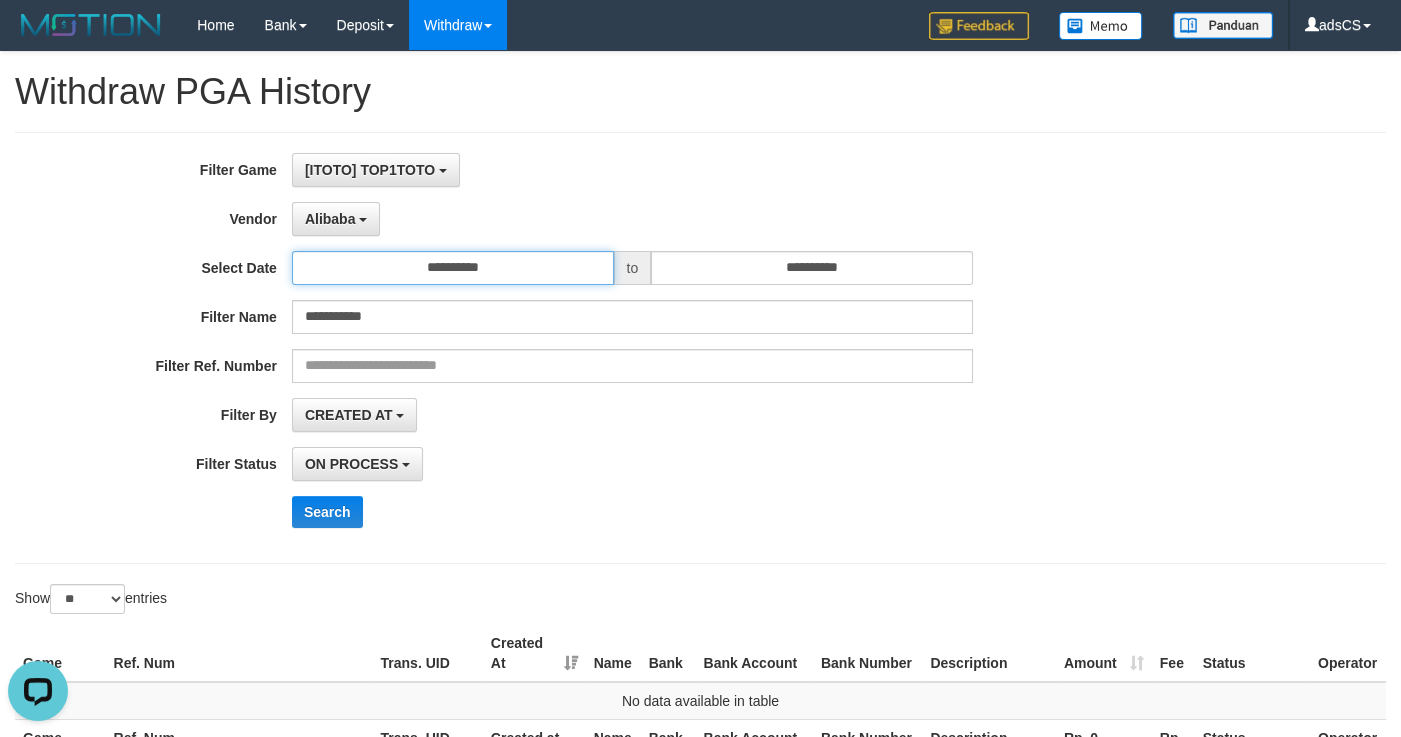 click on "**********" at bounding box center [453, 268] 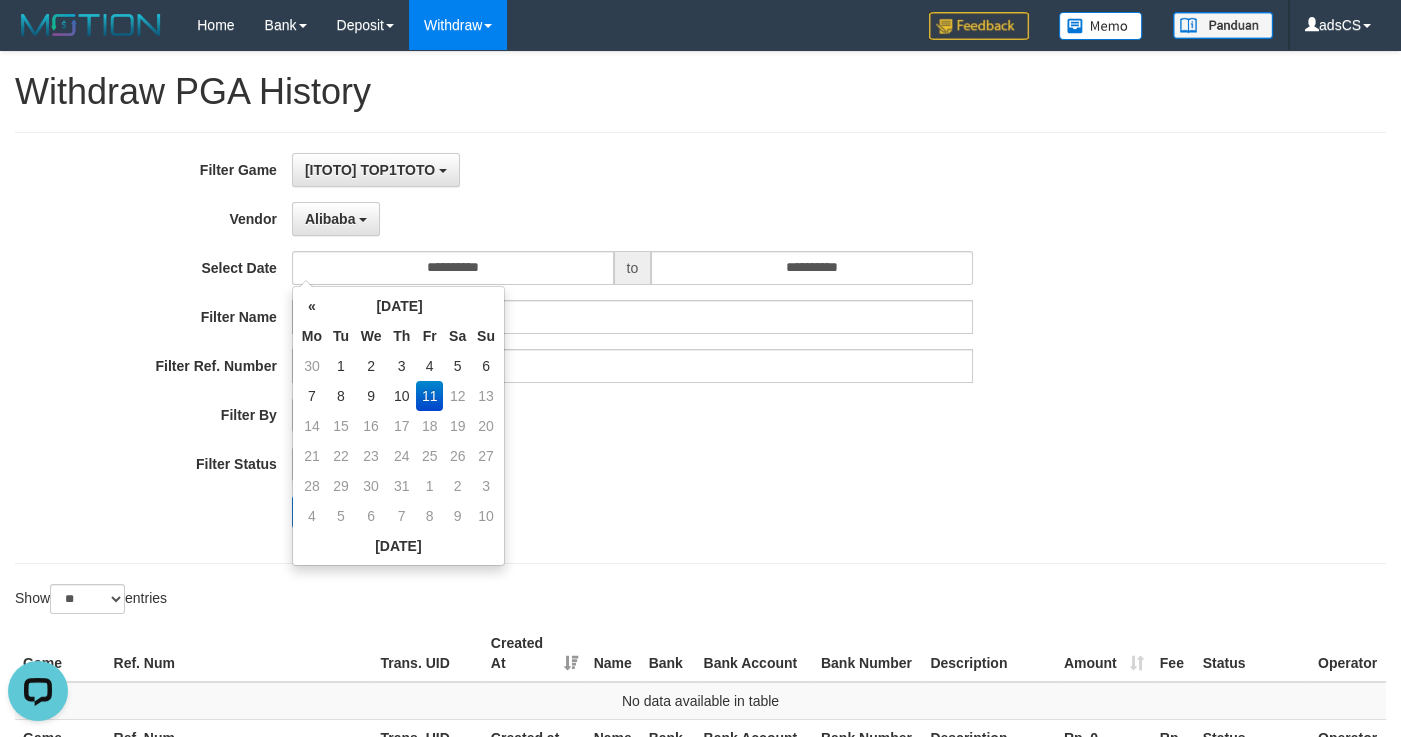 click on "CREATED AT
PAID AT
CREATED AT" at bounding box center (632, 415) 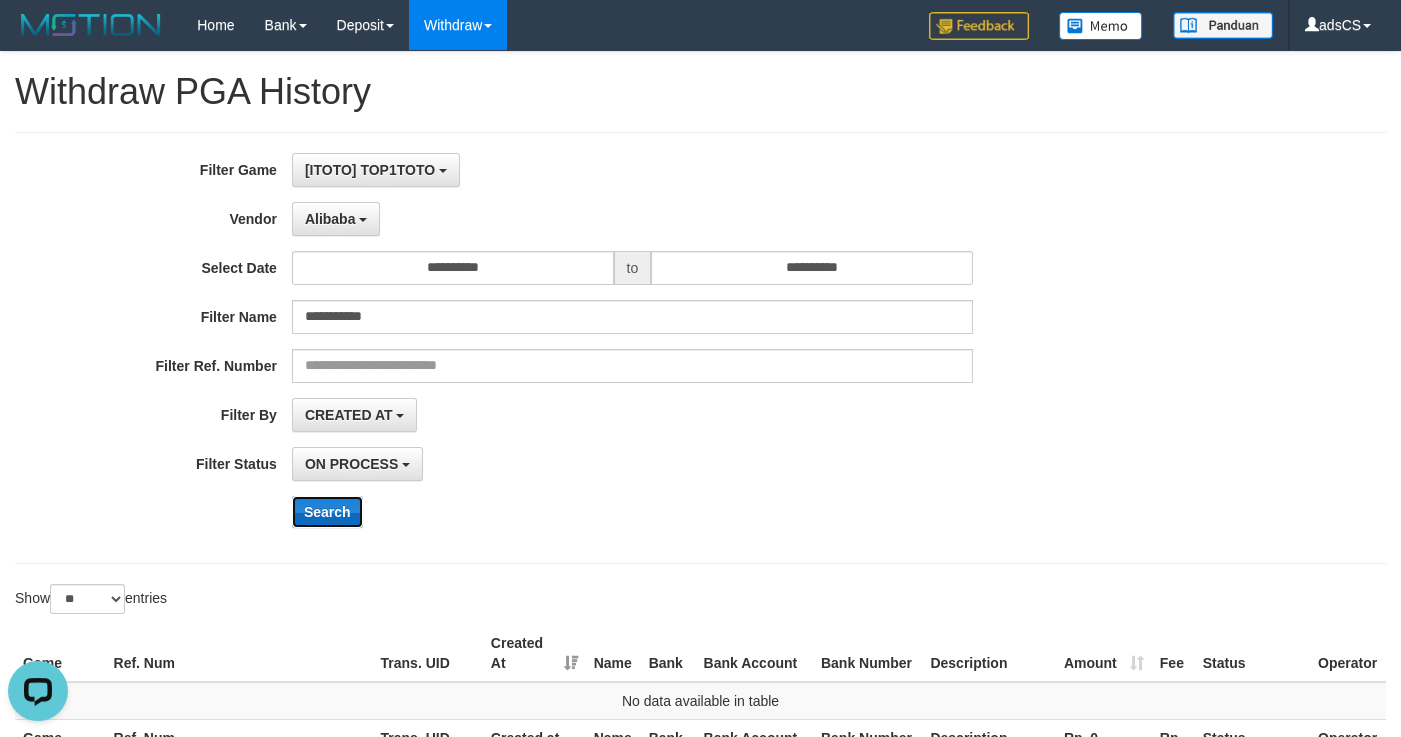 click on "Search" at bounding box center (327, 512) 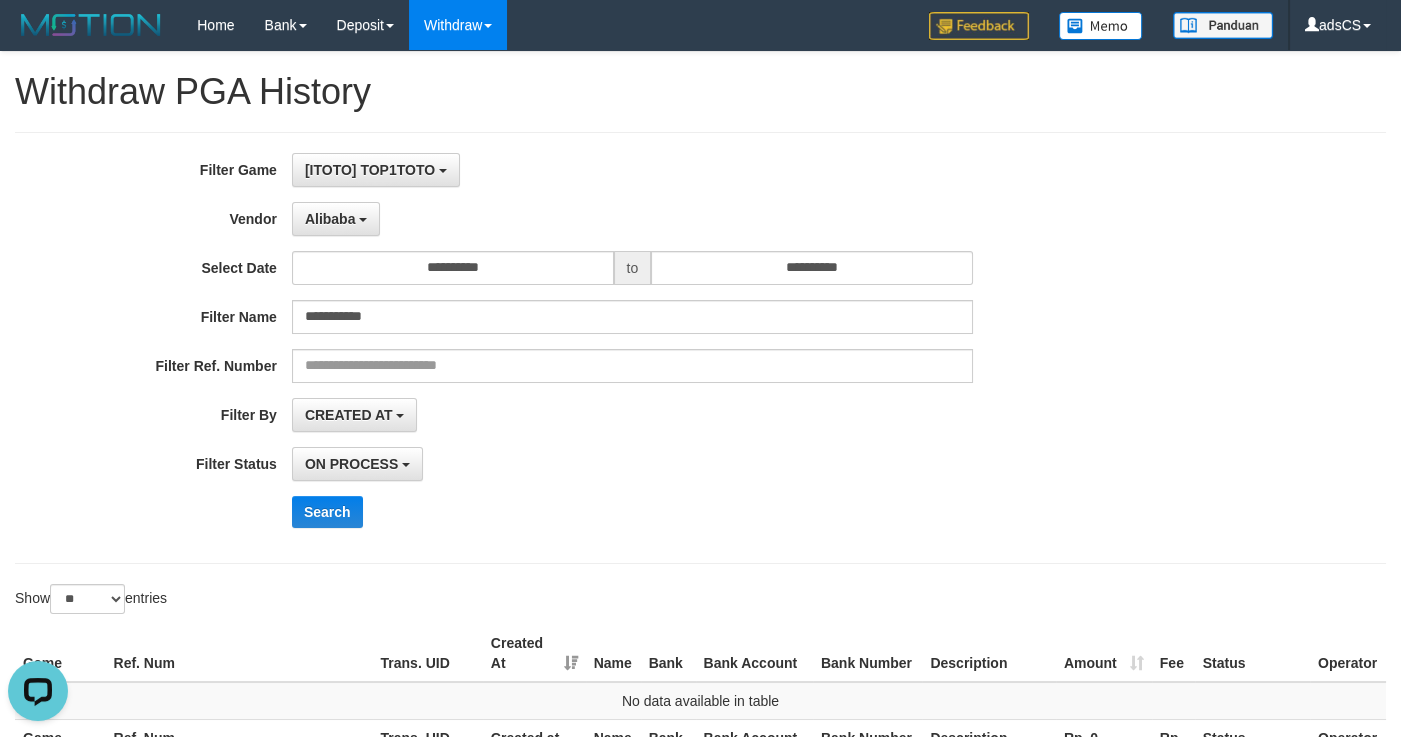 click on "**********" at bounding box center (700, 348) 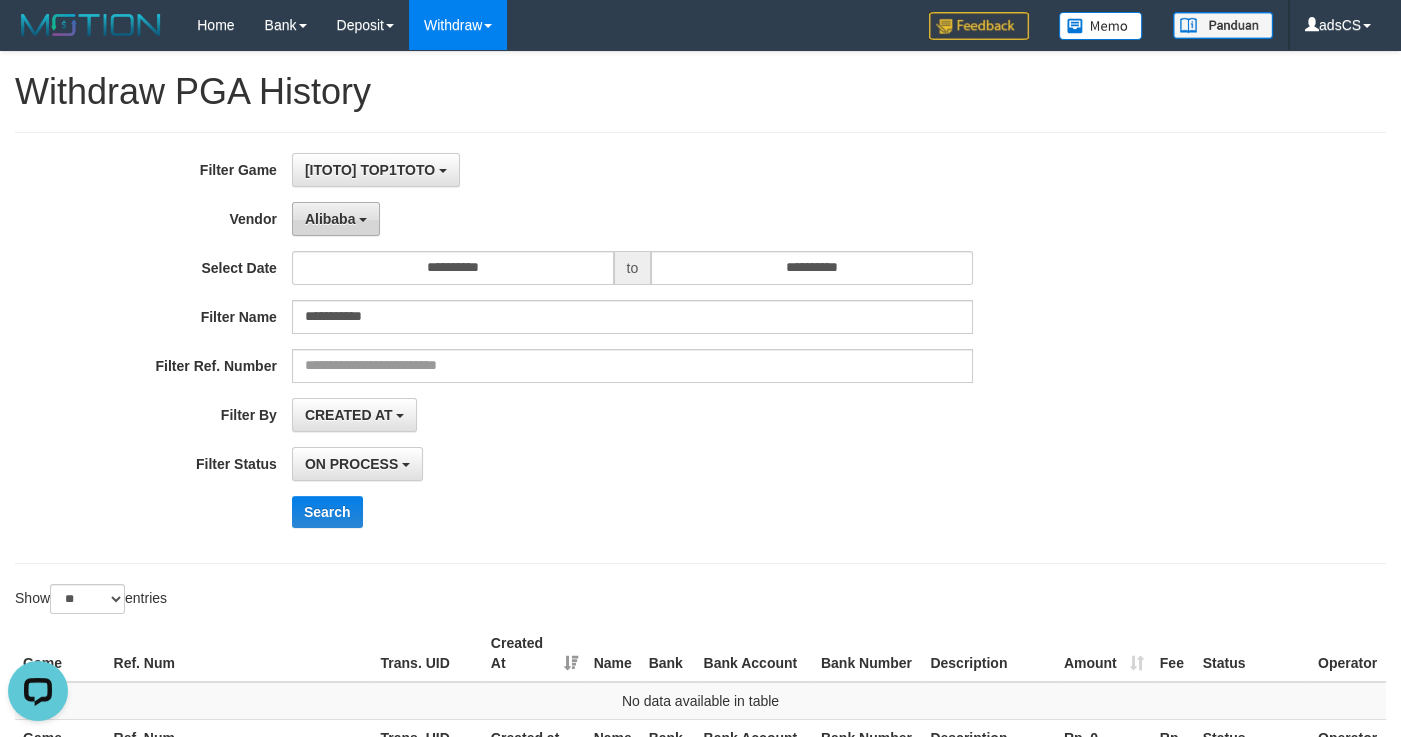 click on "Alibaba" at bounding box center [336, 219] 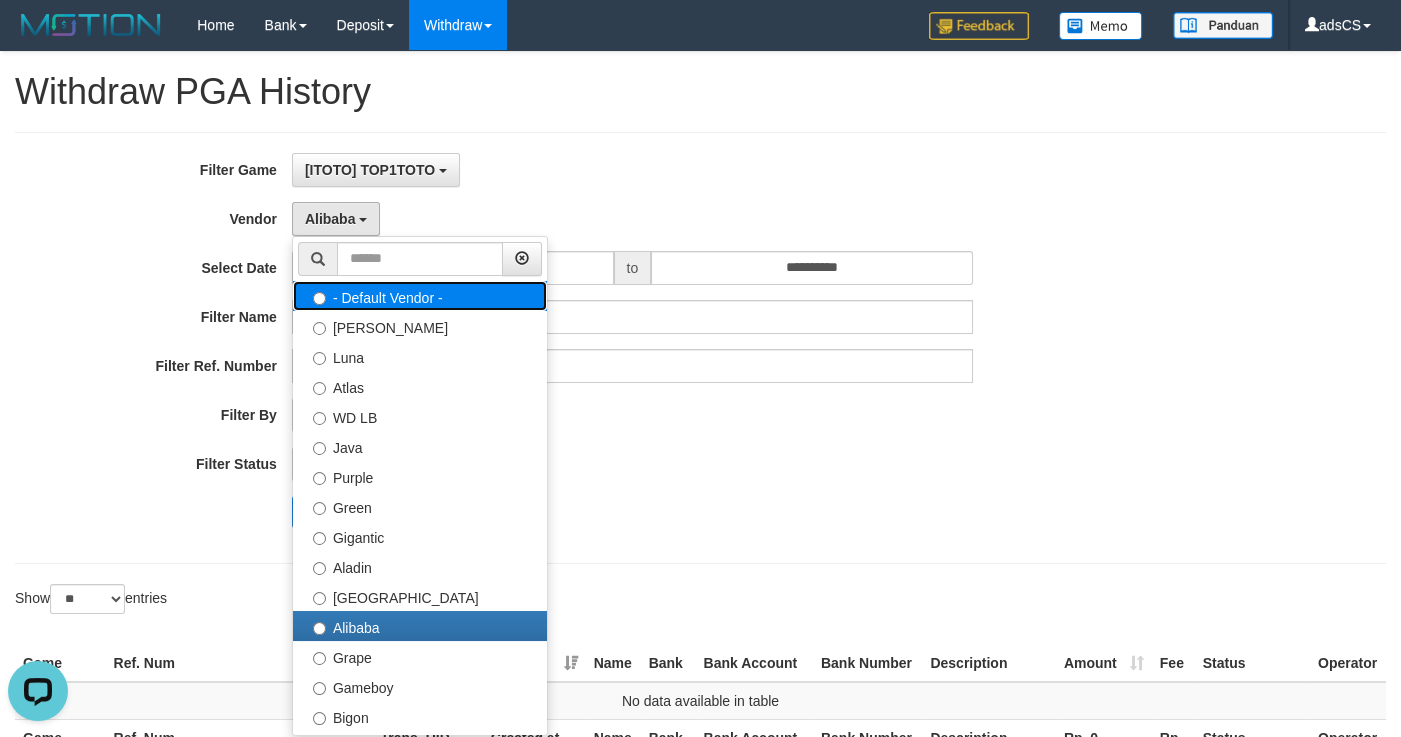 click on "- Default Vendor -" at bounding box center [420, 296] 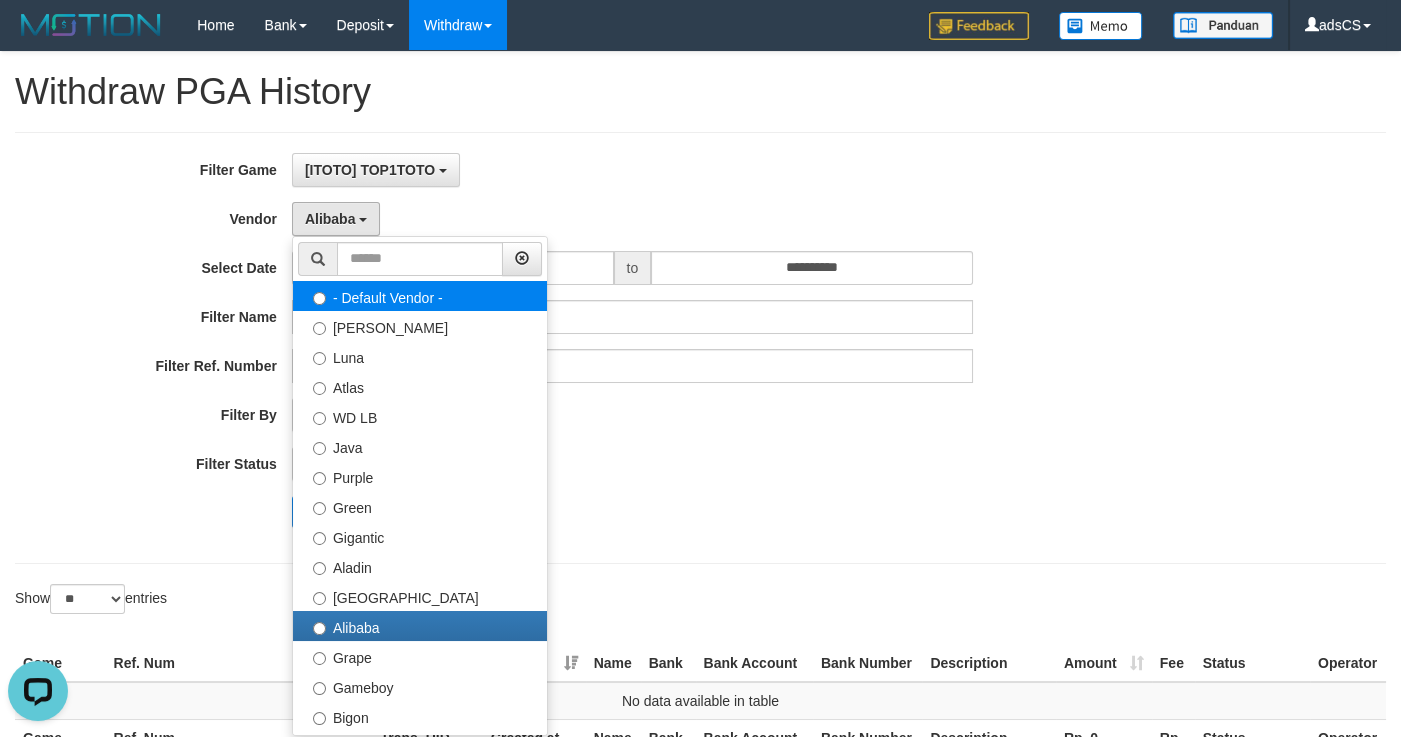 select 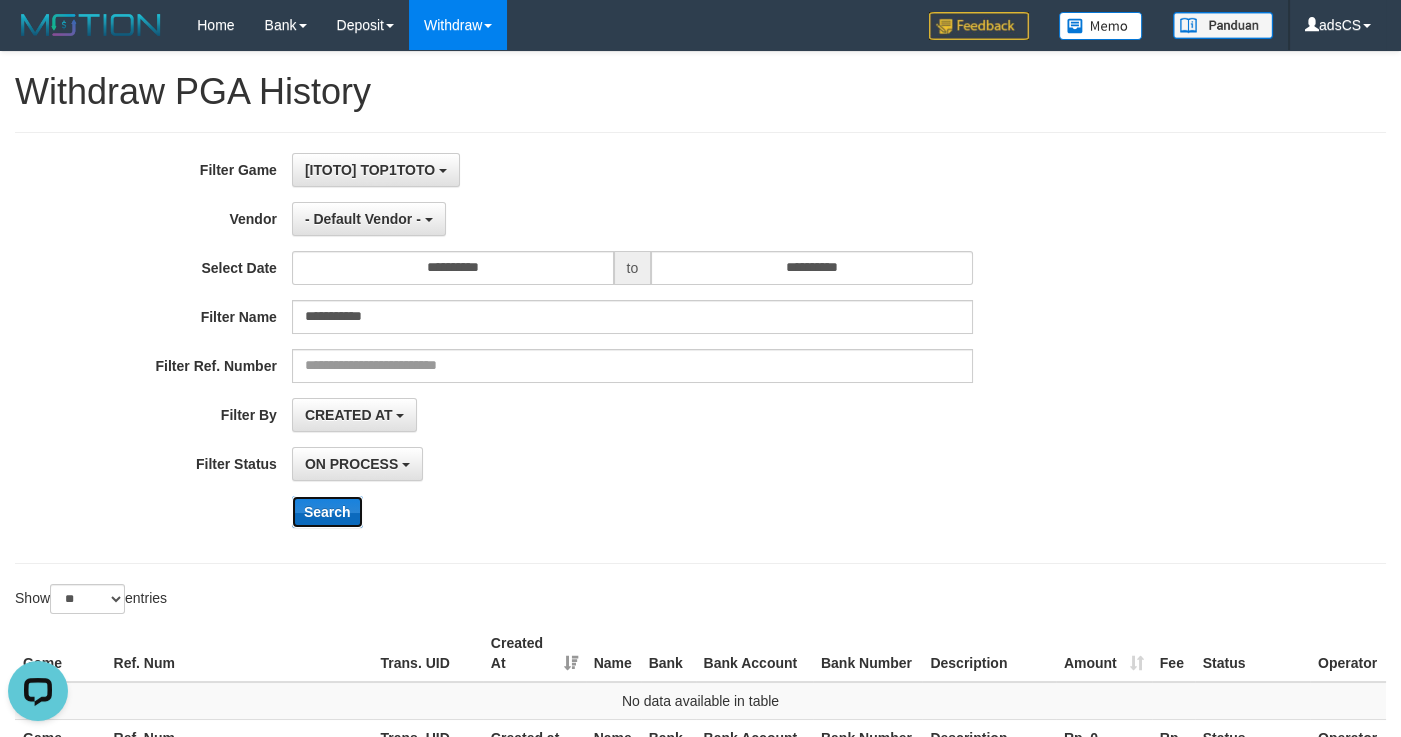 click on "Search" at bounding box center [327, 512] 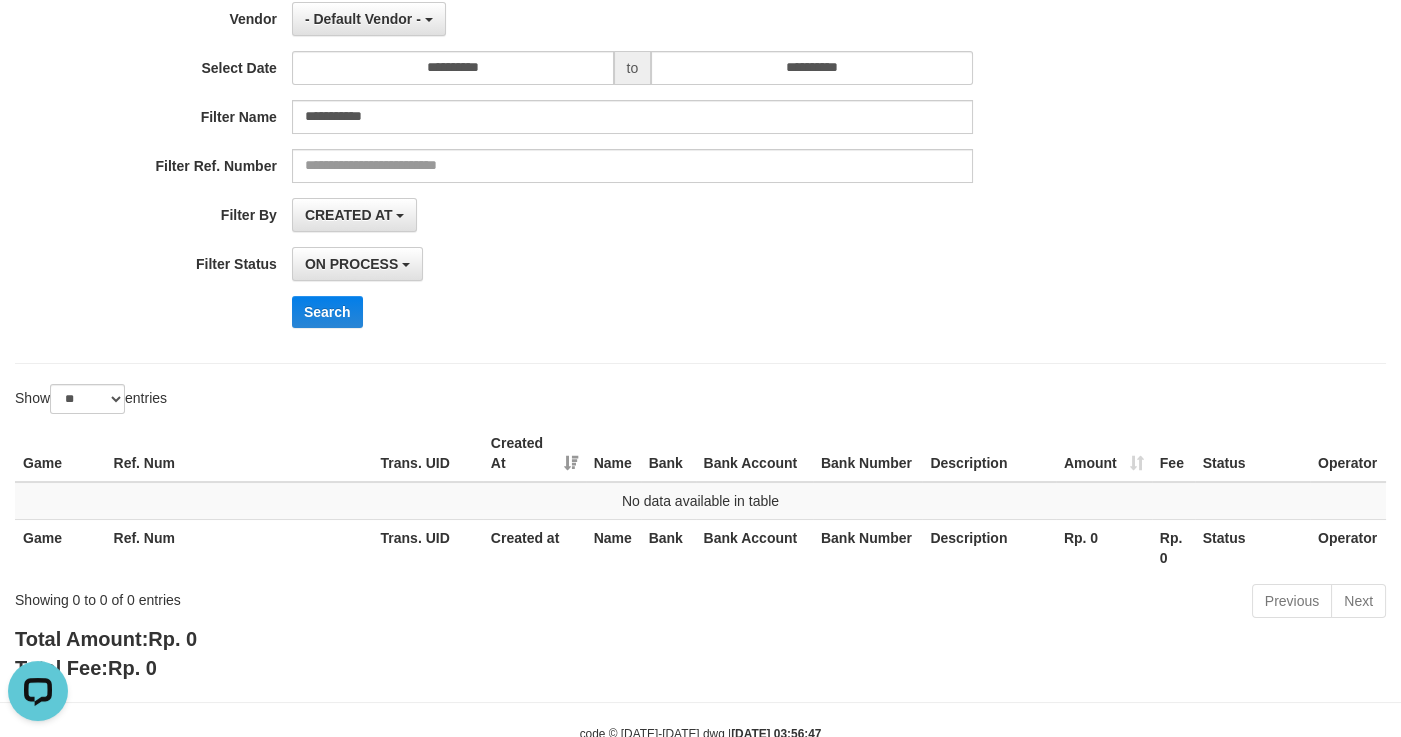 scroll, scrollTop: 254, scrollLeft: 0, axis: vertical 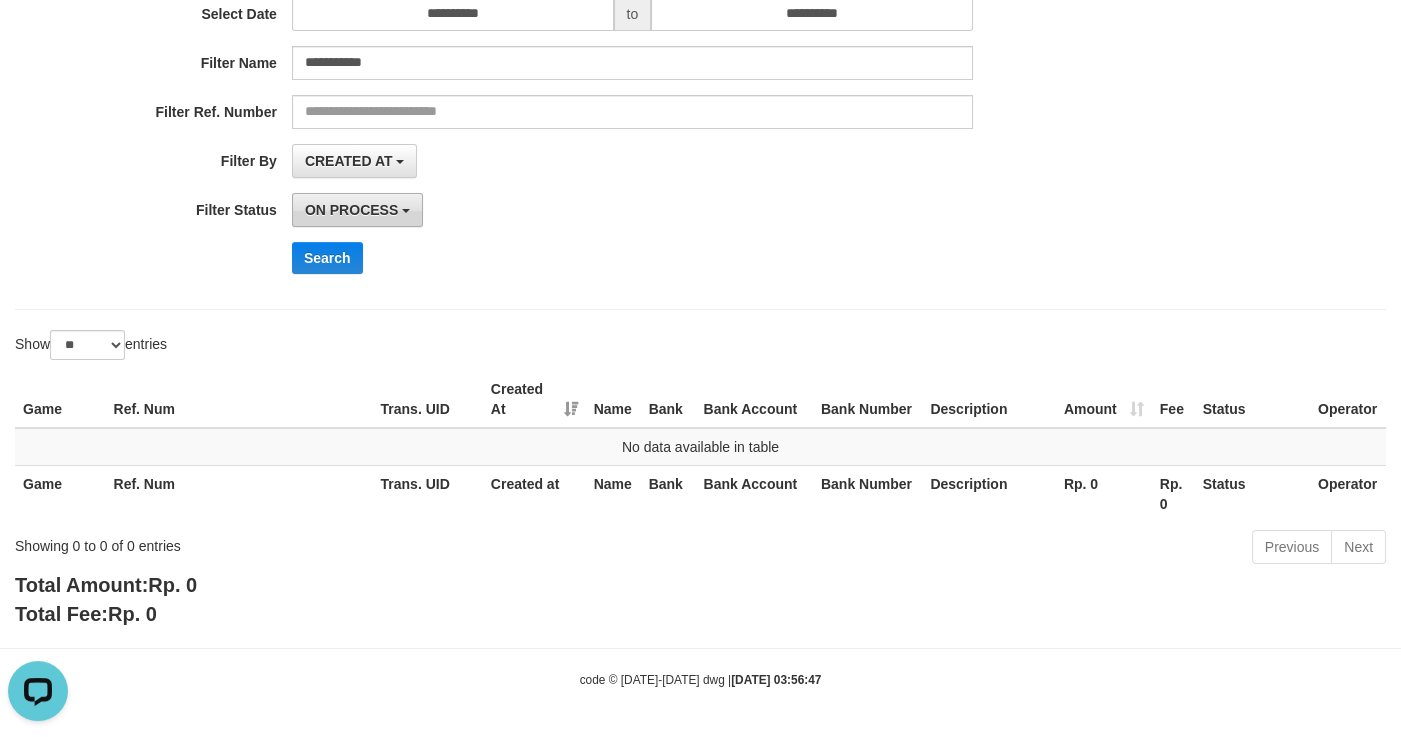 click on "ON PROCESS" at bounding box center [351, 210] 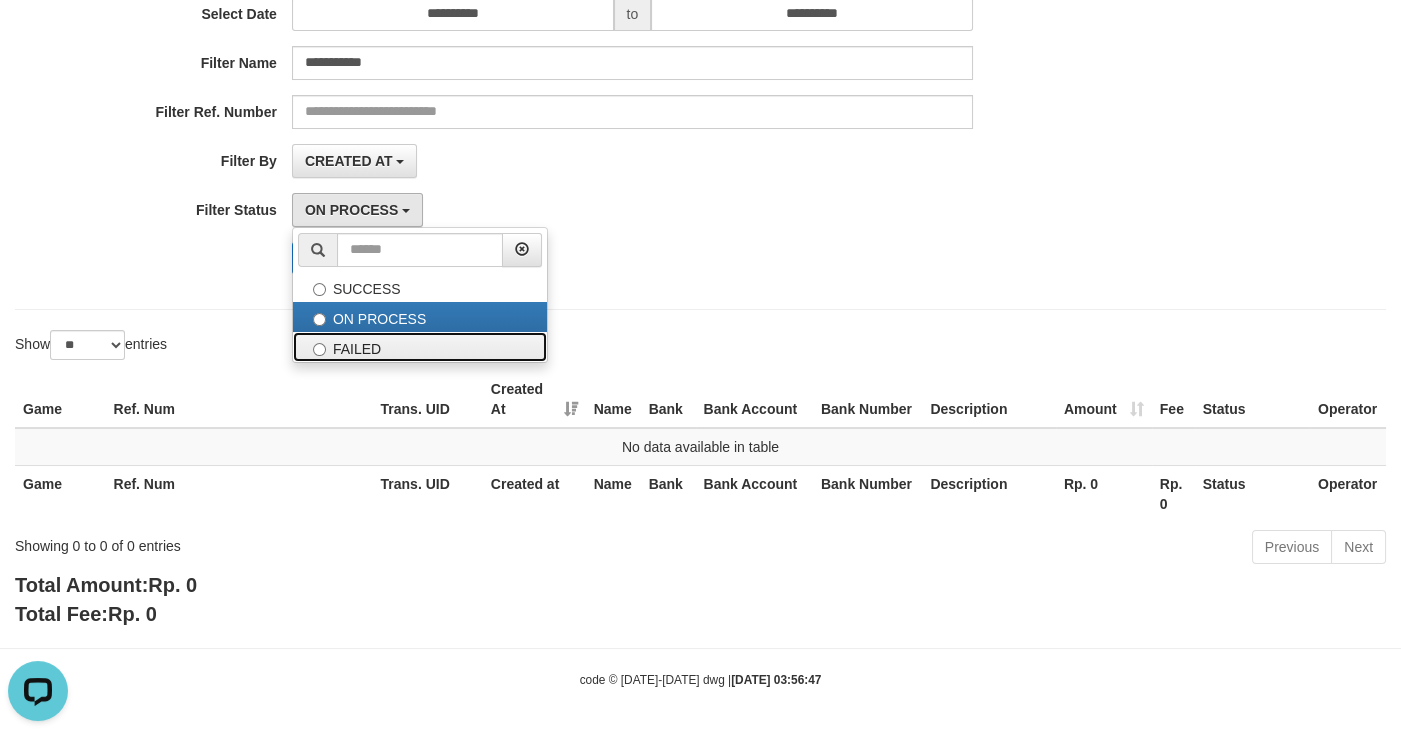 drag, startPoint x: 384, startPoint y: 340, endPoint x: 283, endPoint y: 291, distance: 112.25863 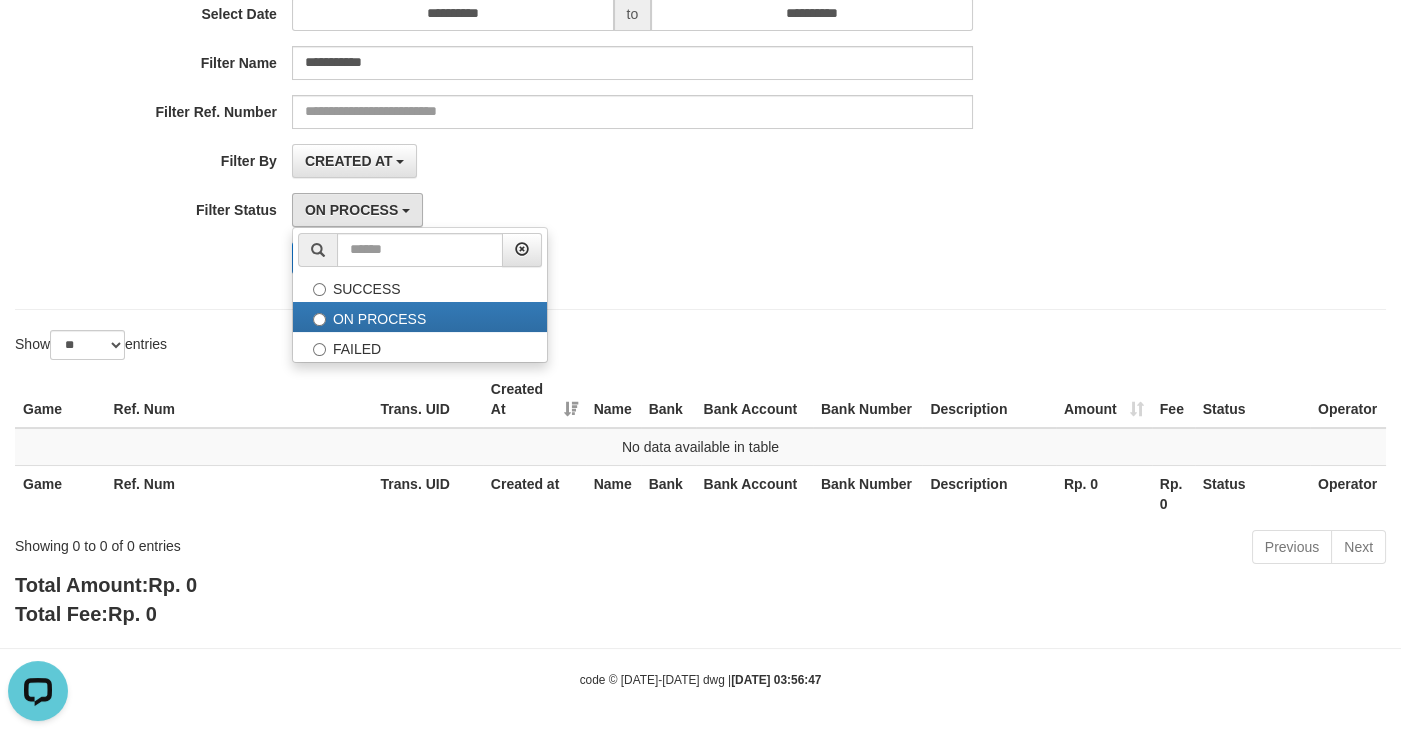 select on "*" 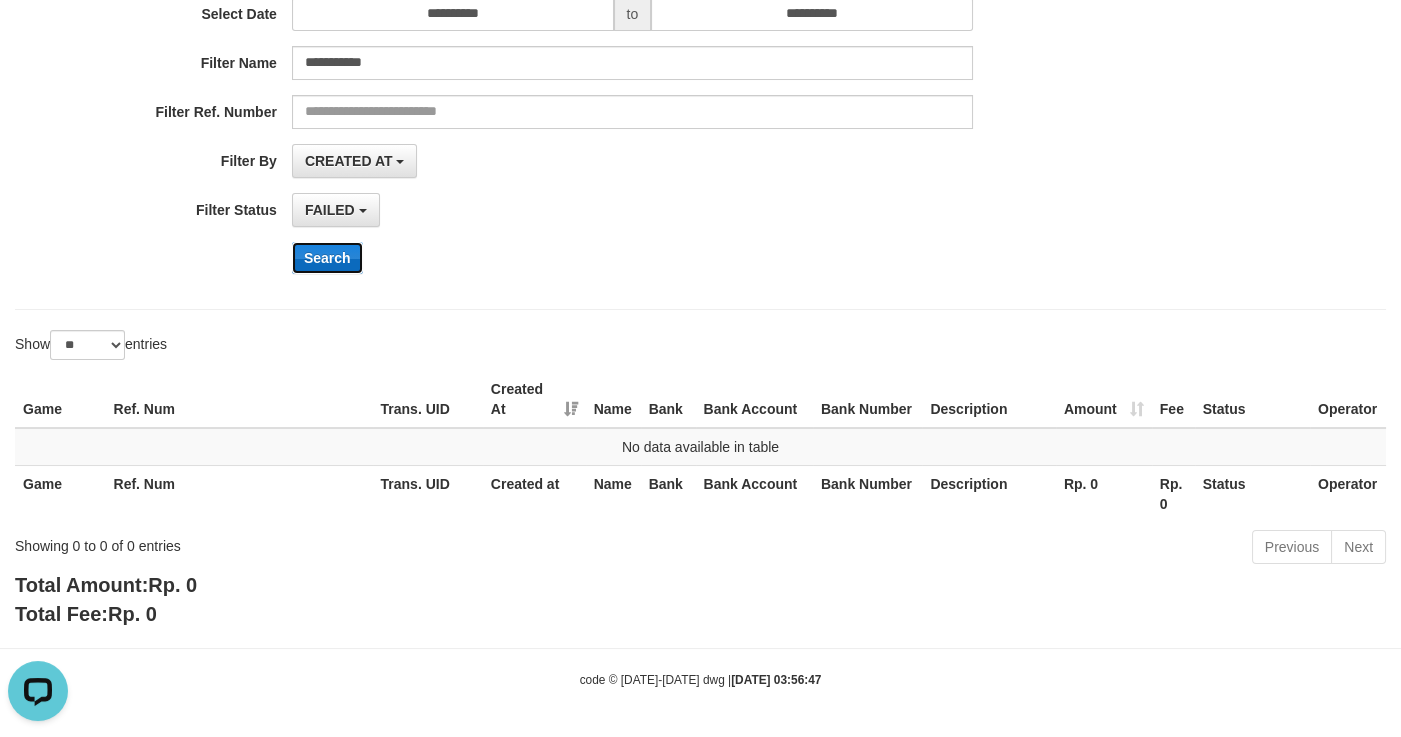 click on "Search" at bounding box center [327, 258] 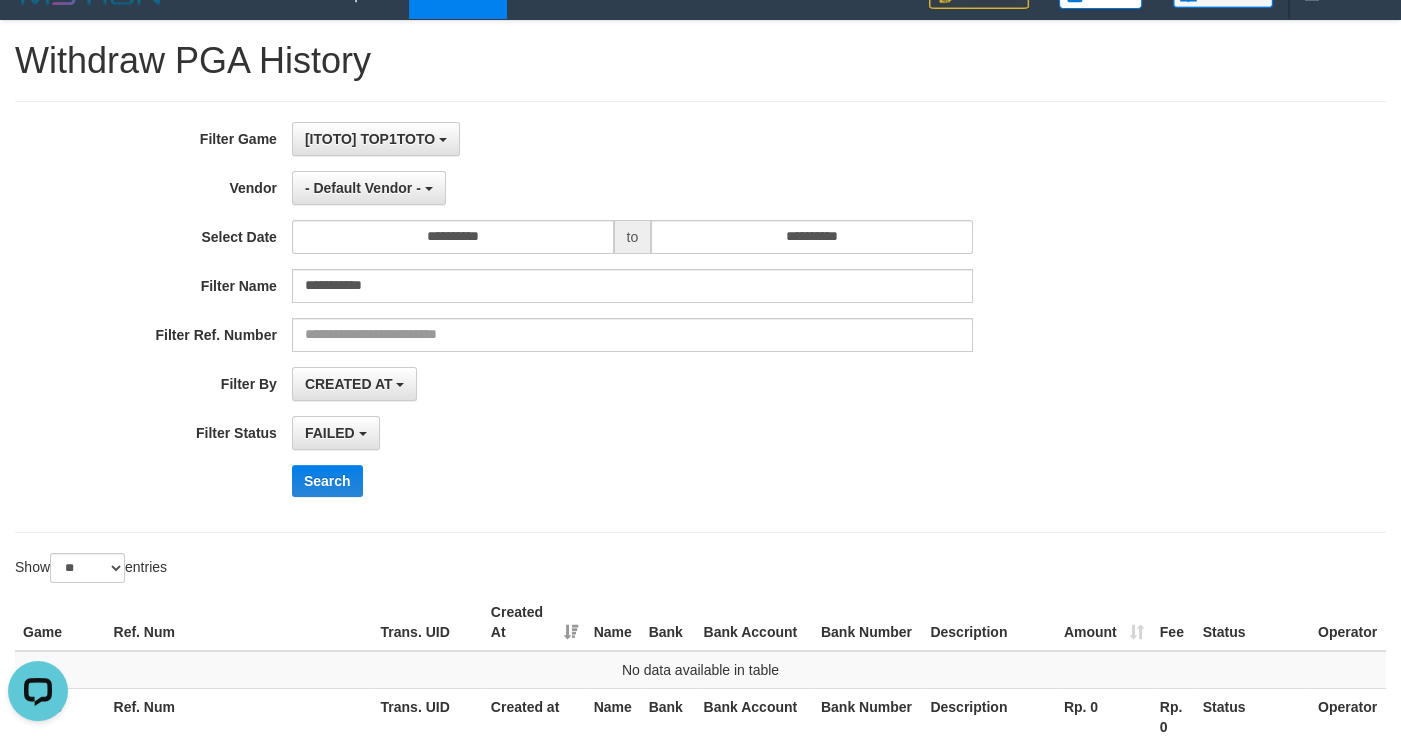 scroll, scrollTop: 0, scrollLeft: 0, axis: both 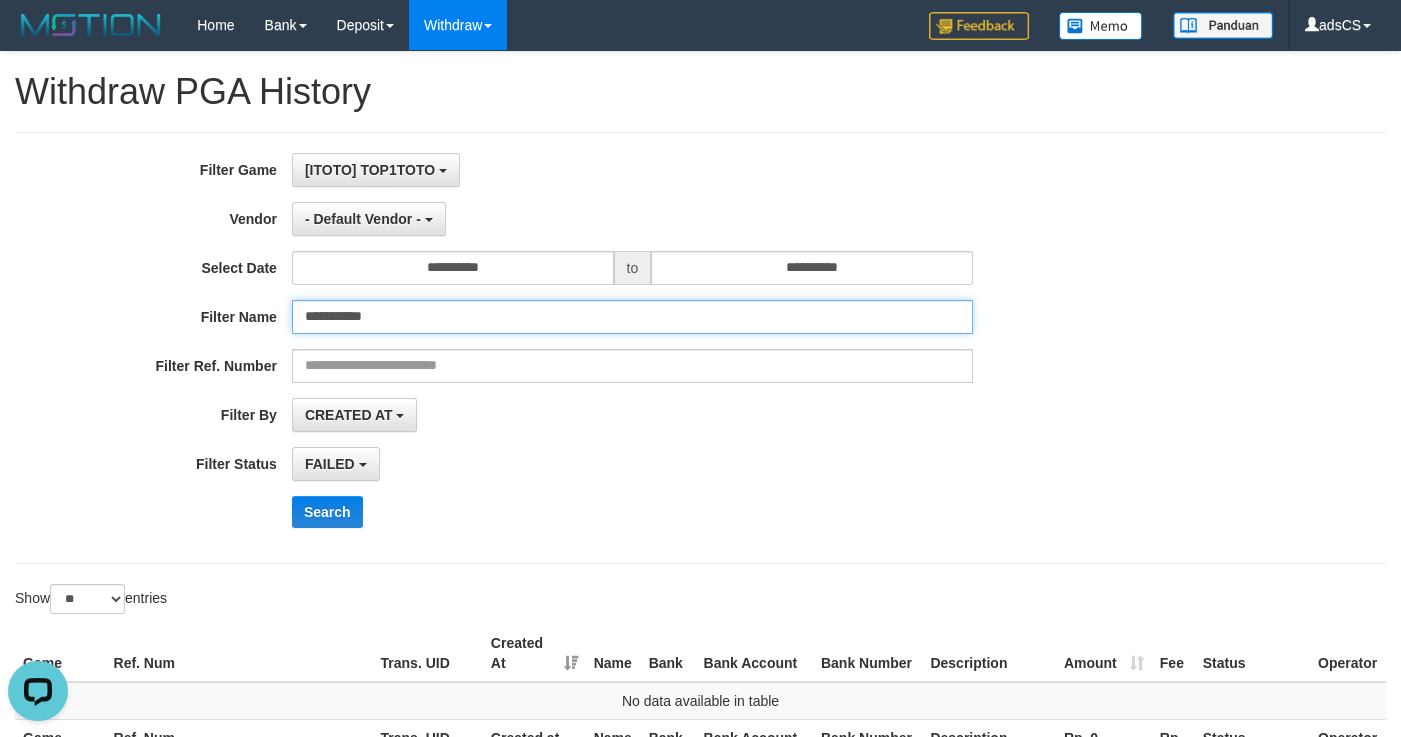 click on "**********" at bounding box center [632, 317] 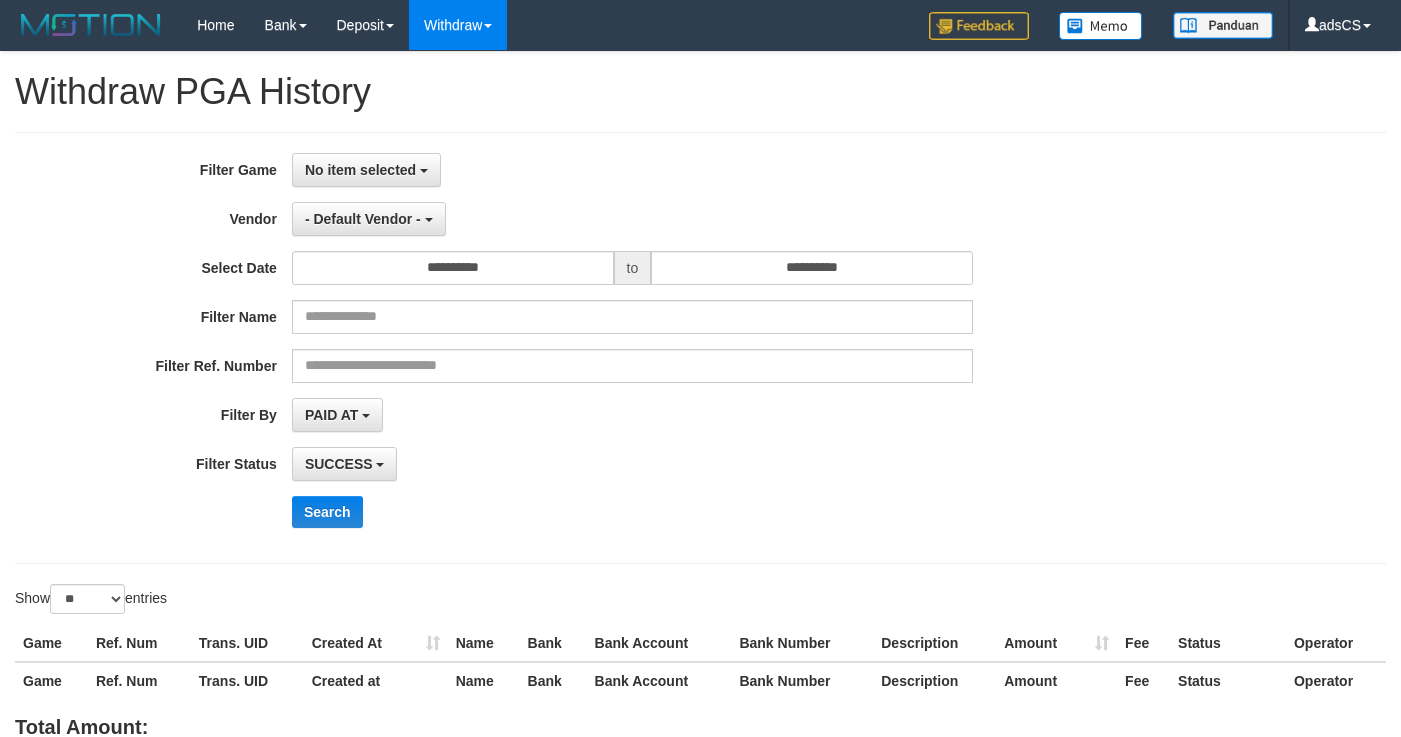 select 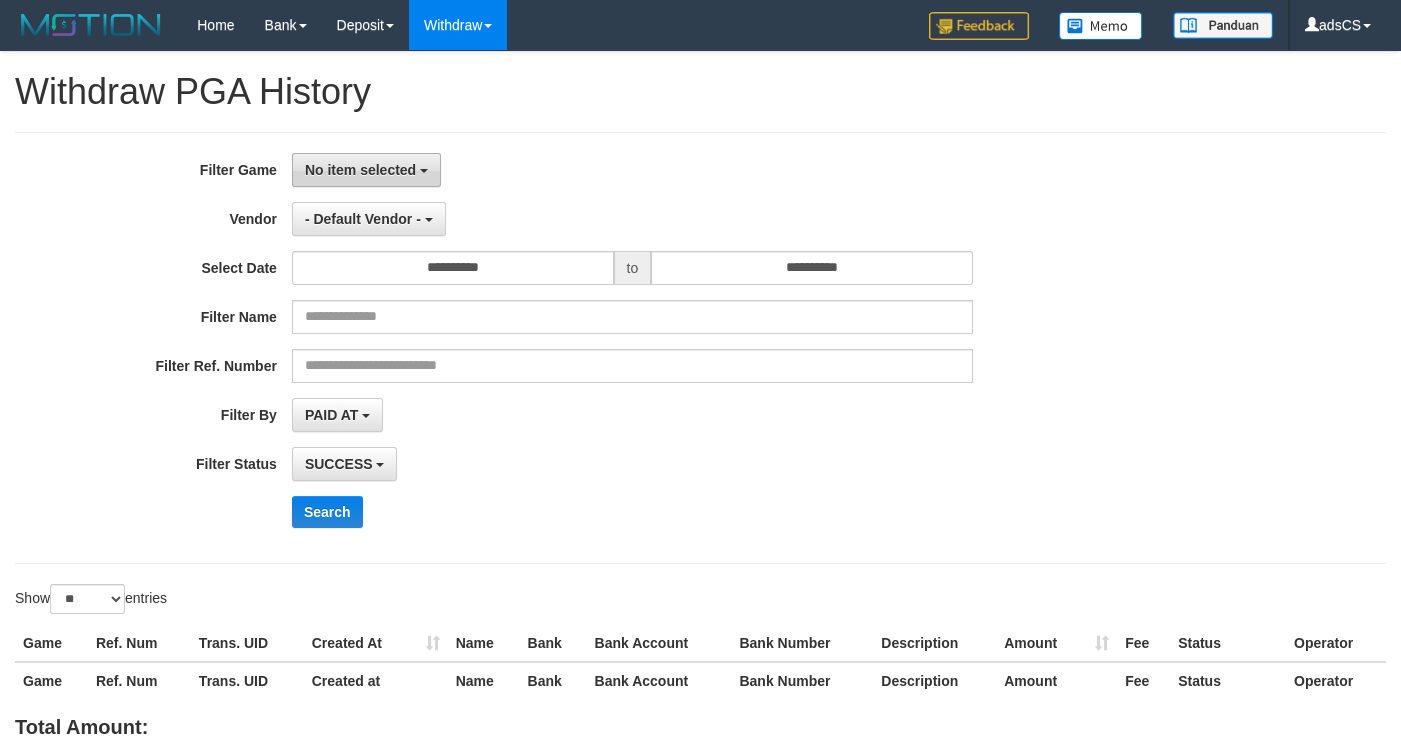 click on "No item selected" at bounding box center (366, 170) 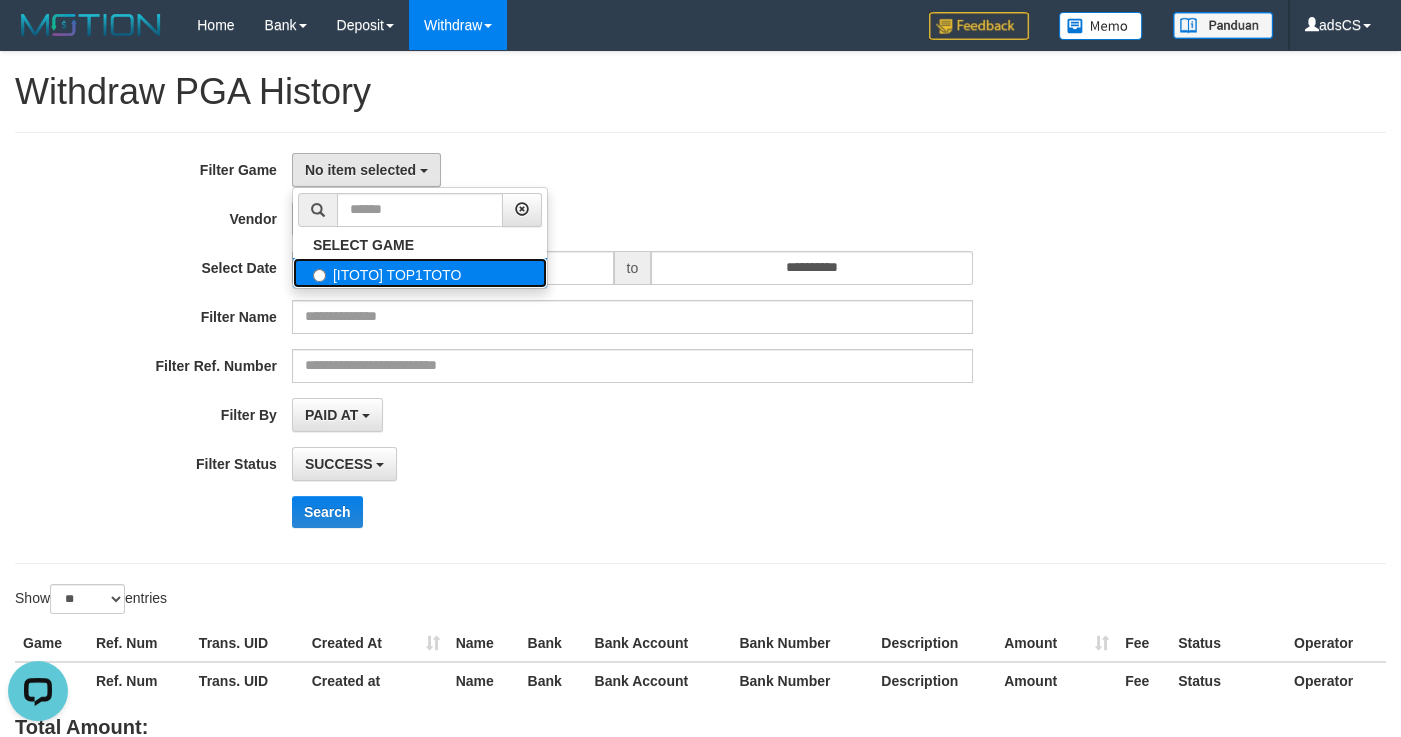 scroll, scrollTop: 0, scrollLeft: 0, axis: both 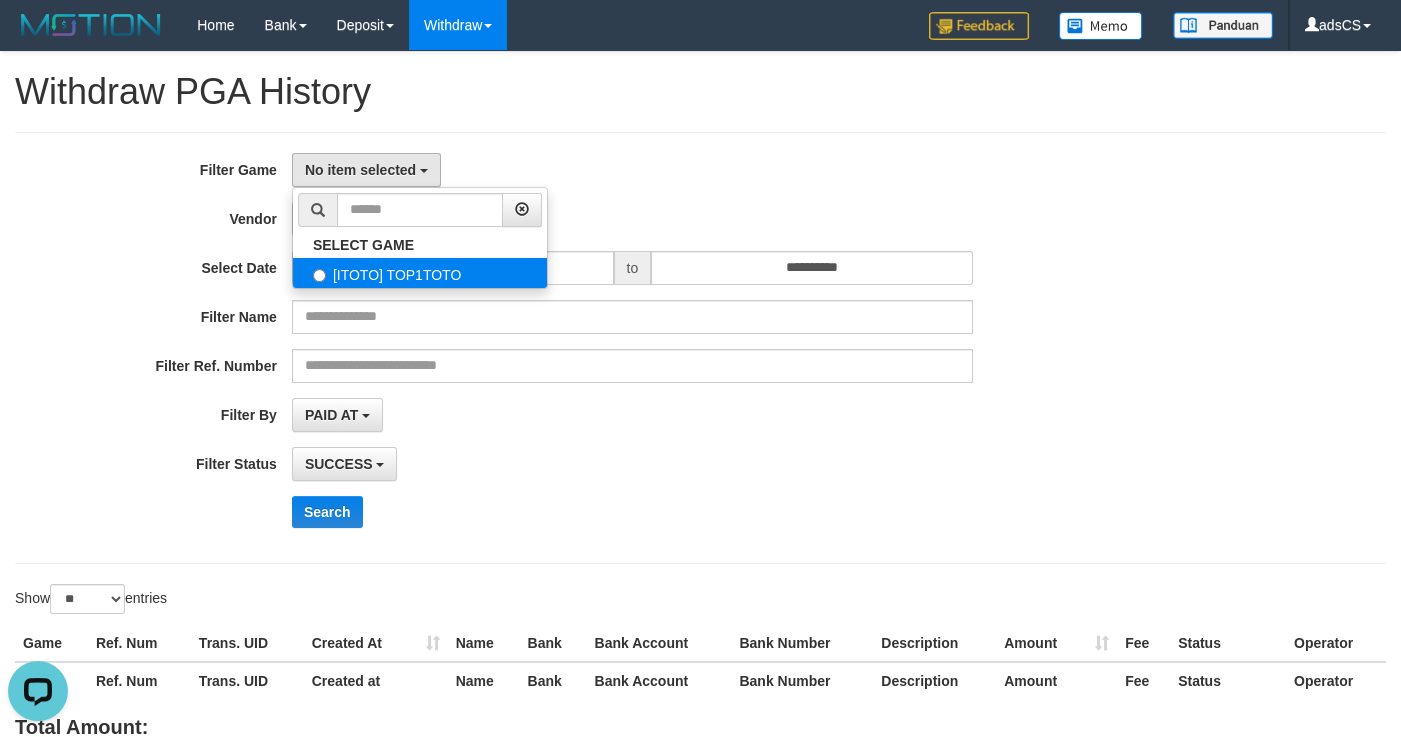 select on "***" 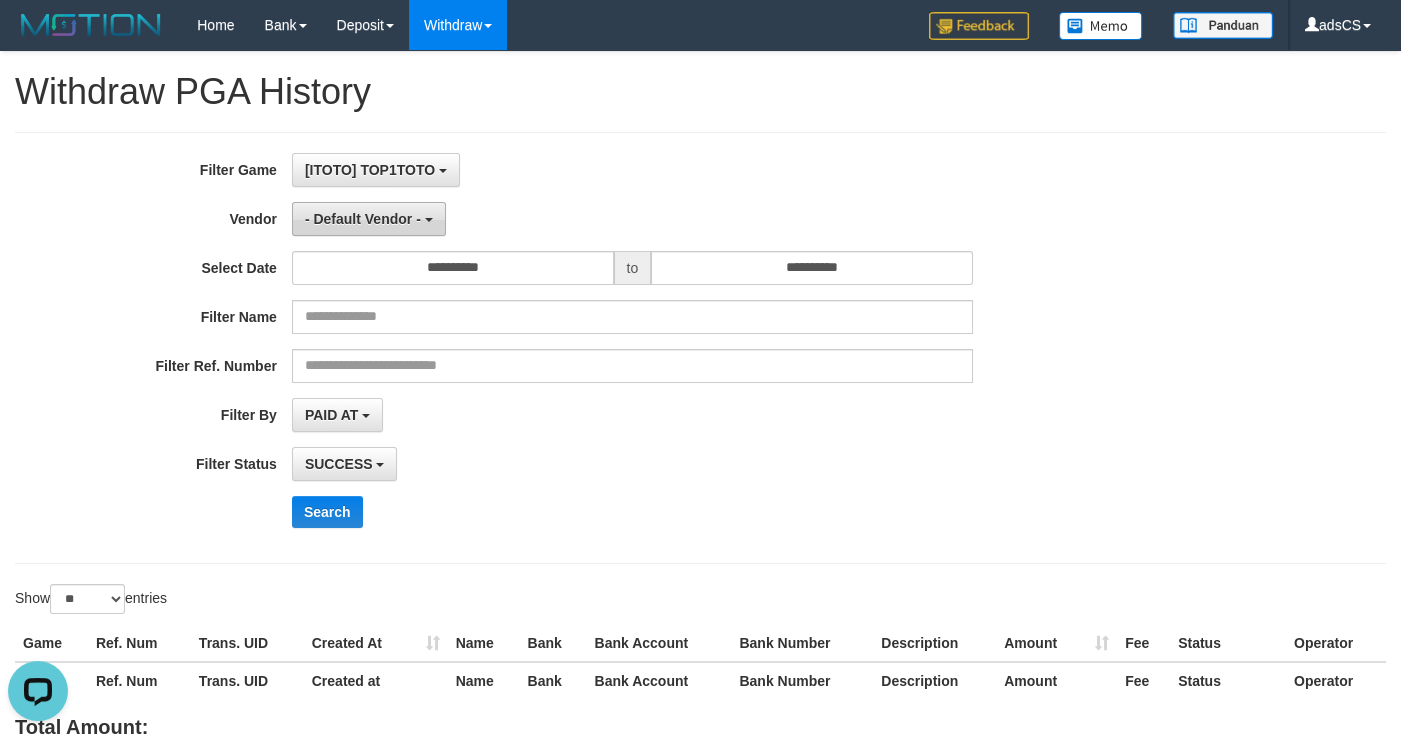 scroll, scrollTop: 18, scrollLeft: 0, axis: vertical 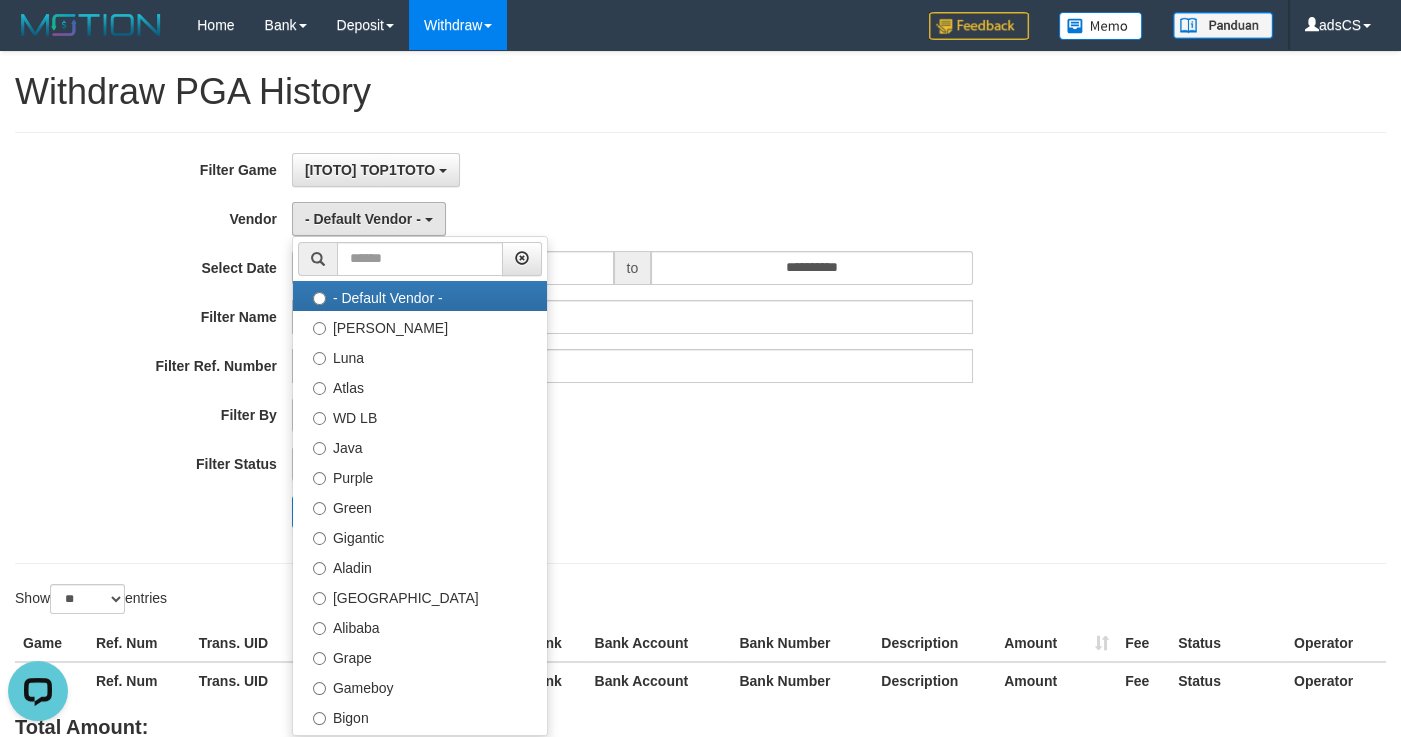 drag, startPoint x: 606, startPoint y: 196, endPoint x: 575, endPoint y: 219, distance: 38.600517 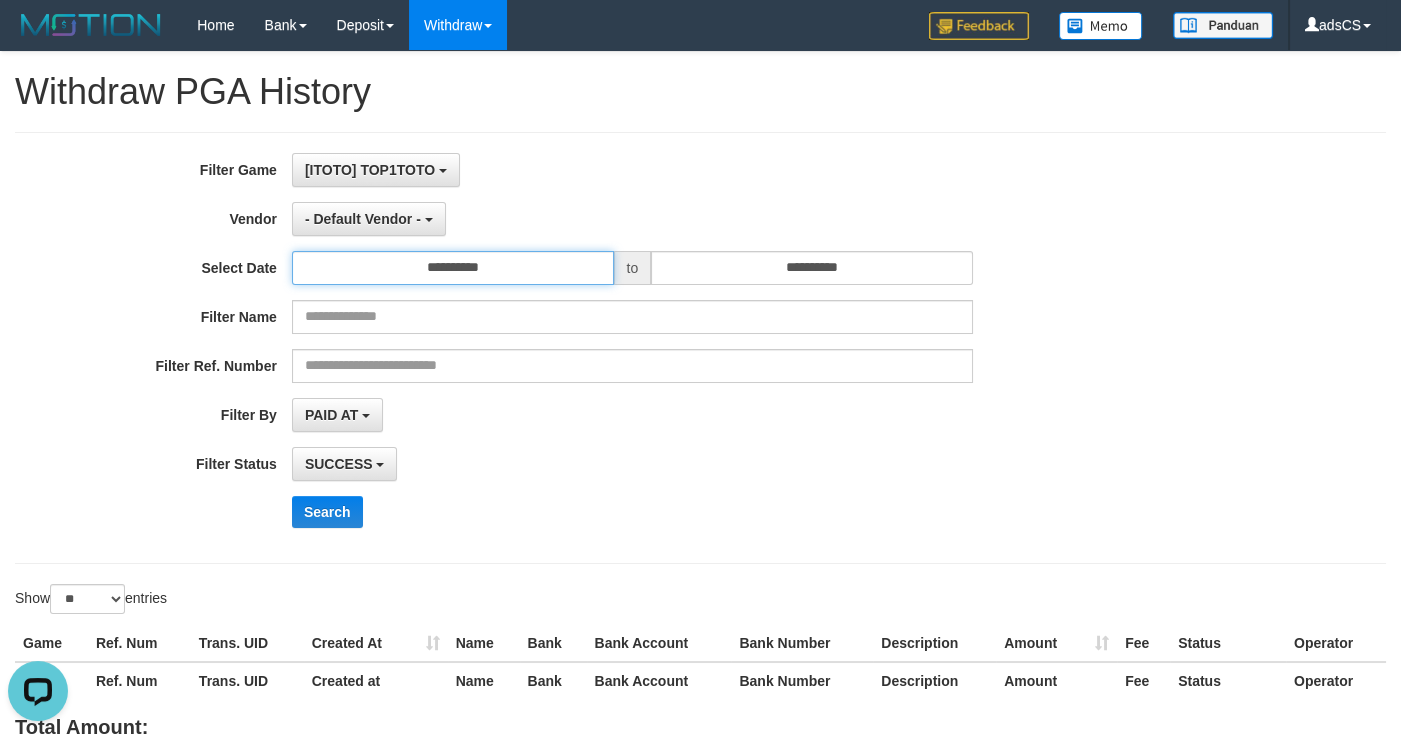 click on "**********" at bounding box center (453, 268) 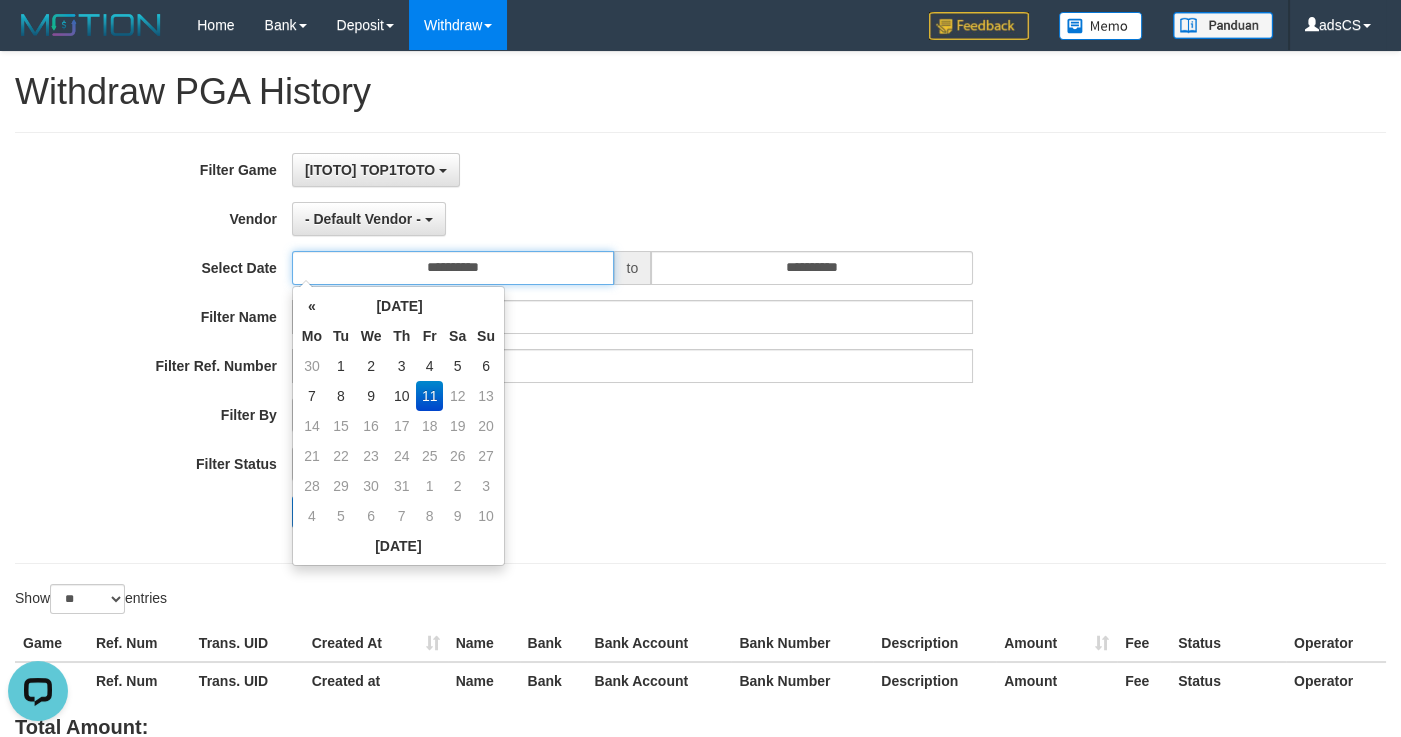 click on "**********" at bounding box center (453, 268) 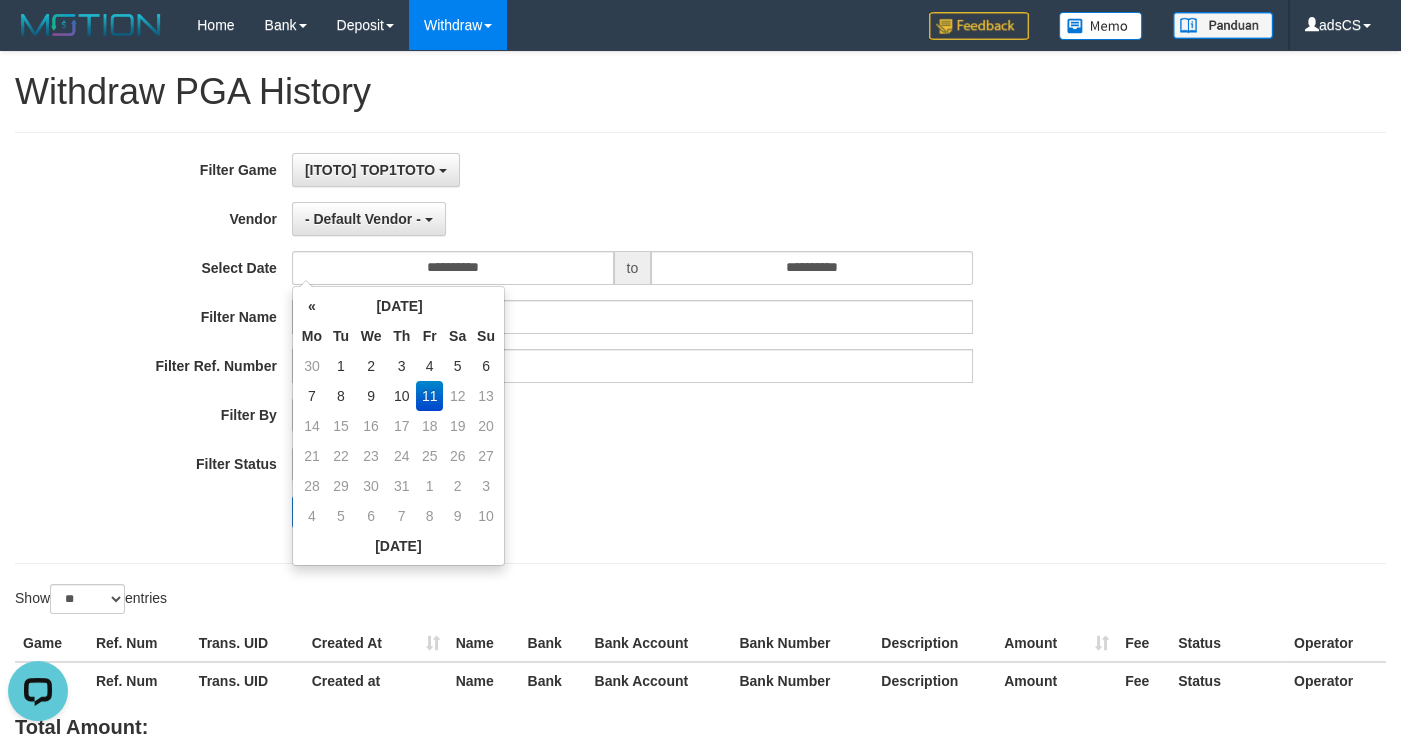click on "**********" at bounding box center [700, 348] 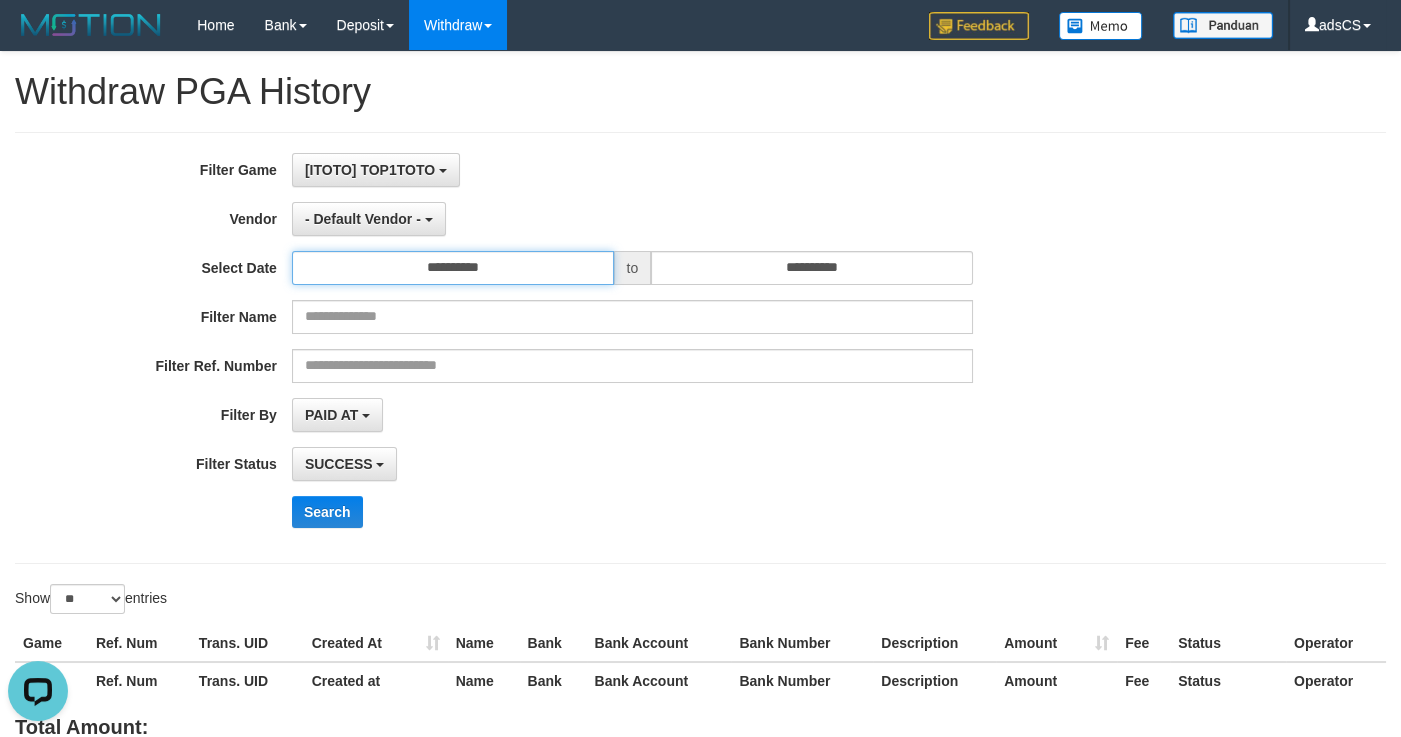 click on "**********" at bounding box center (453, 268) 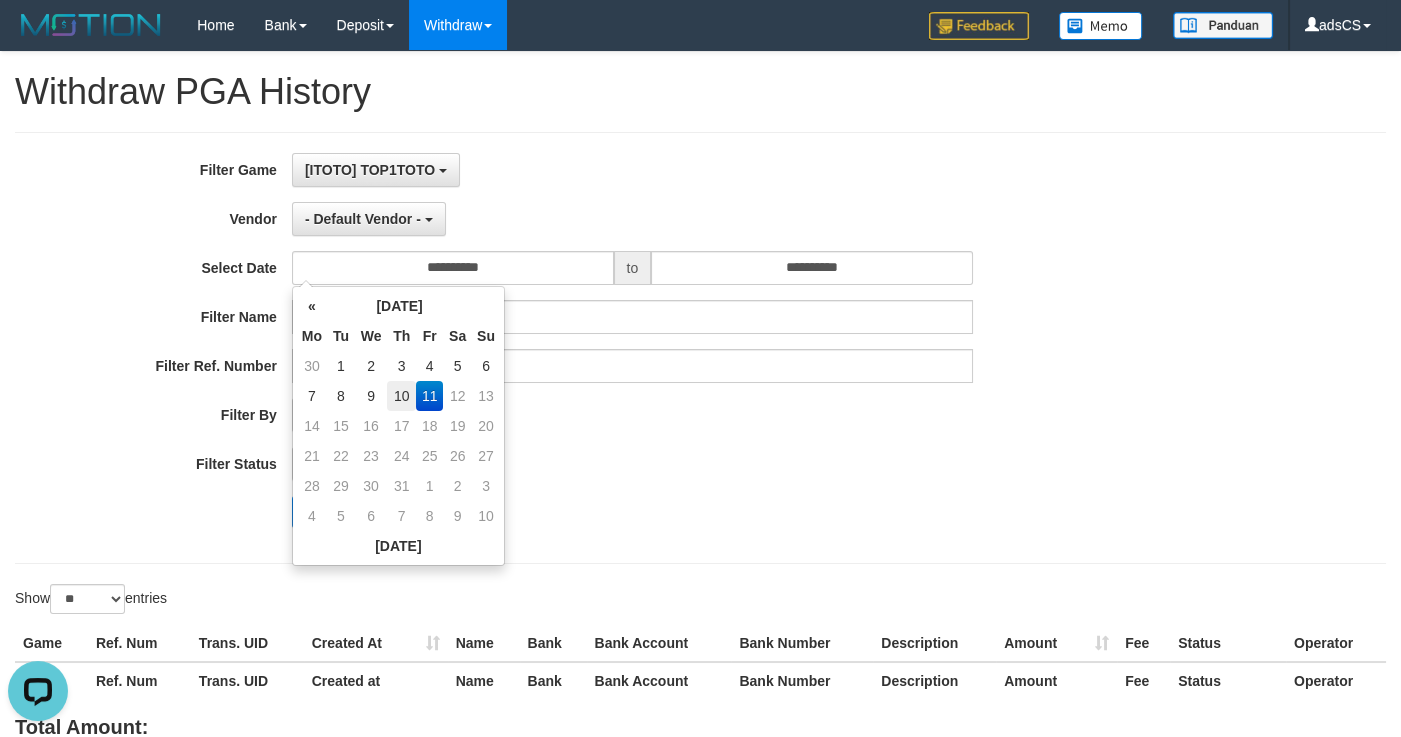 click on "10" at bounding box center (401, 396) 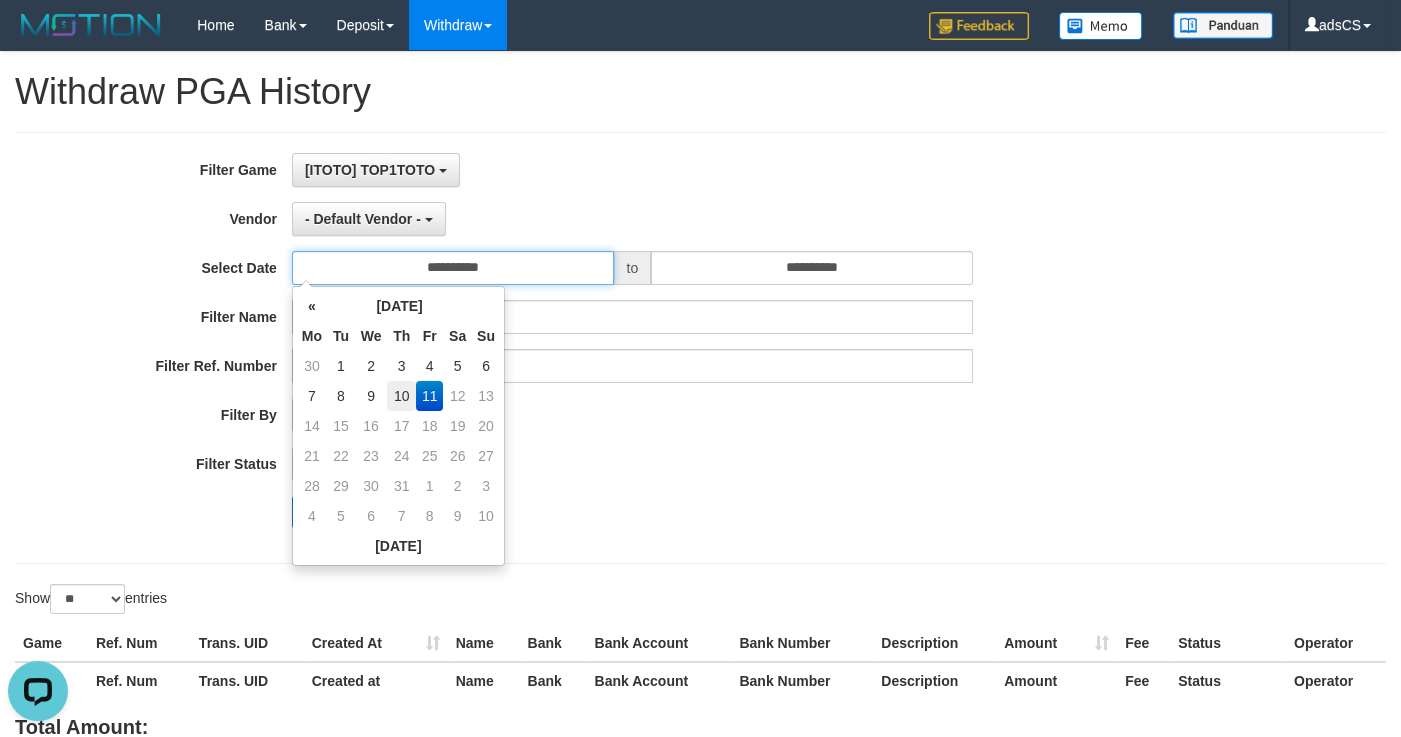 type on "**********" 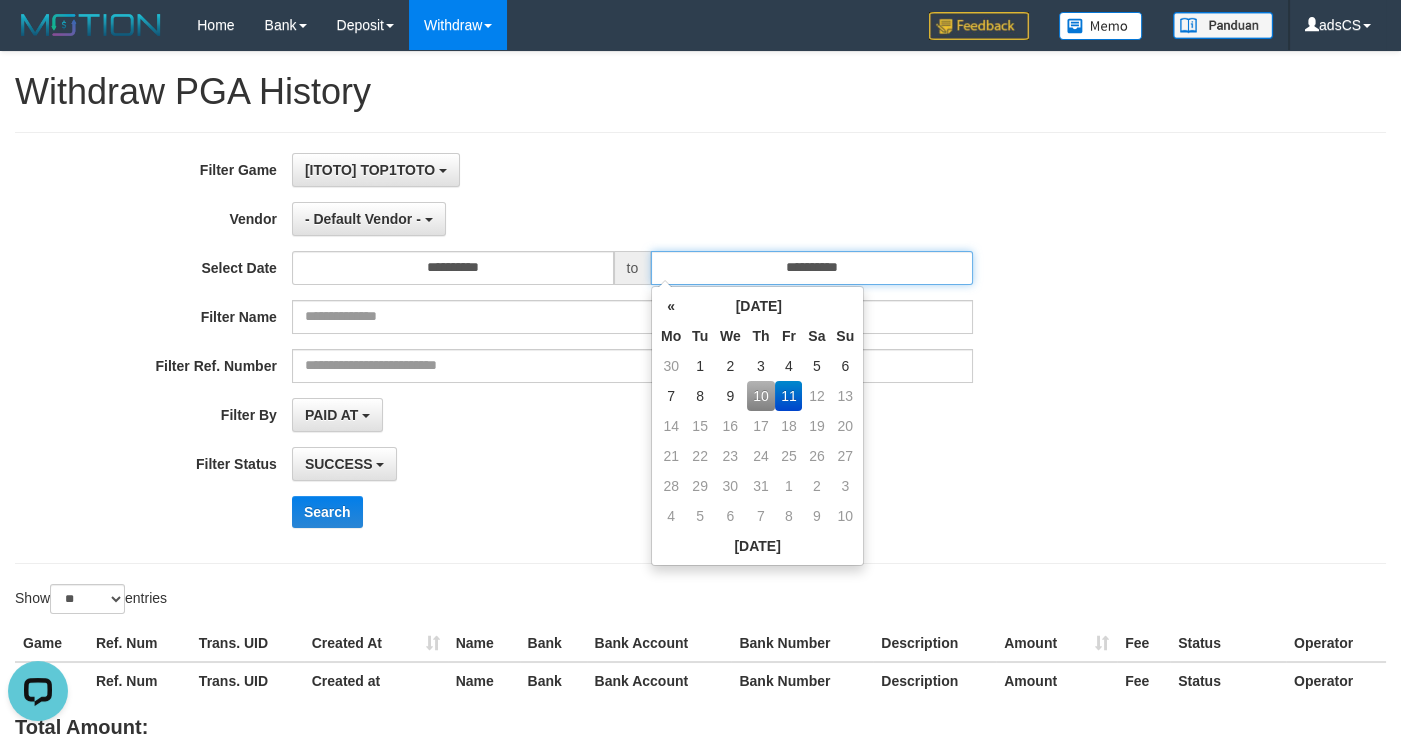 click on "**********" at bounding box center (812, 268) 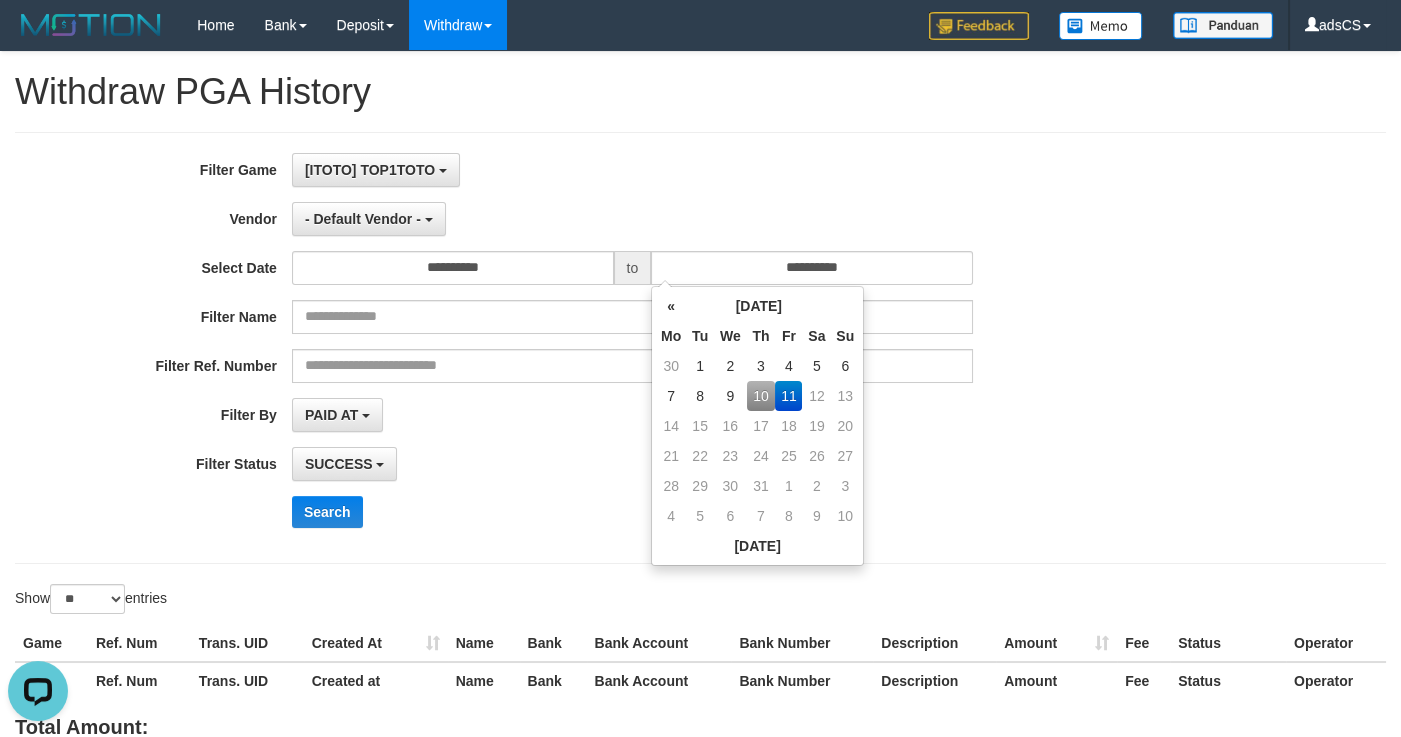 click on "10" at bounding box center (761, 396) 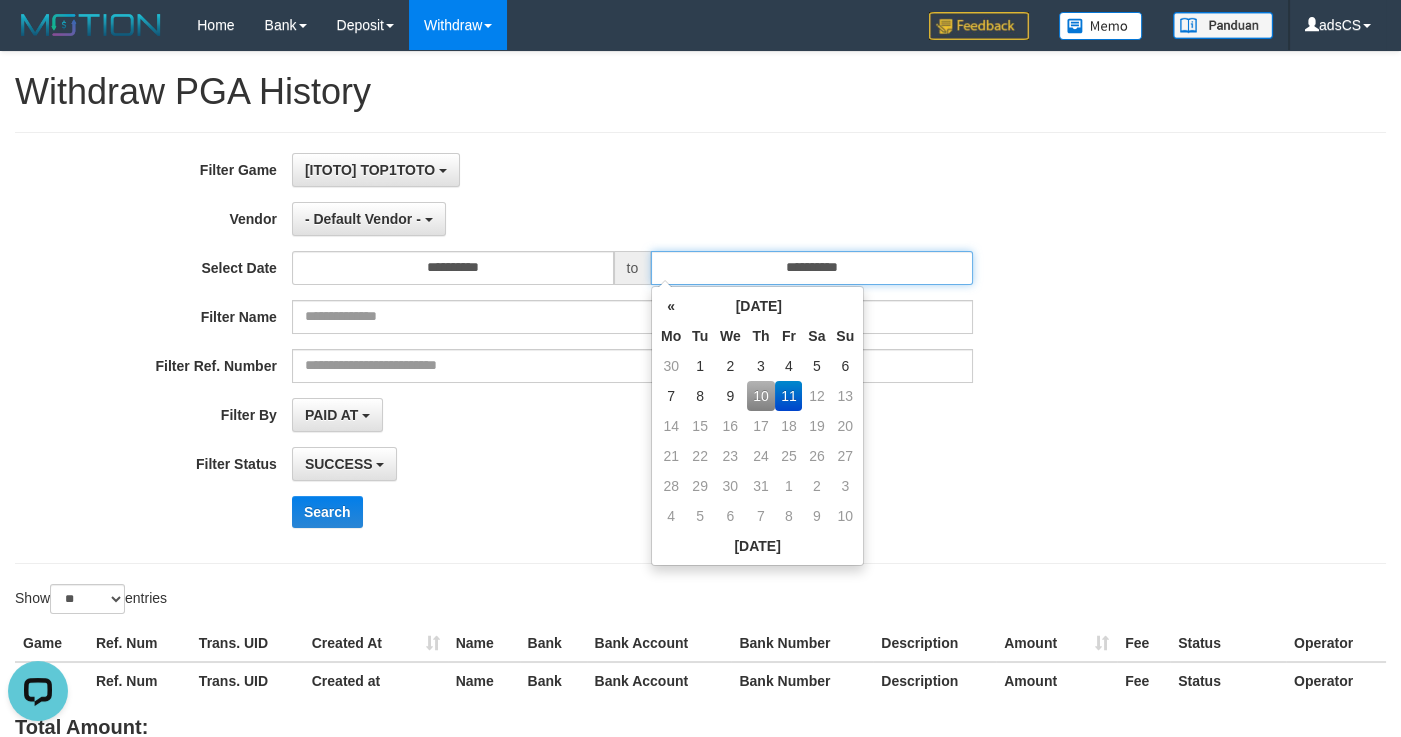 type on "**********" 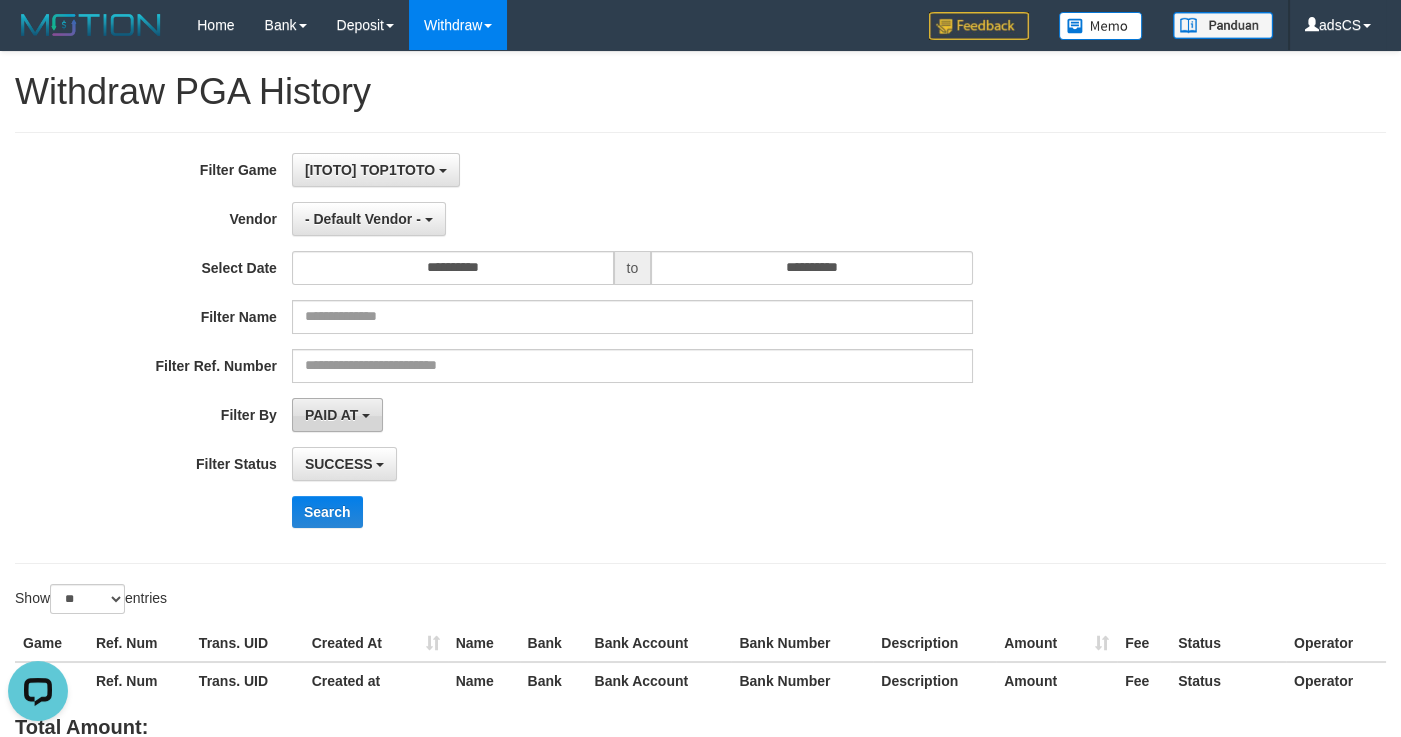 click on "PAID AT" at bounding box center [337, 415] 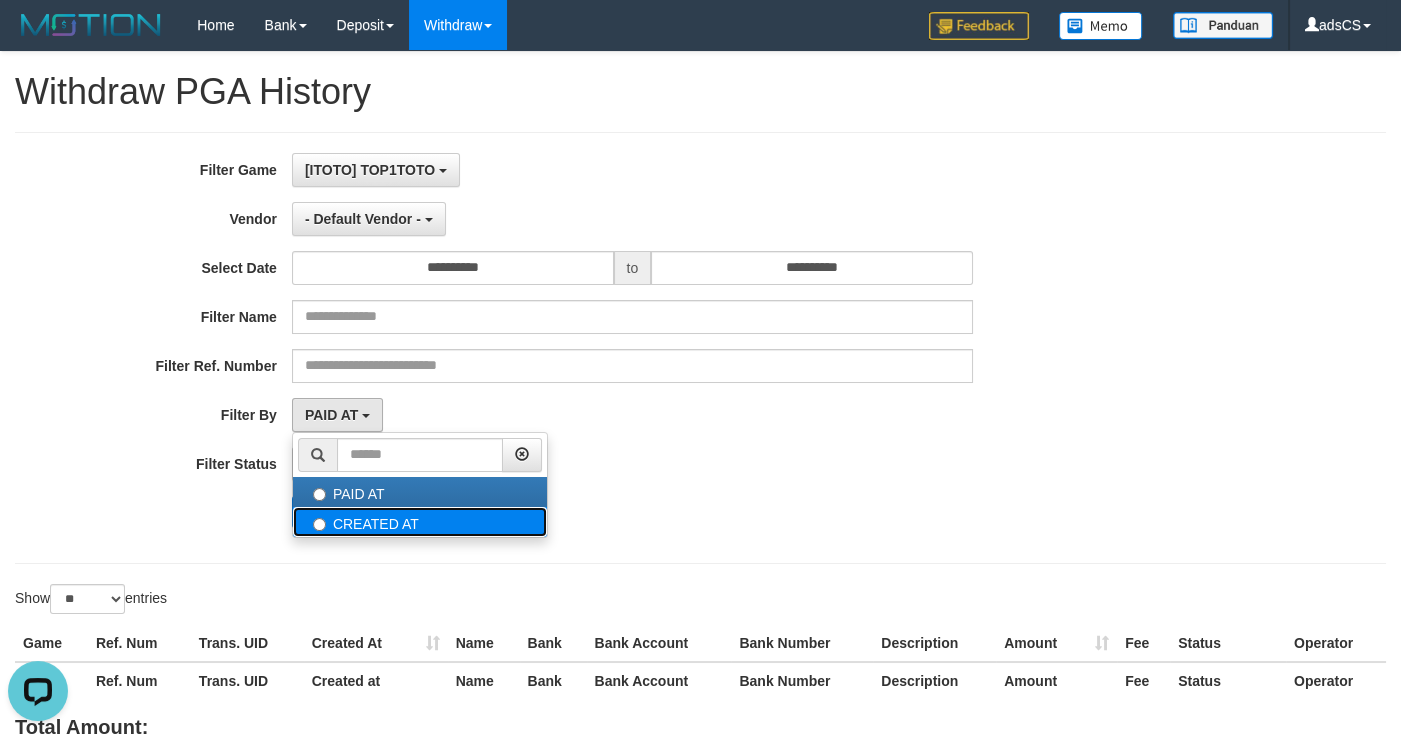 click on "CREATED AT" at bounding box center (420, 522) 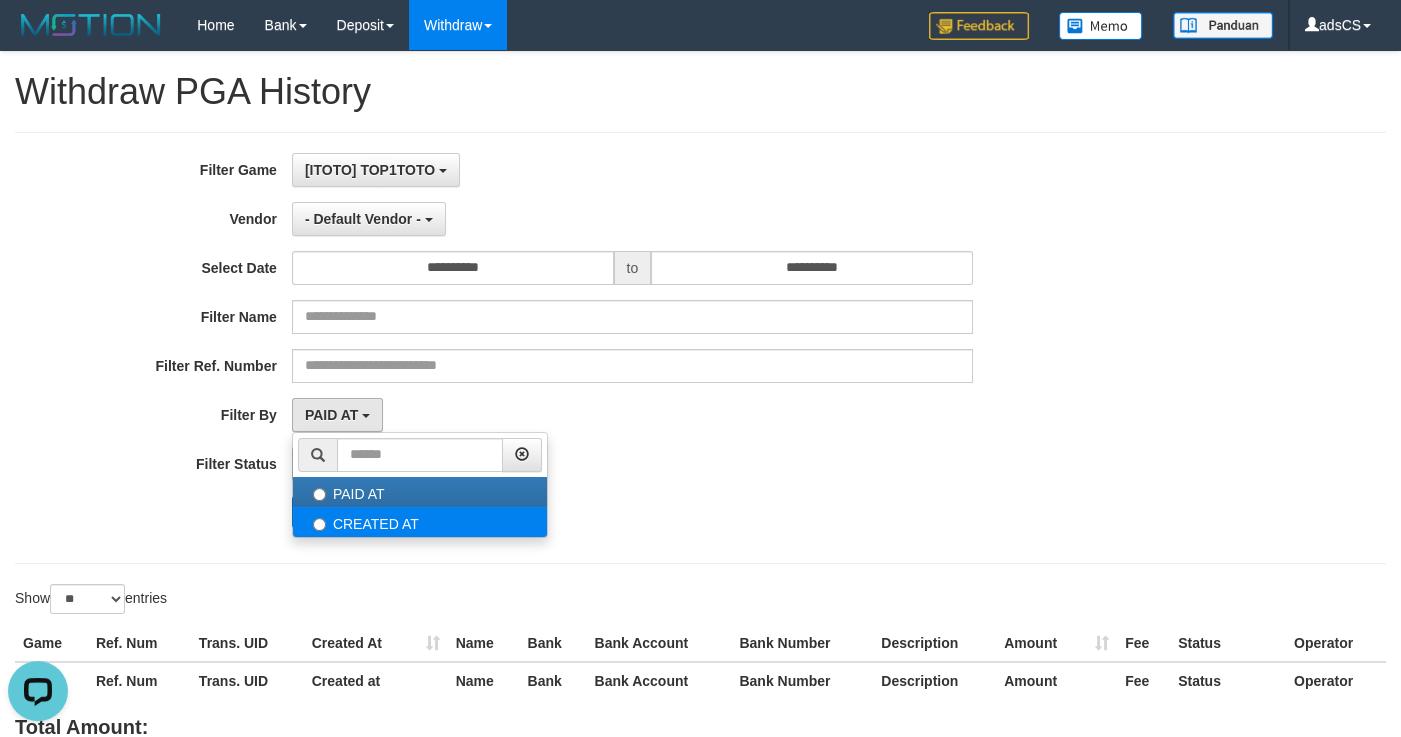 select on "*" 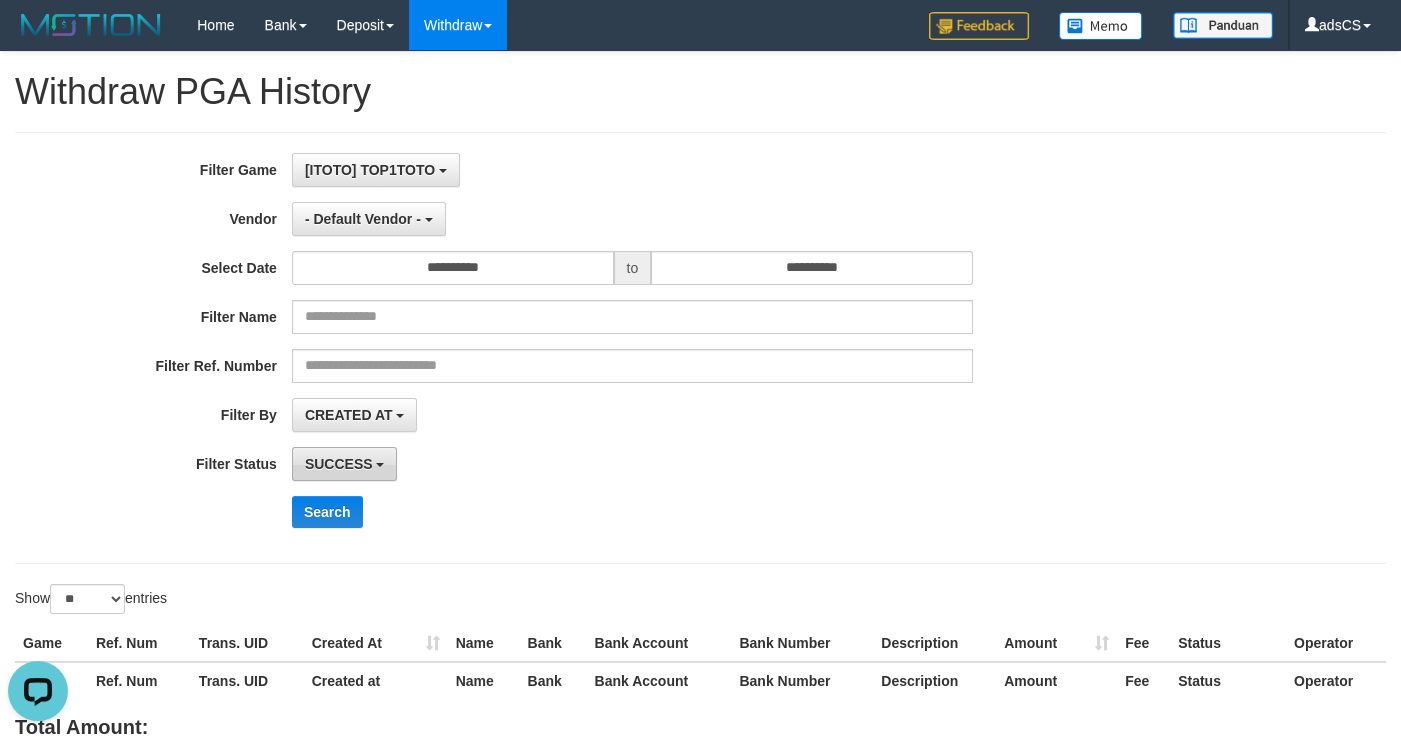click on "SUCCESS" at bounding box center (339, 464) 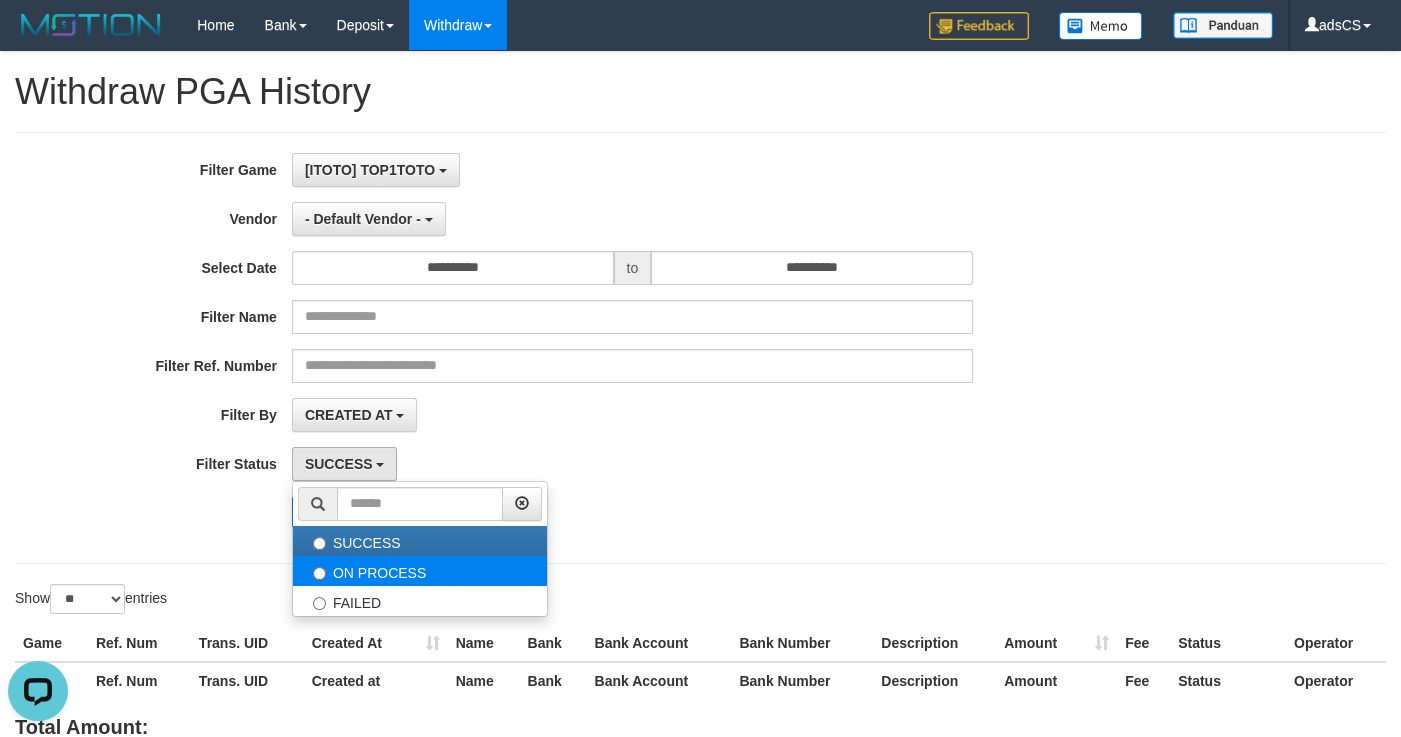 click on "SUCCESS" at bounding box center (420, 541) 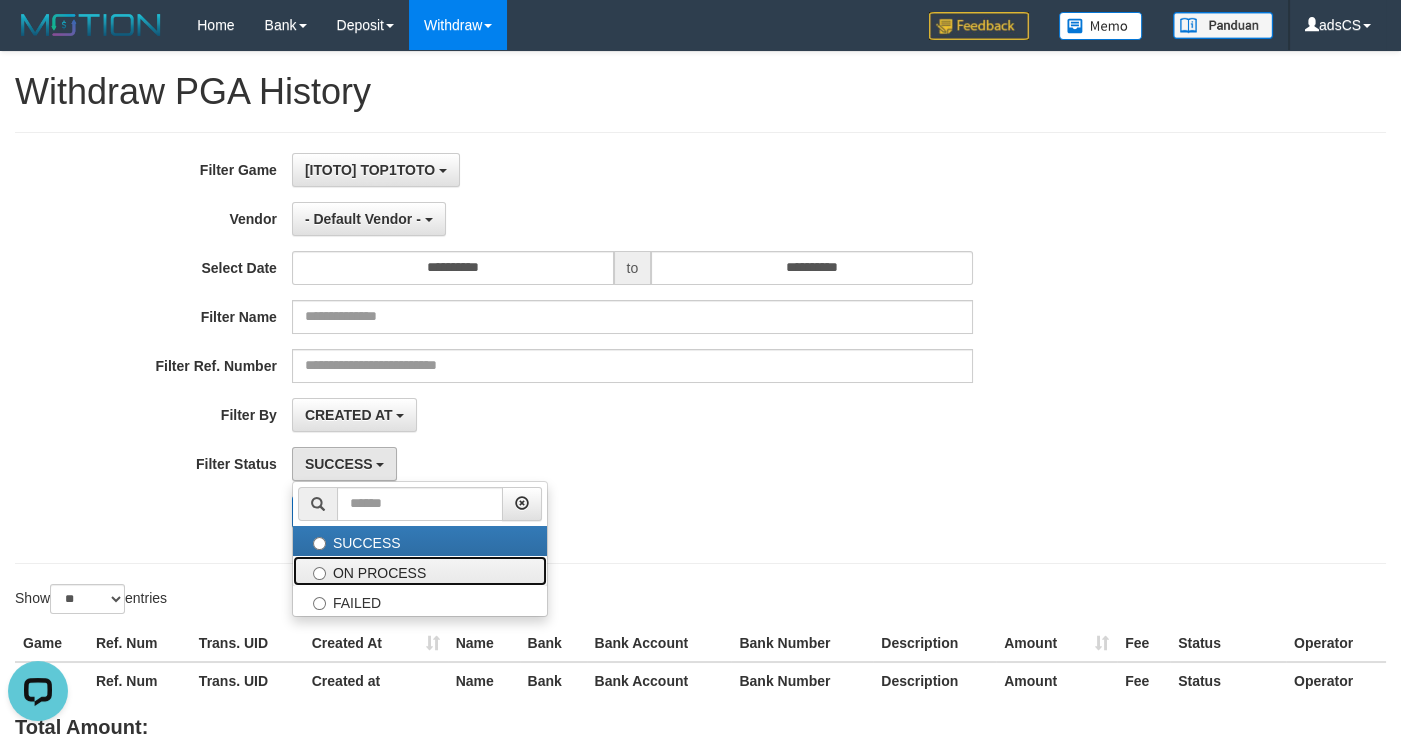 click on "ON PROCESS" at bounding box center [420, 571] 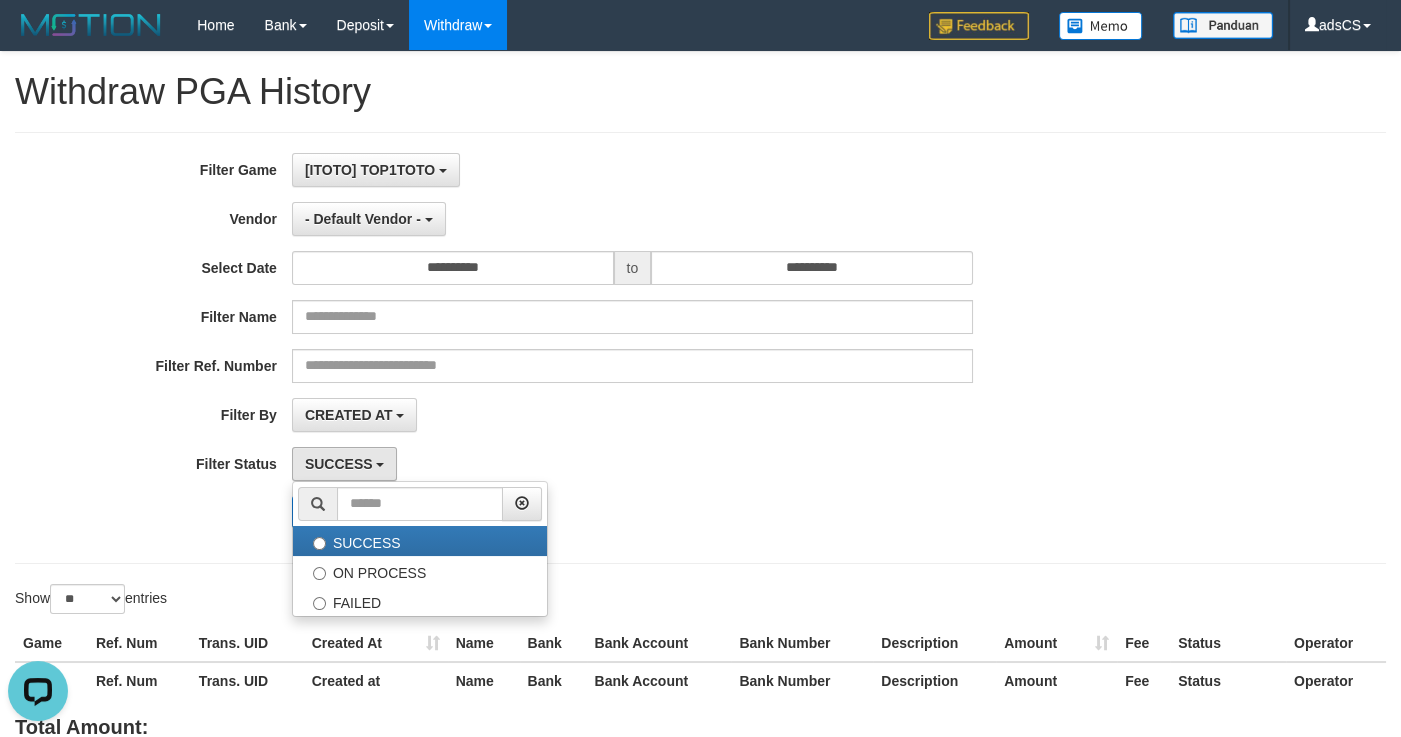 select on "*" 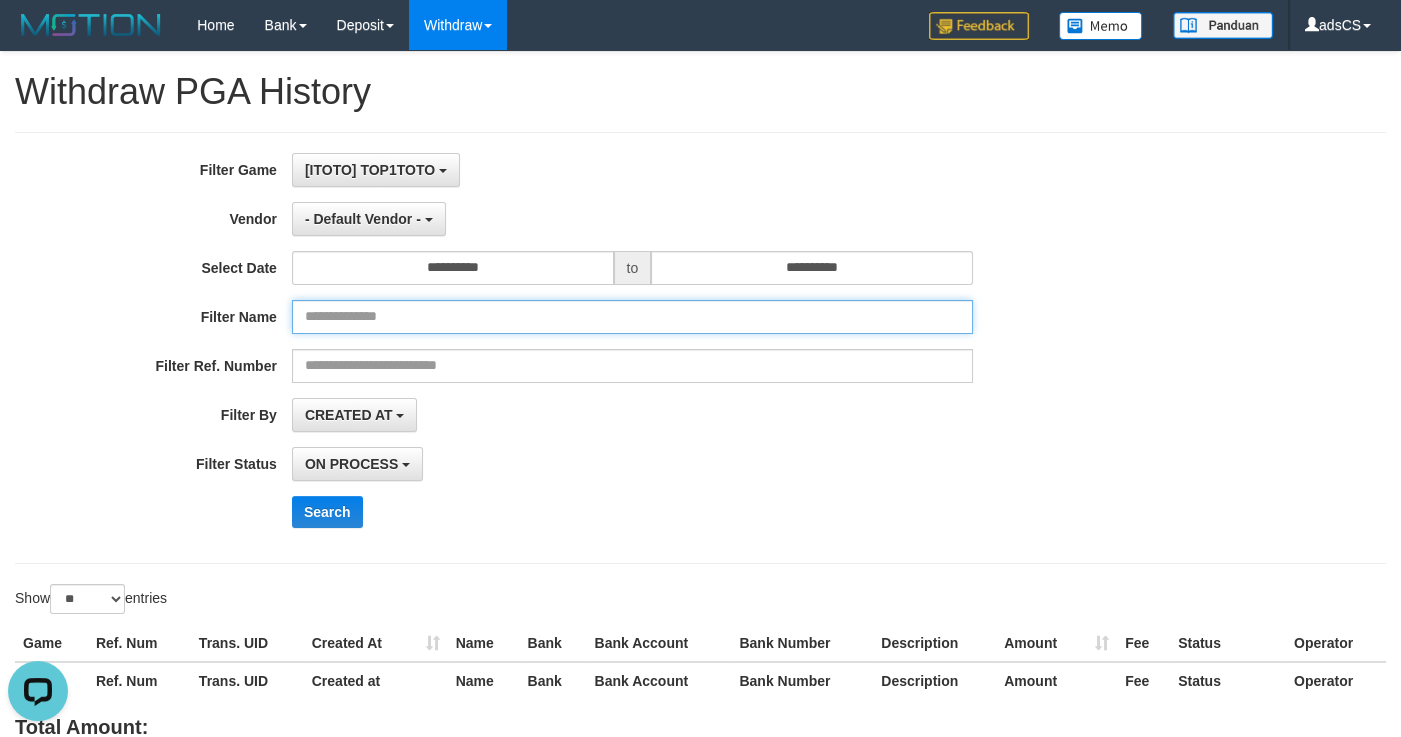 click at bounding box center (632, 317) 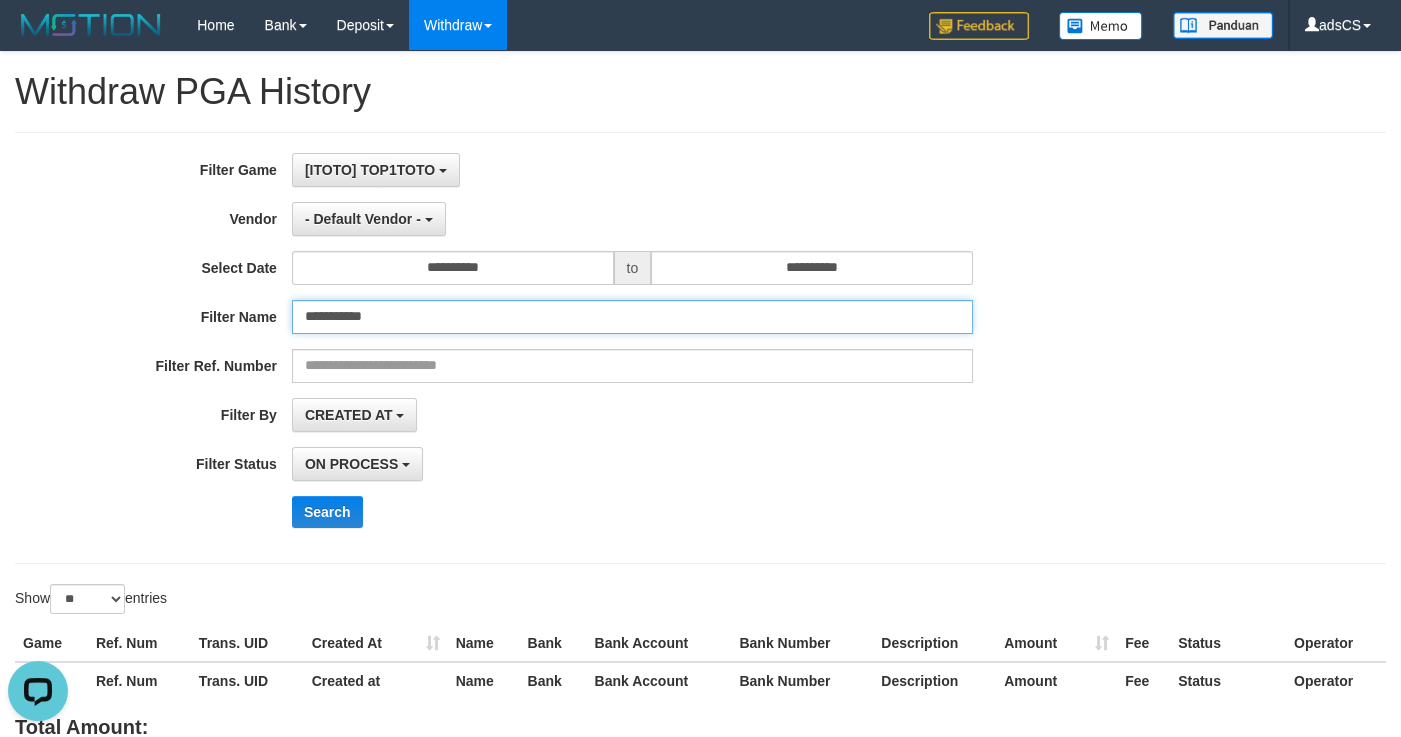 click on "Search" at bounding box center (327, 512) 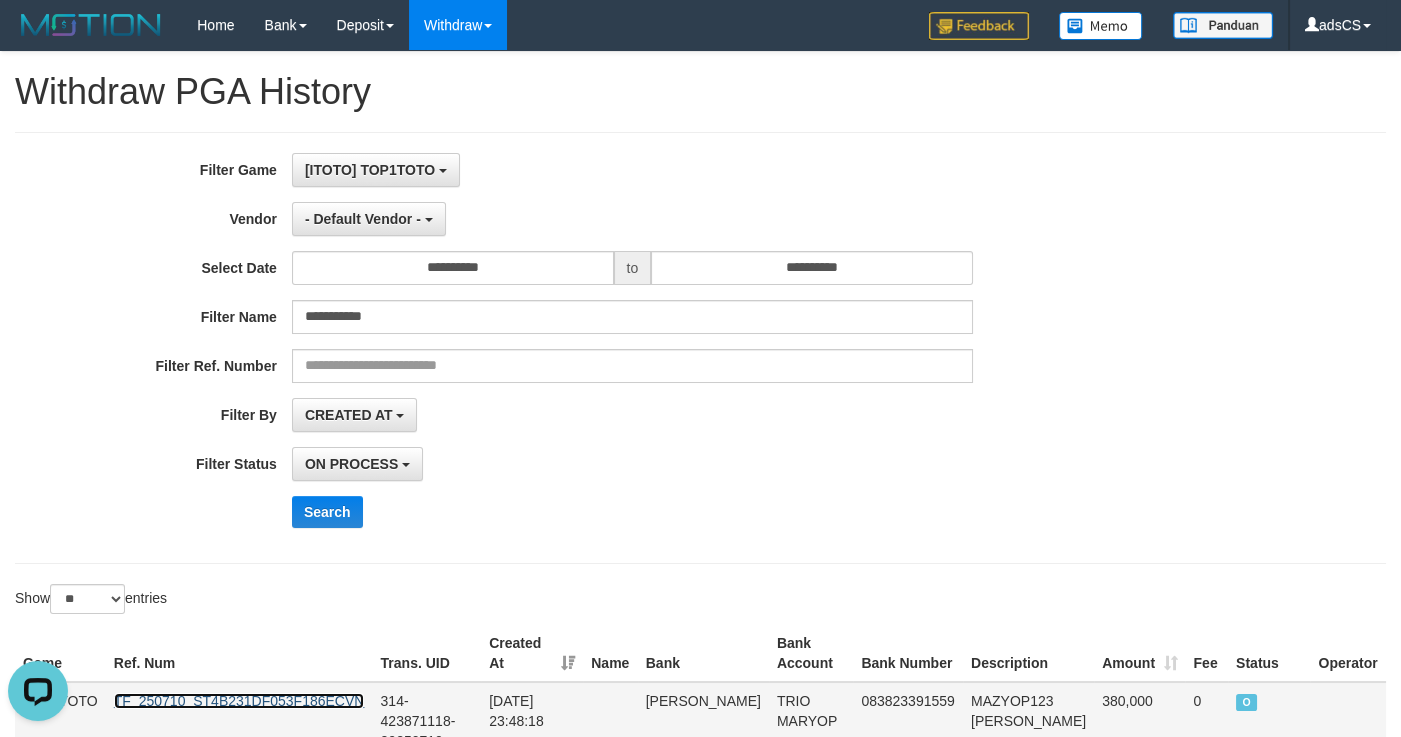 click on "TF_250710_ST4B231DF053F186ECVN" at bounding box center (239, 701) 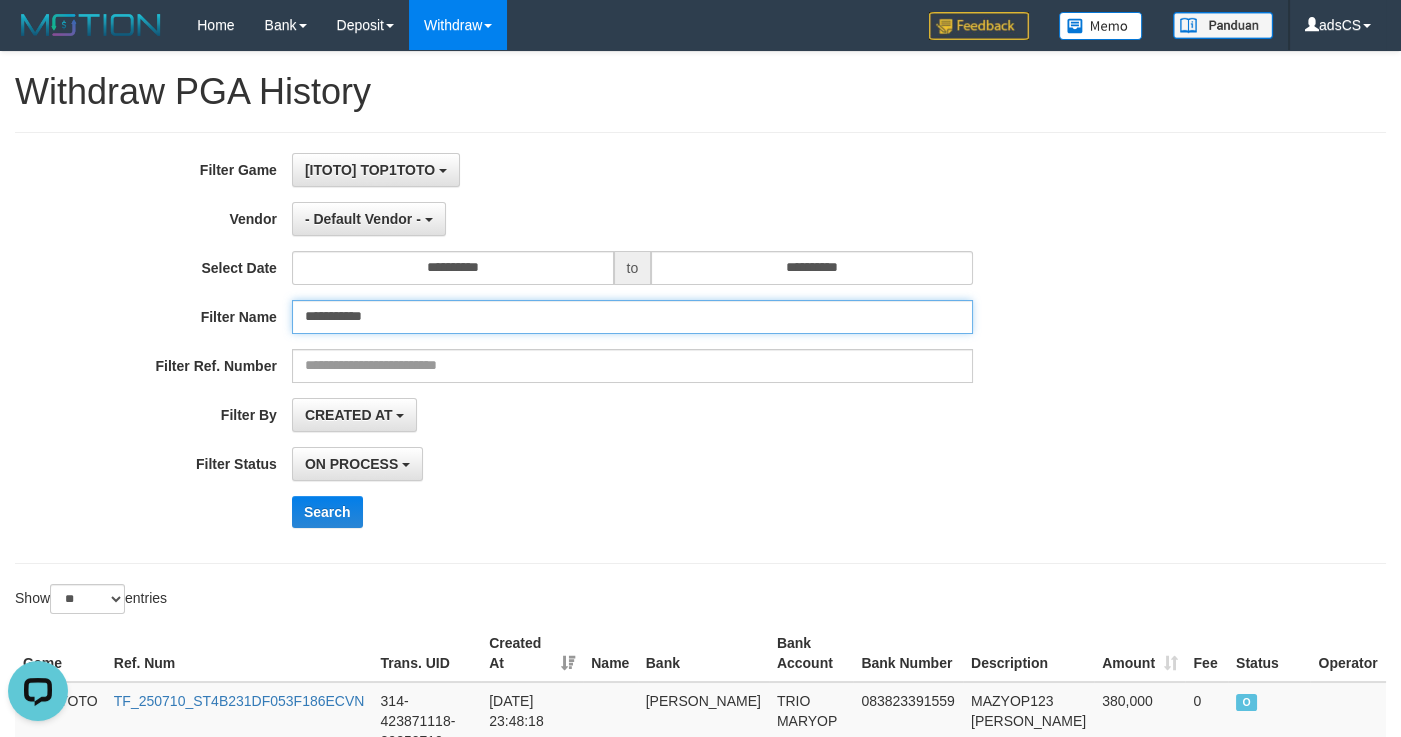 click on "**********" at bounding box center [632, 317] 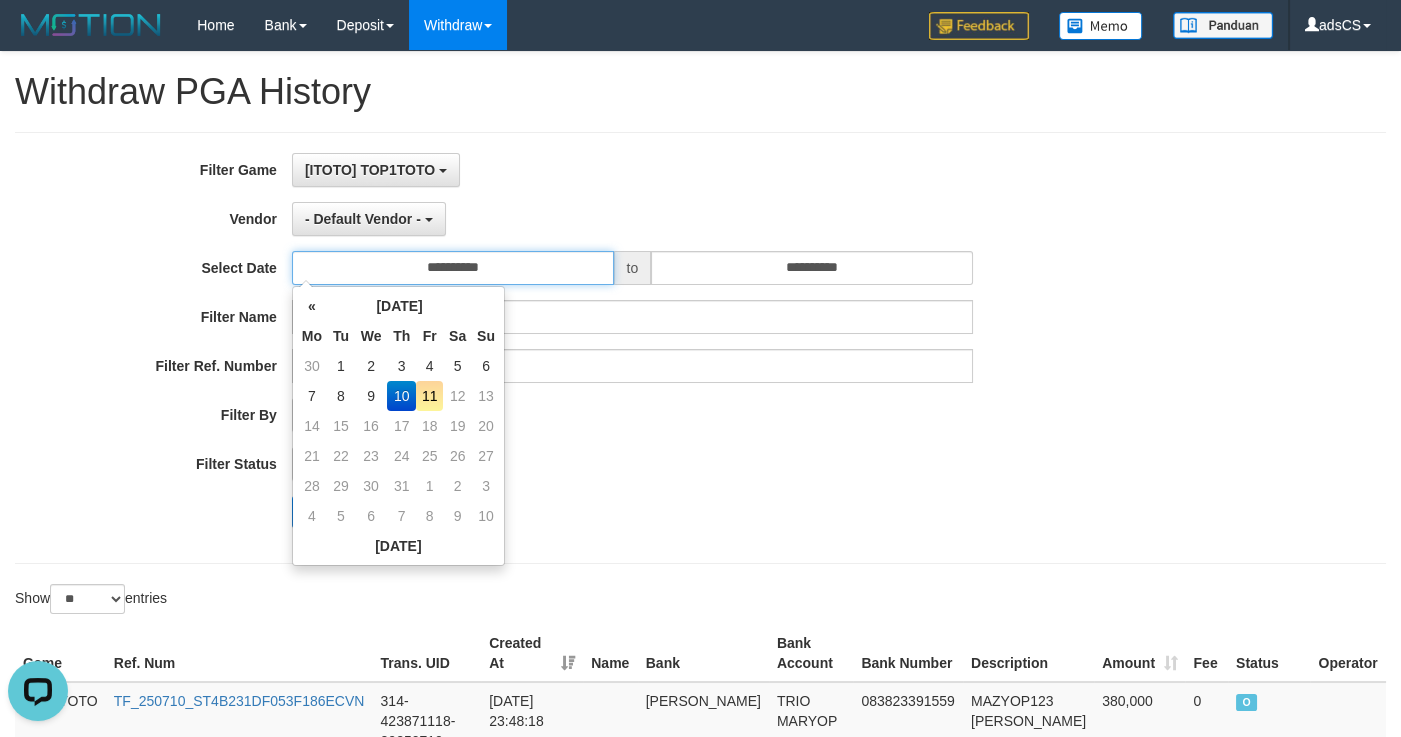 click on "**********" at bounding box center [453, 268] 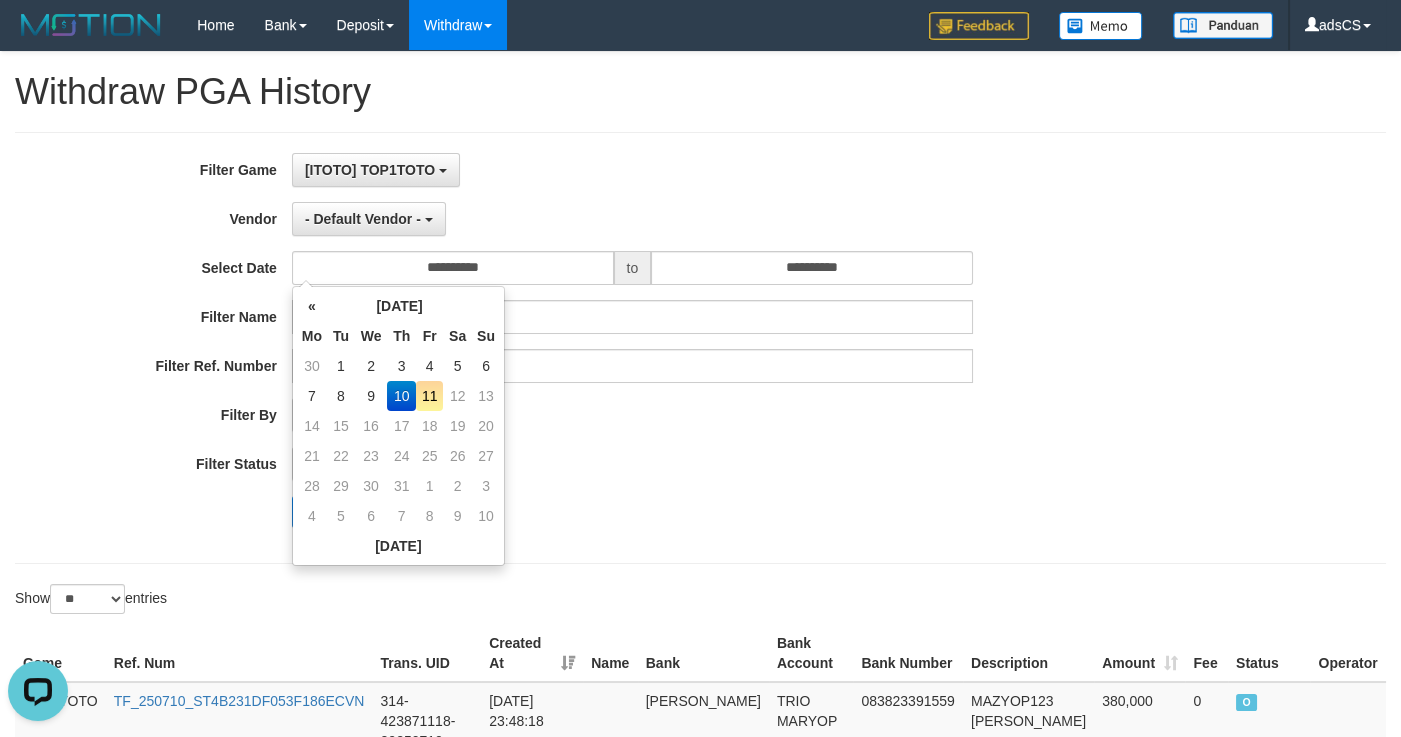 click on "10" at bounding box center (401, 396) 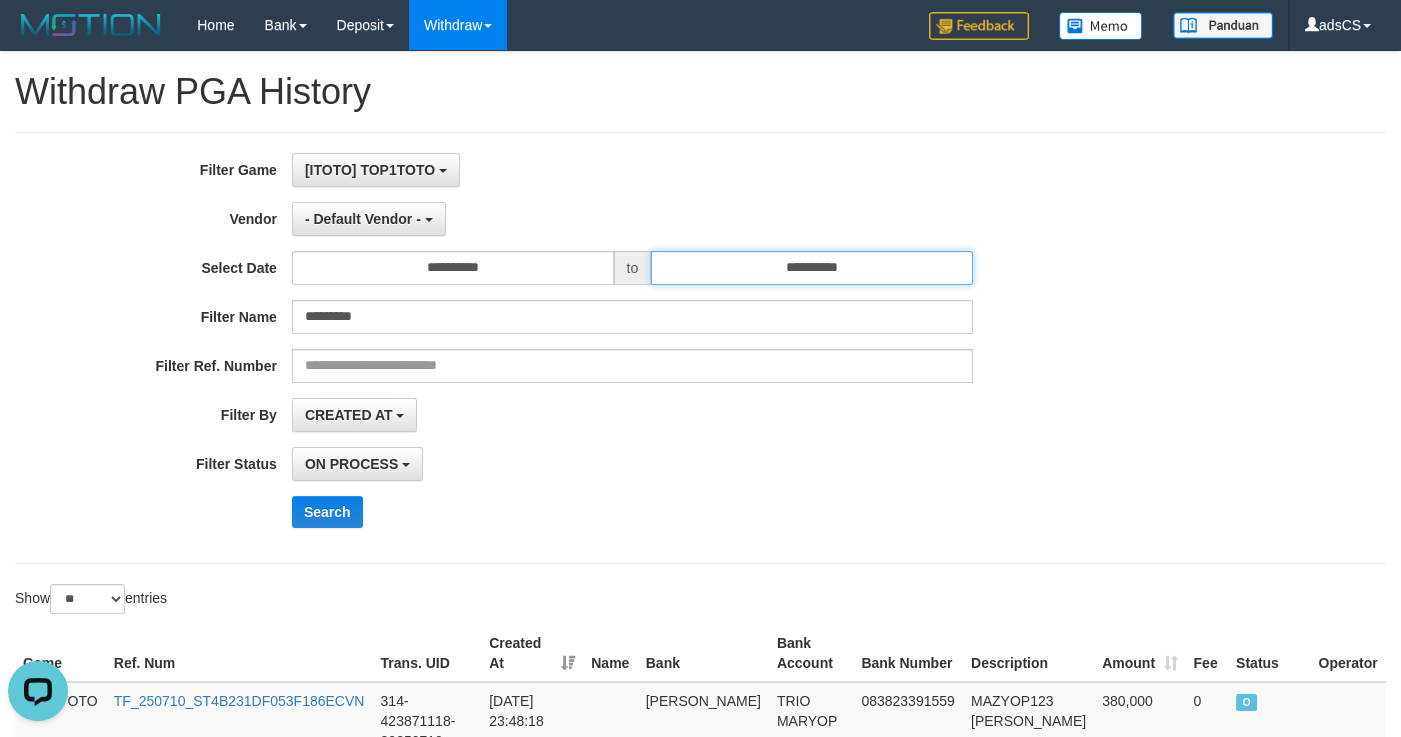 click on "**********" at bounding box center [812, 268] 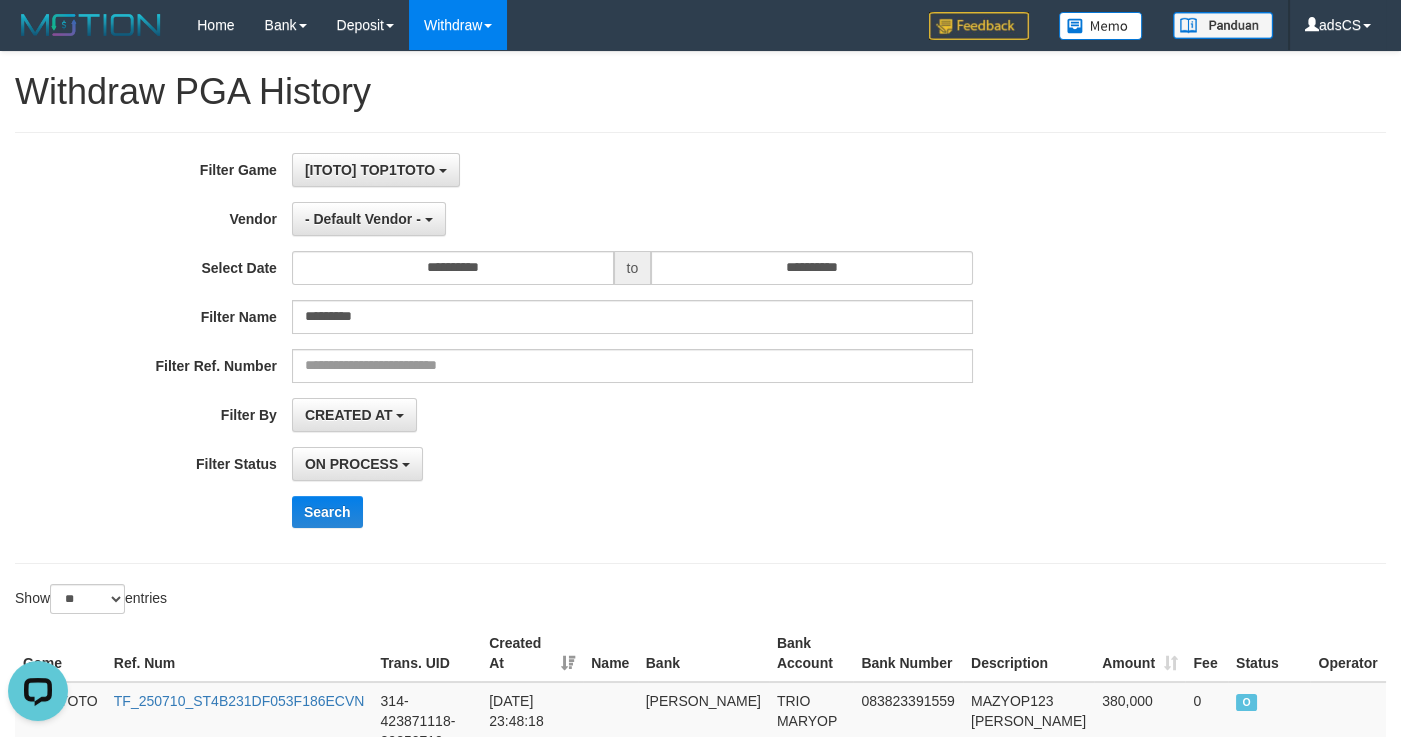 click on "ON PROCESS
SUCCESS
ON PROCESS
FAILED" at bounding box center (632, 464) 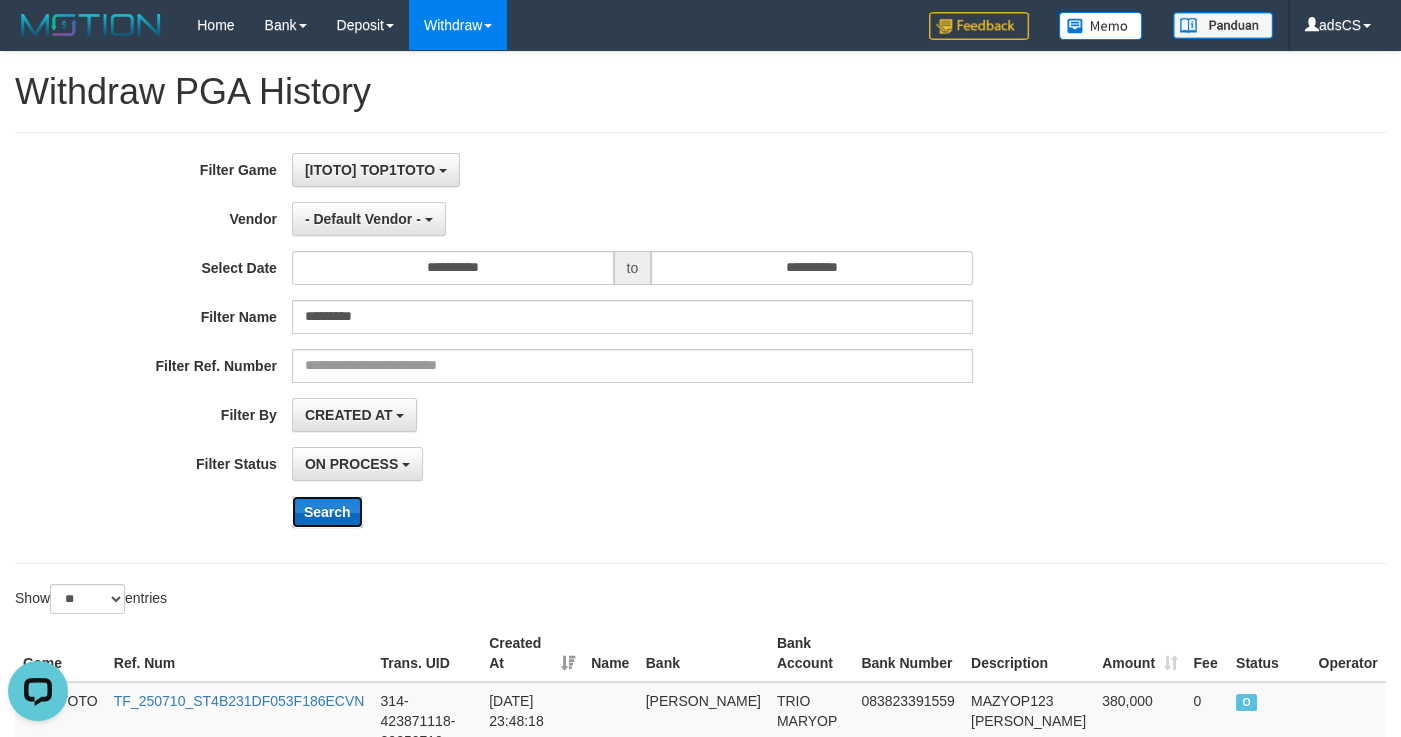 click on "Search" at bounding box center [327, 512] 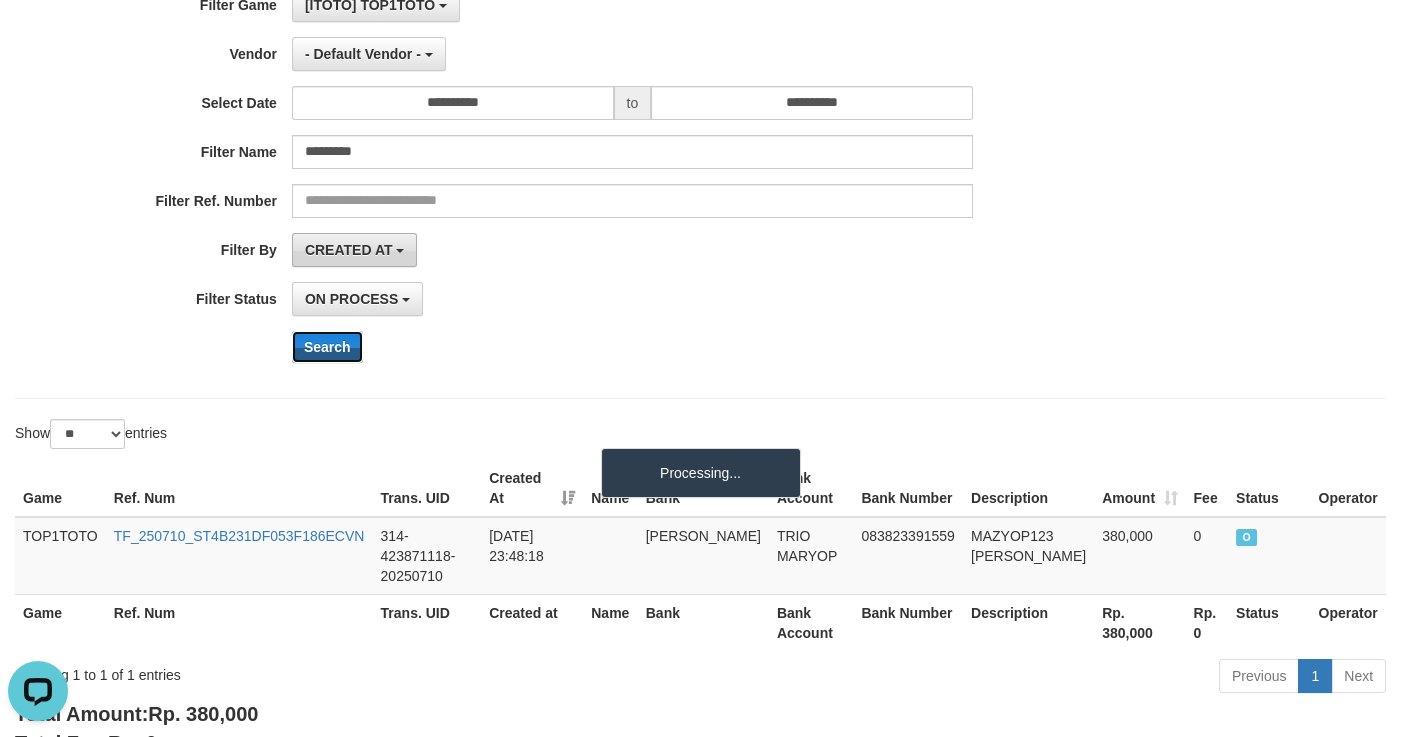 scroll, scrollTop: 272, scrollLeft: 0, axis: vertical 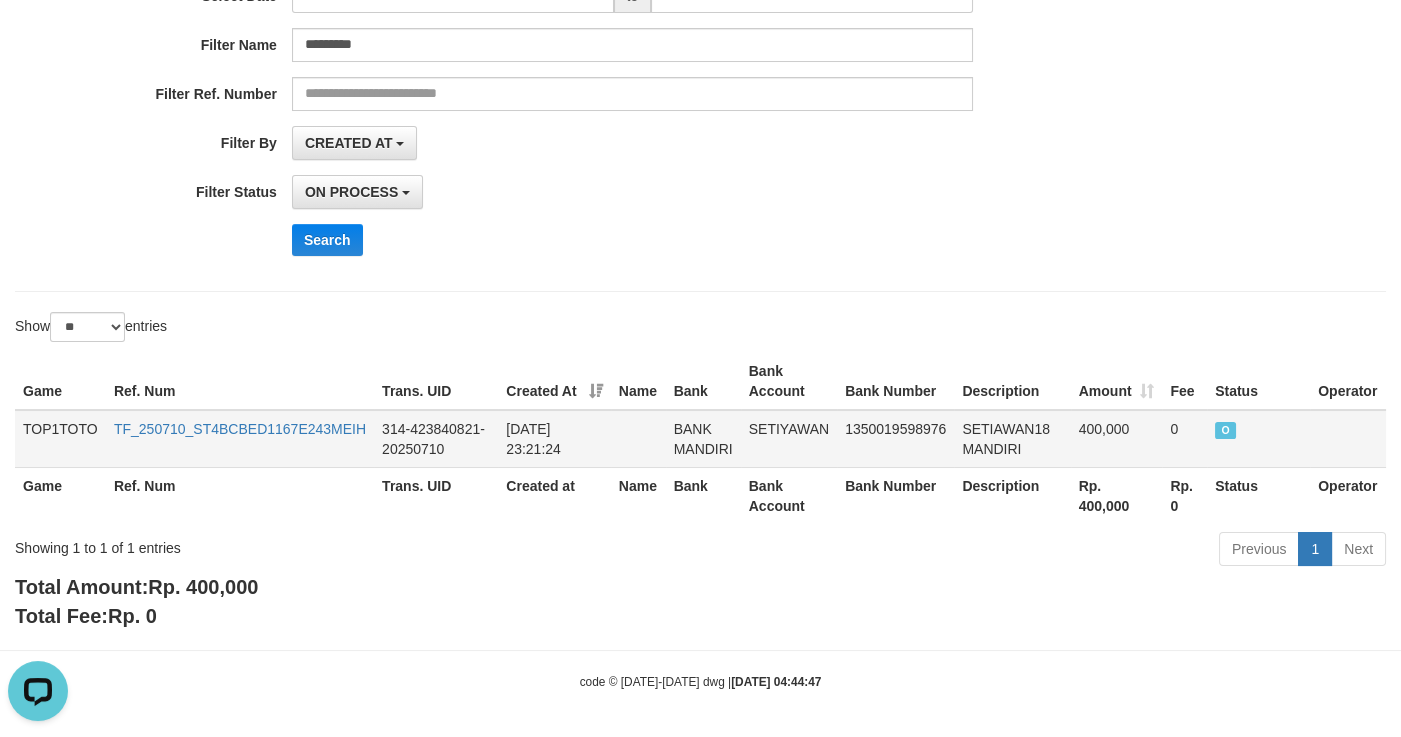 click on "TF_250710_ST4BCBED1167E243MEIH" at bounding box center [240, 439] 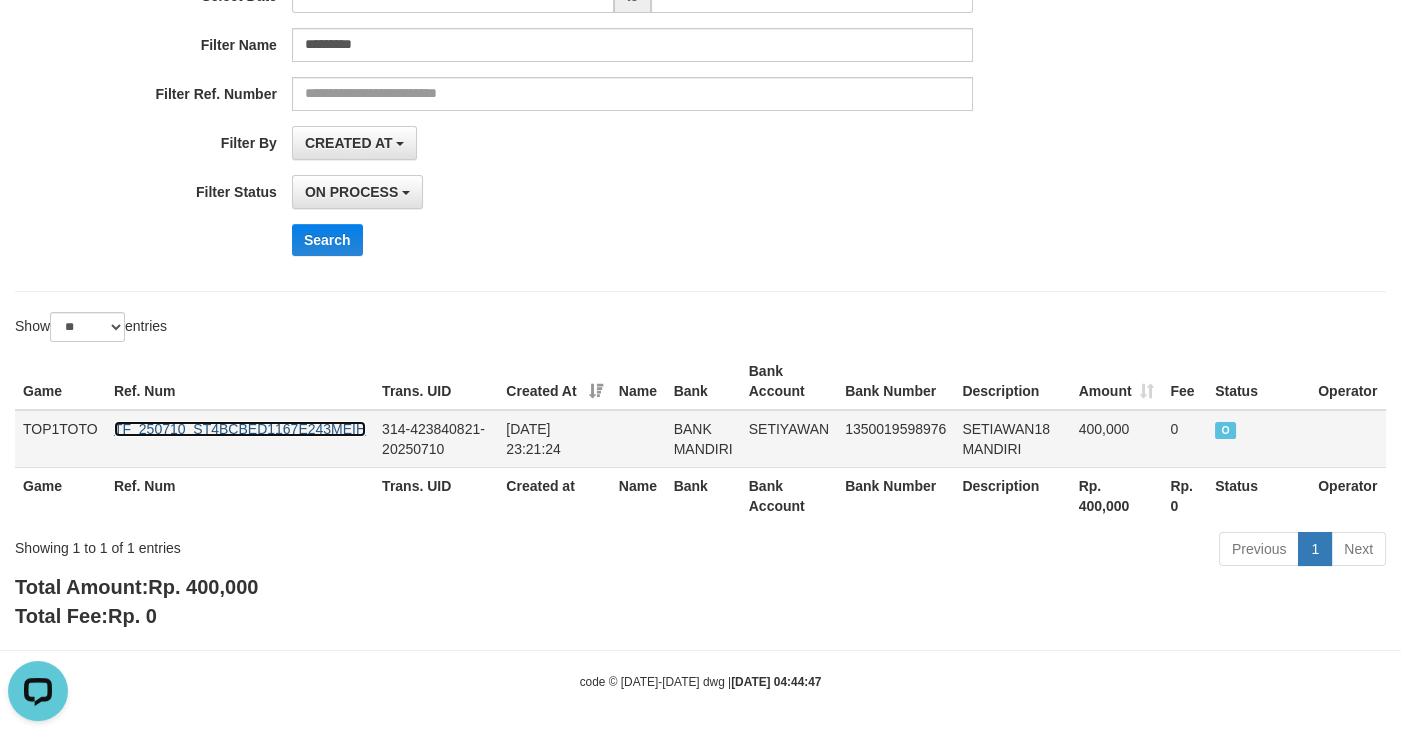 click on "TF_250710_ST4BCBED1167E243MEIH" at bounding box center [240, 429] 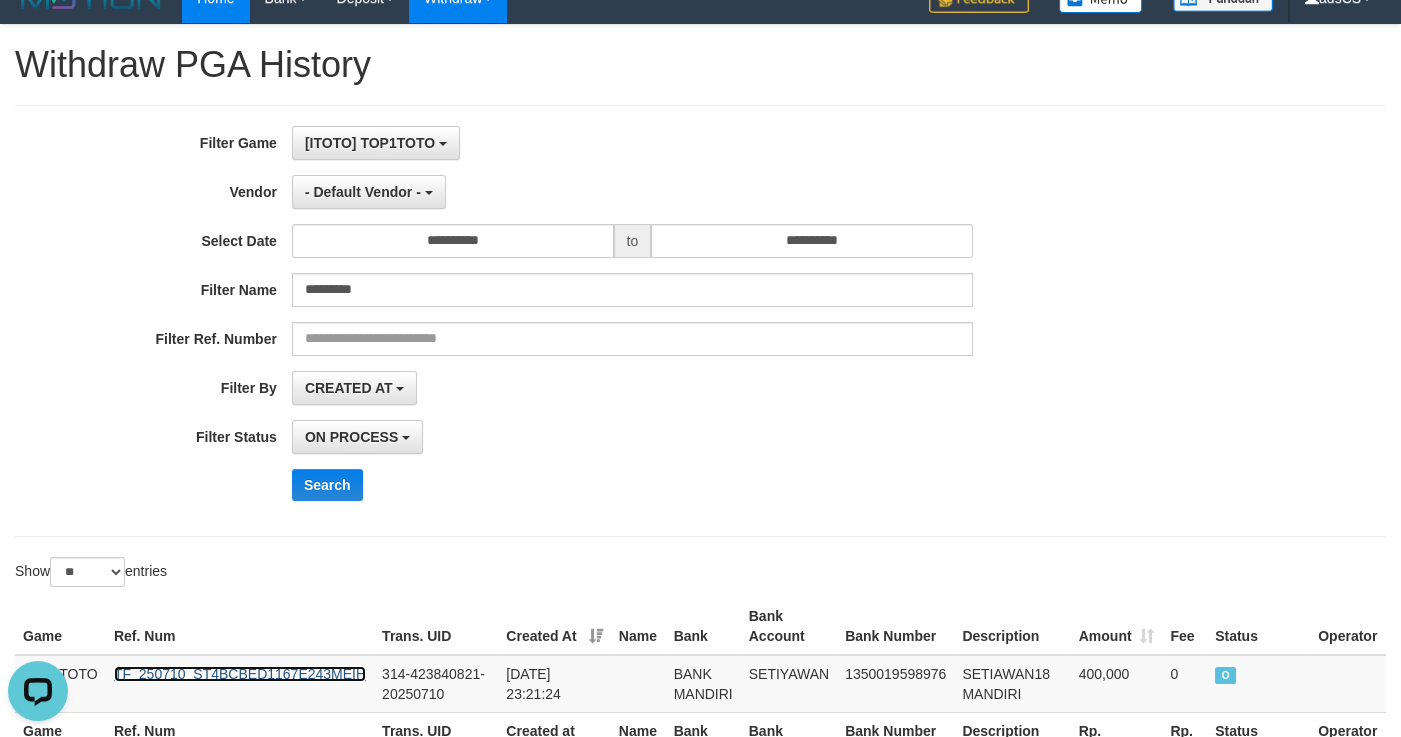 scroll, scrollTop: 0, scrollLeft: 0, axis: both 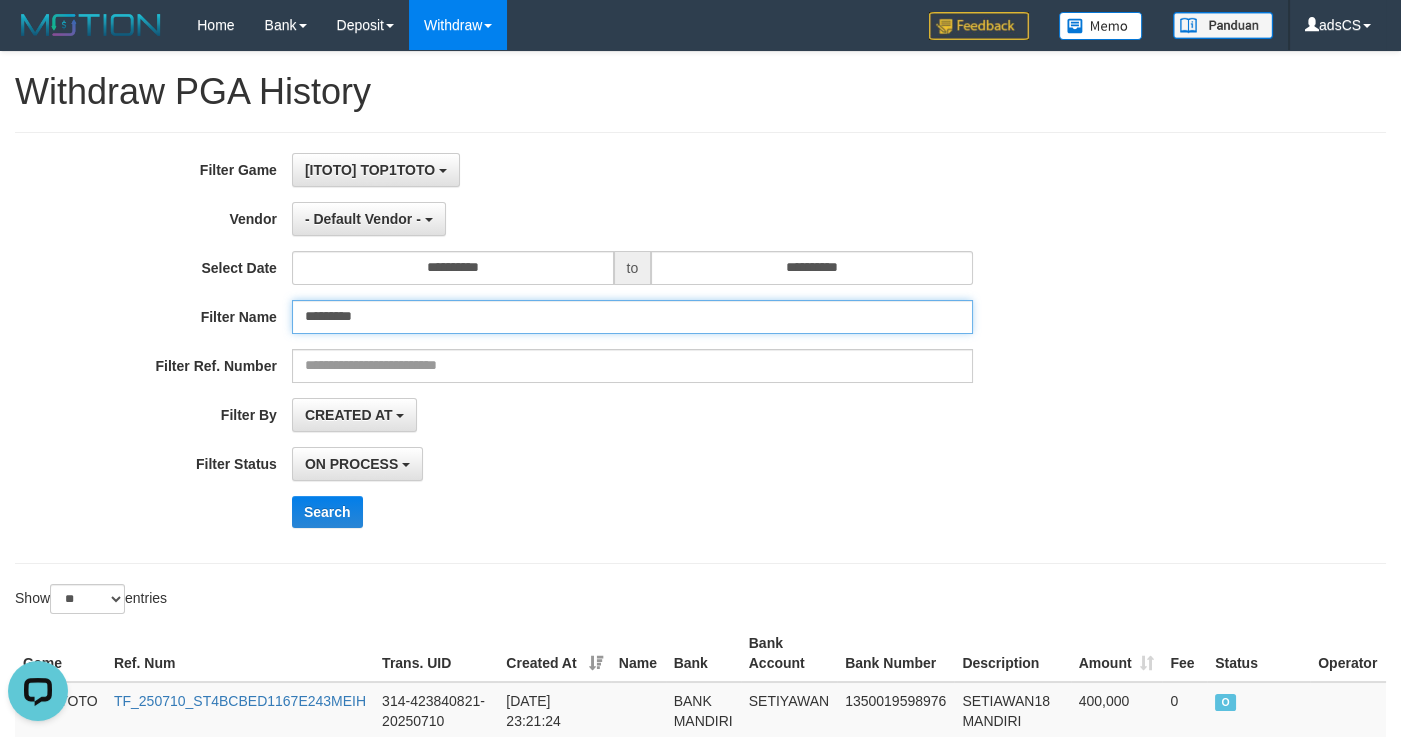 click on "*********" at bounding box center (632, 317) 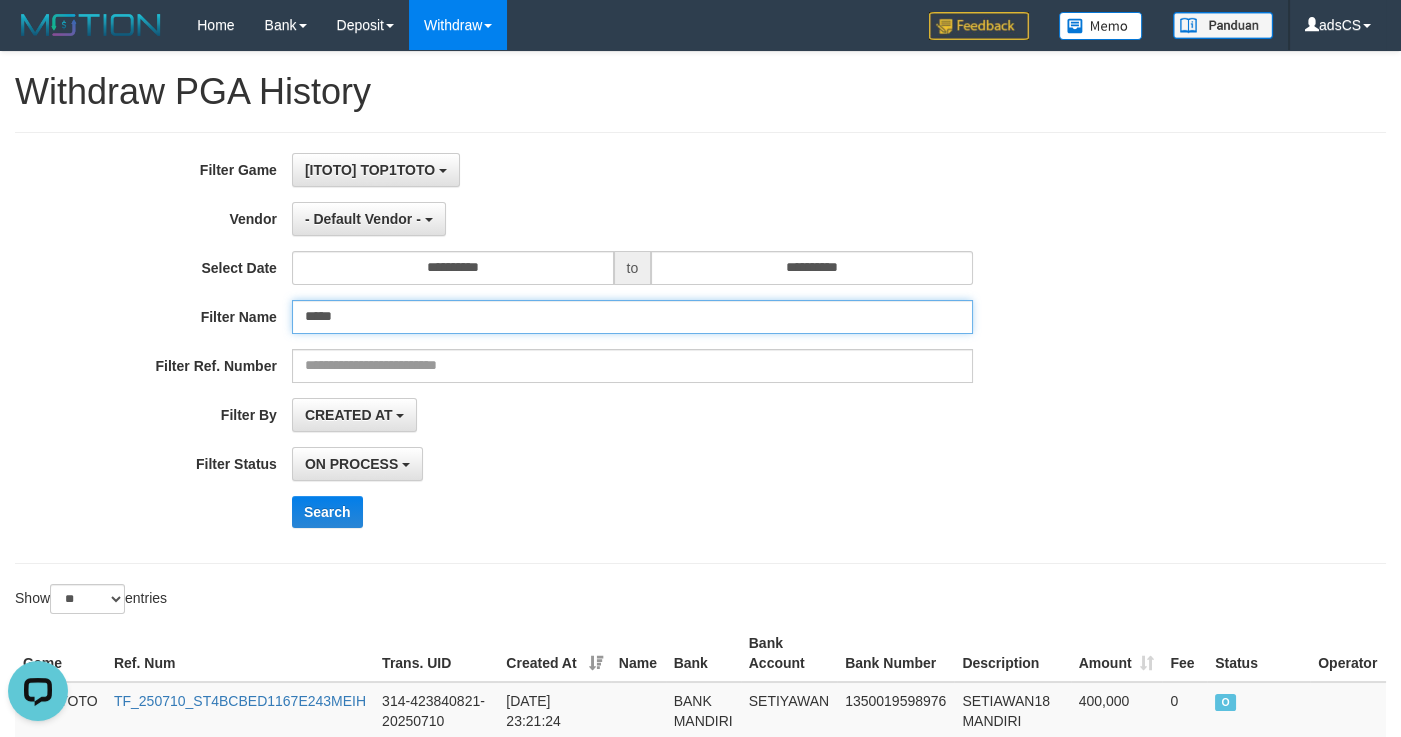 type on "*****" 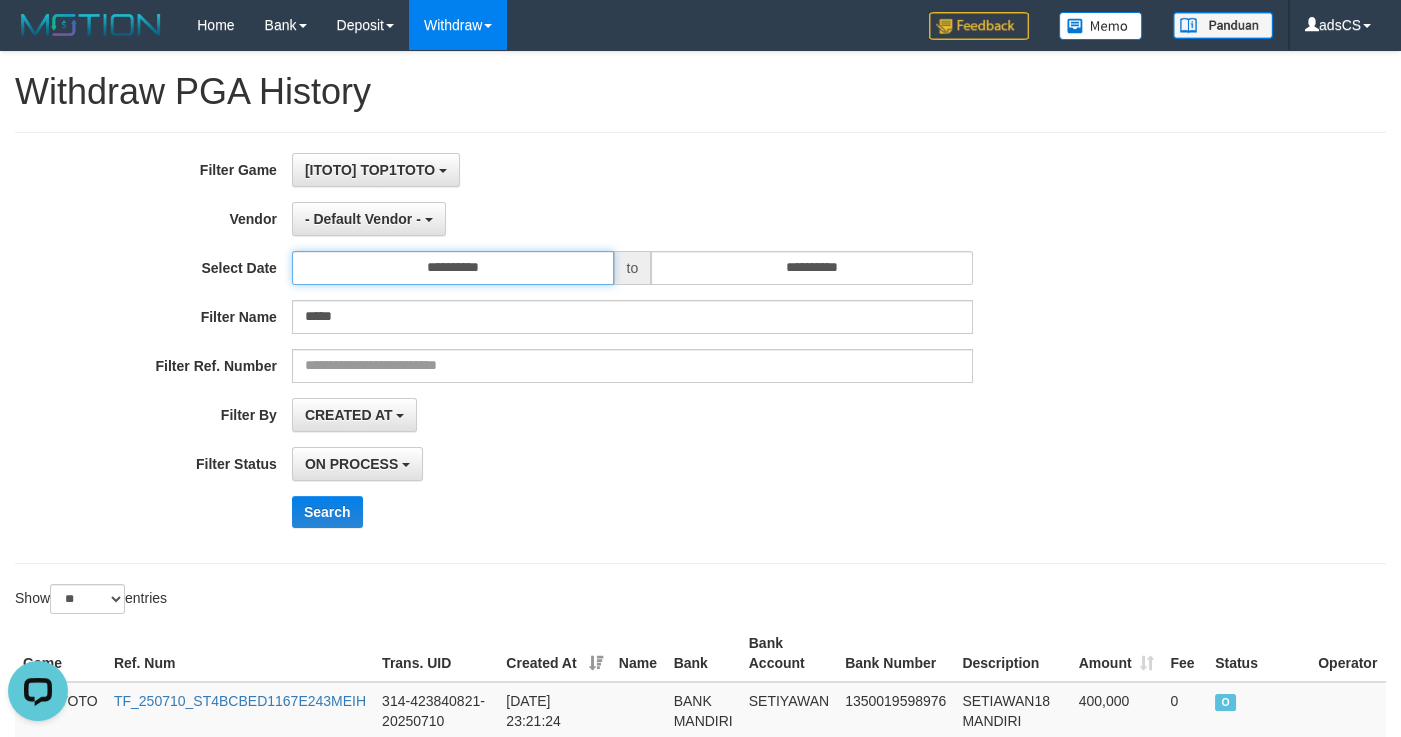 click on "**********" at bounding box center (453, 268) 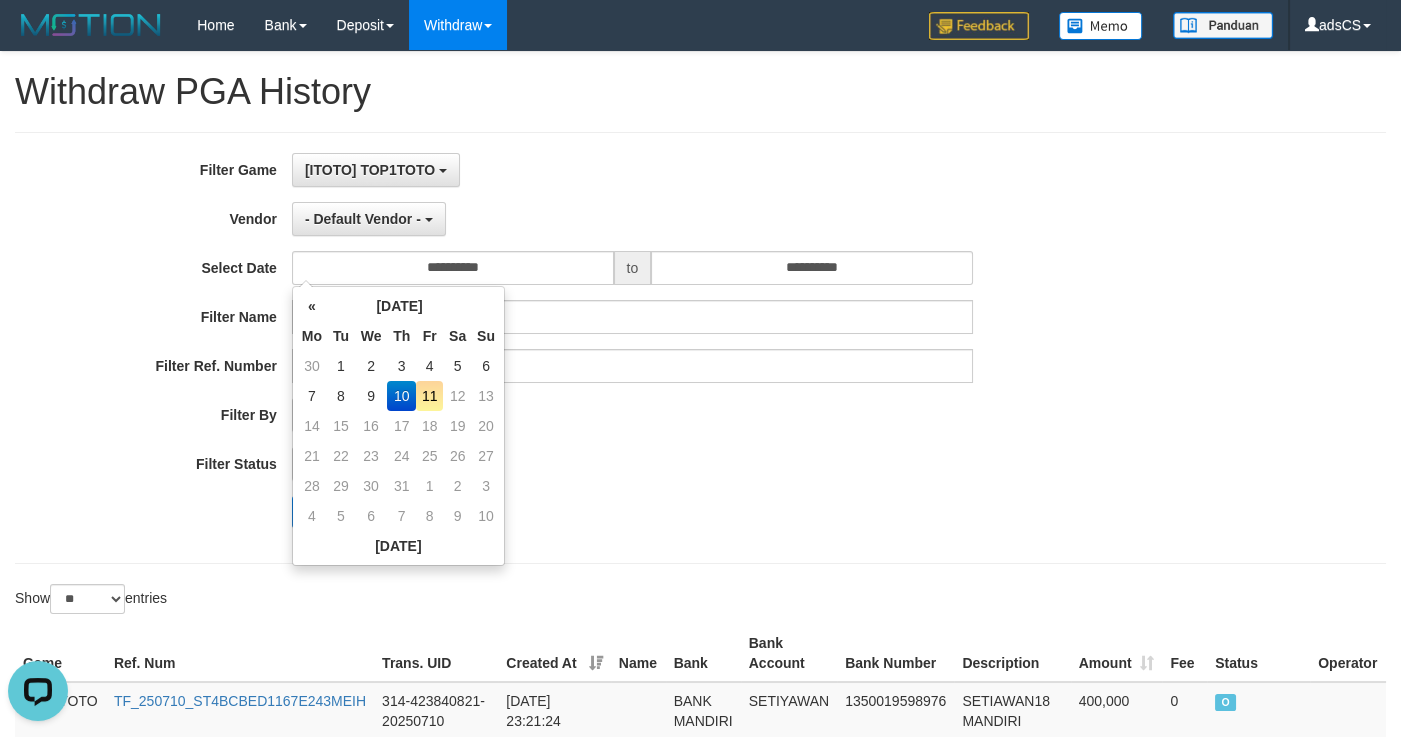 click on "11" at bounding box center [429, 396] 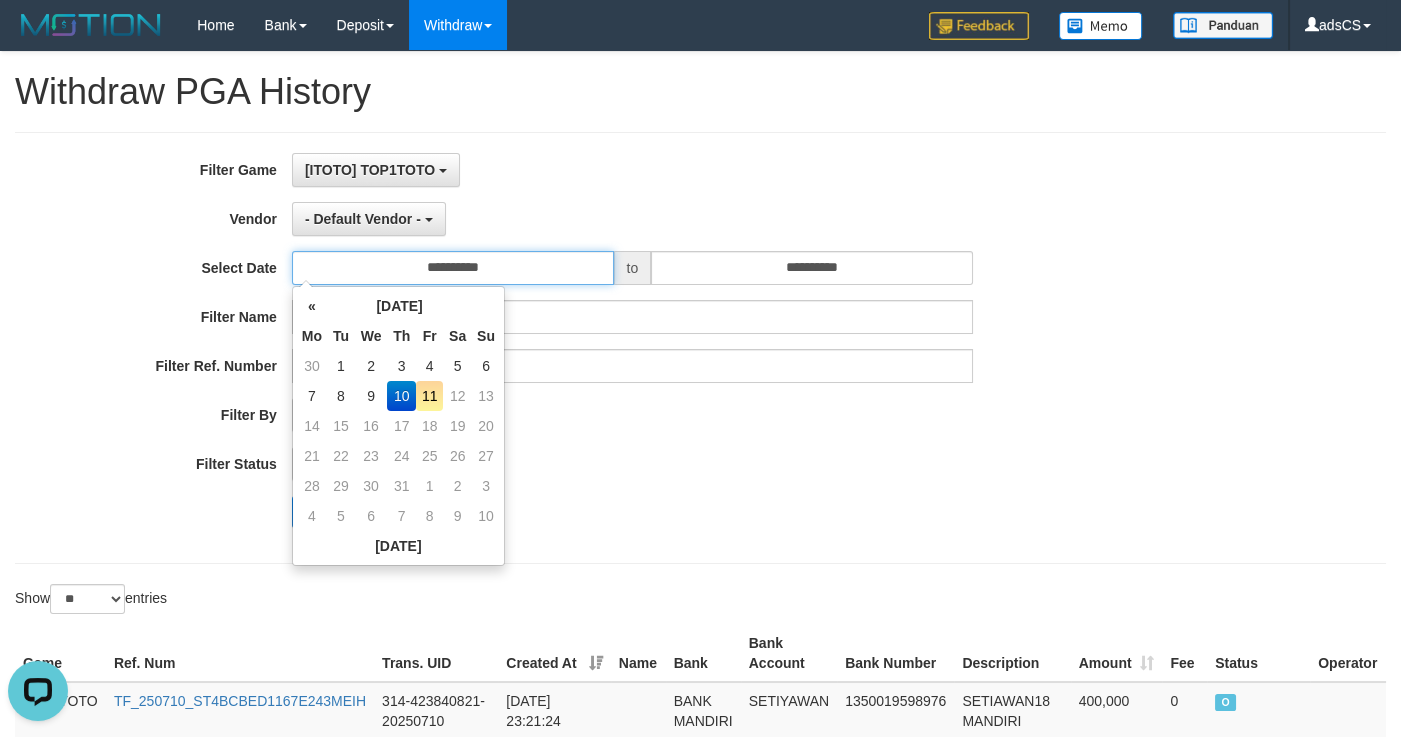 type on "**********" 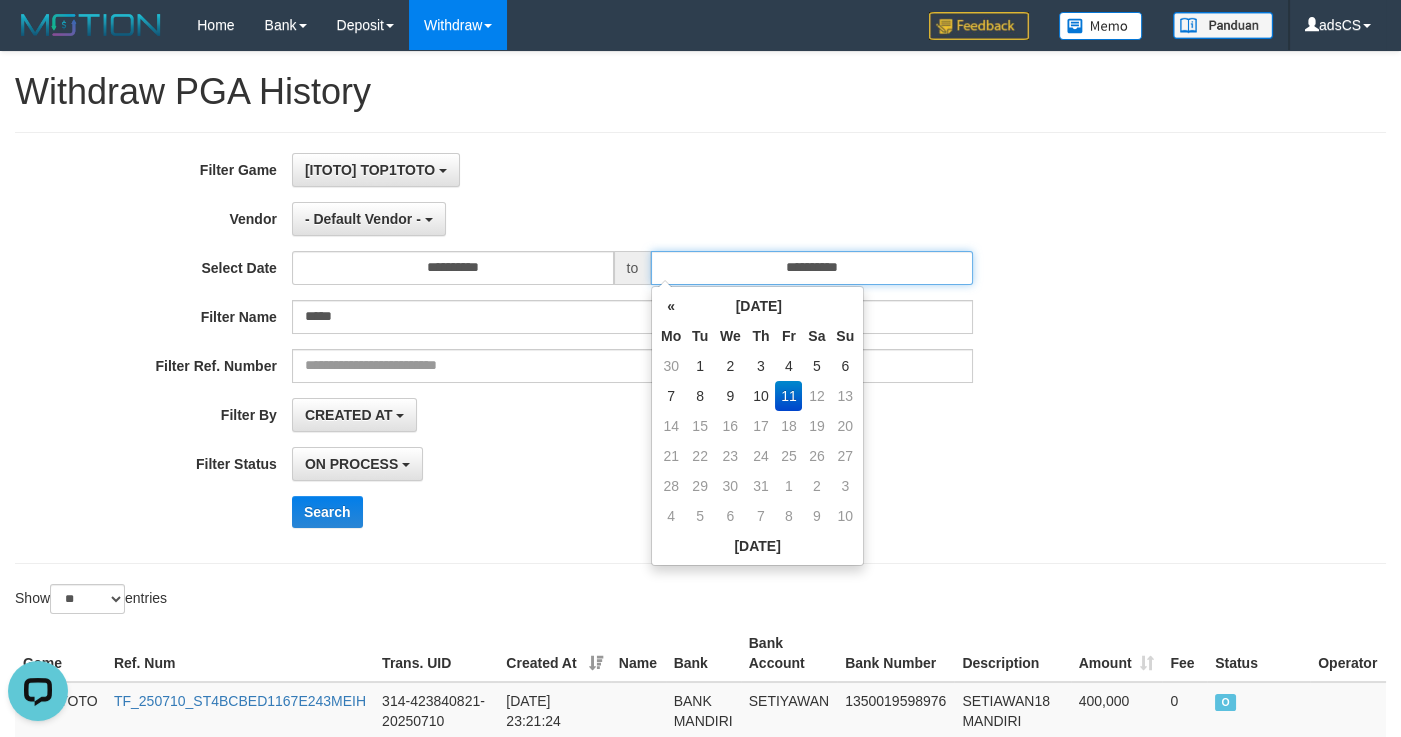 click on "**********" at bounding box center (812, 268) 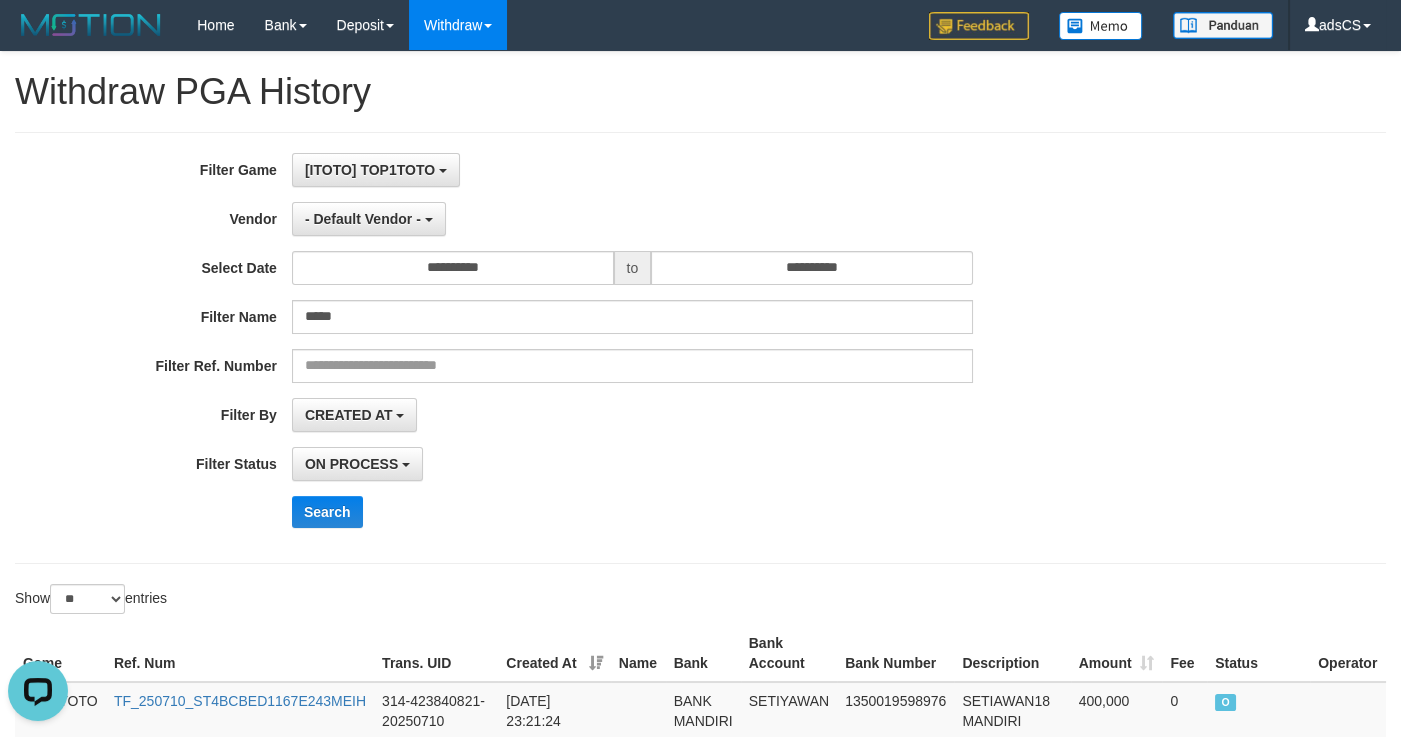 click on "**********" at bounding box center (584, 348) 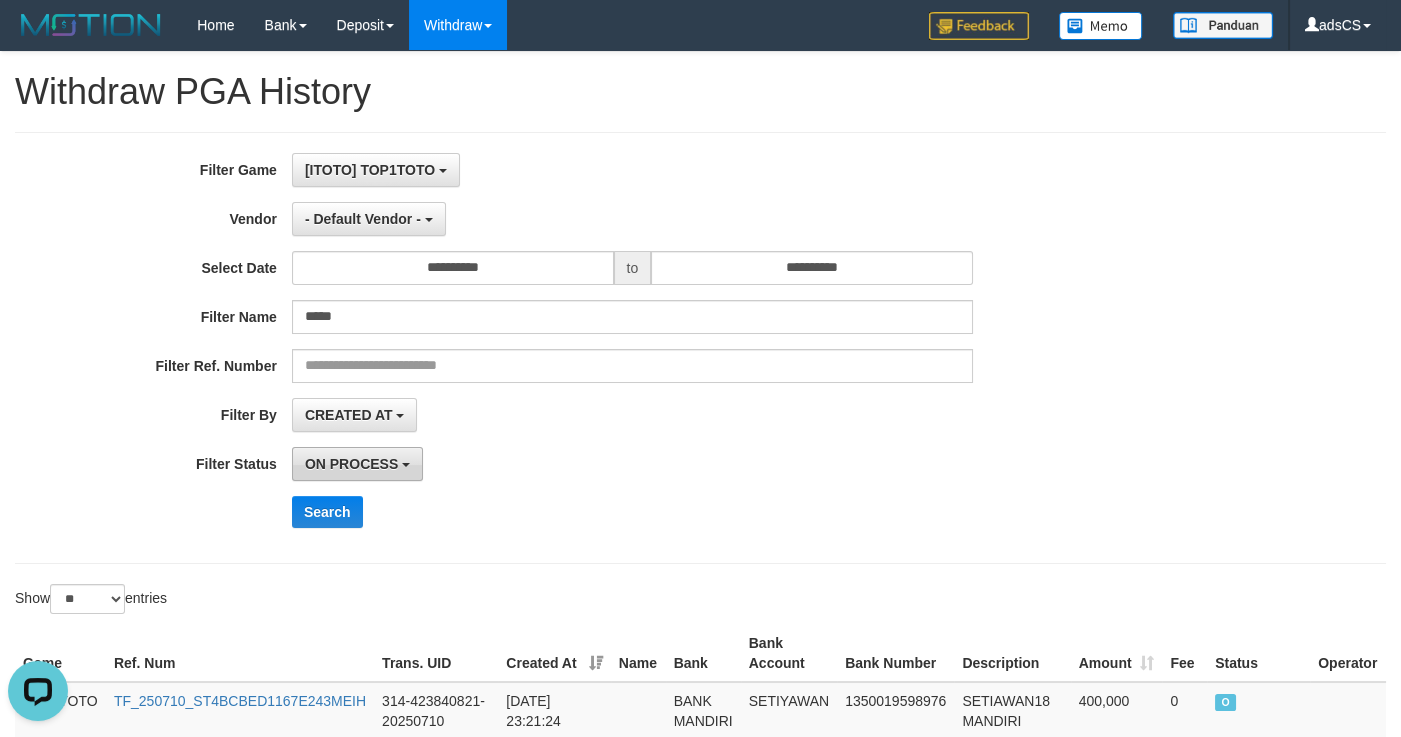 click on "ON PROCESS" at bounding box center [357, 464] 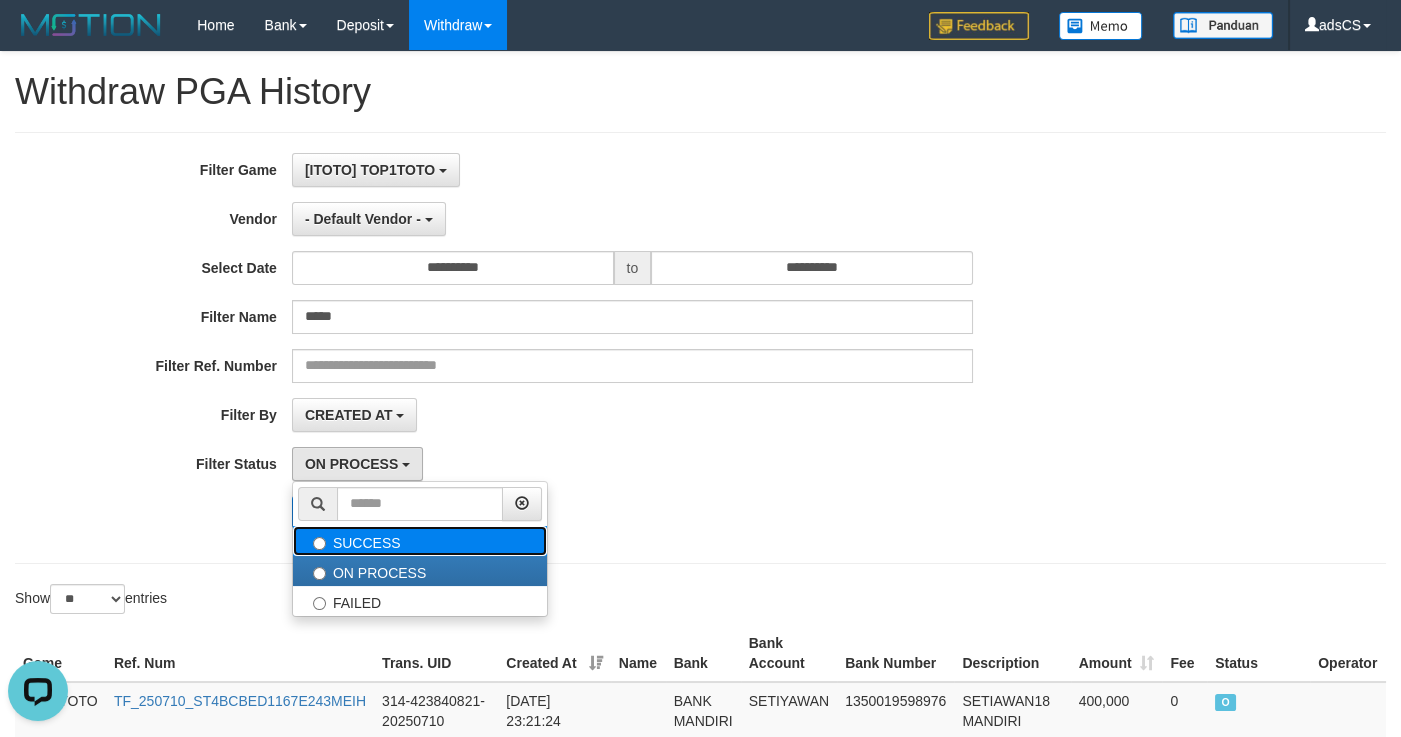 click on "SUCCESS" at bounding box center (420, 541) 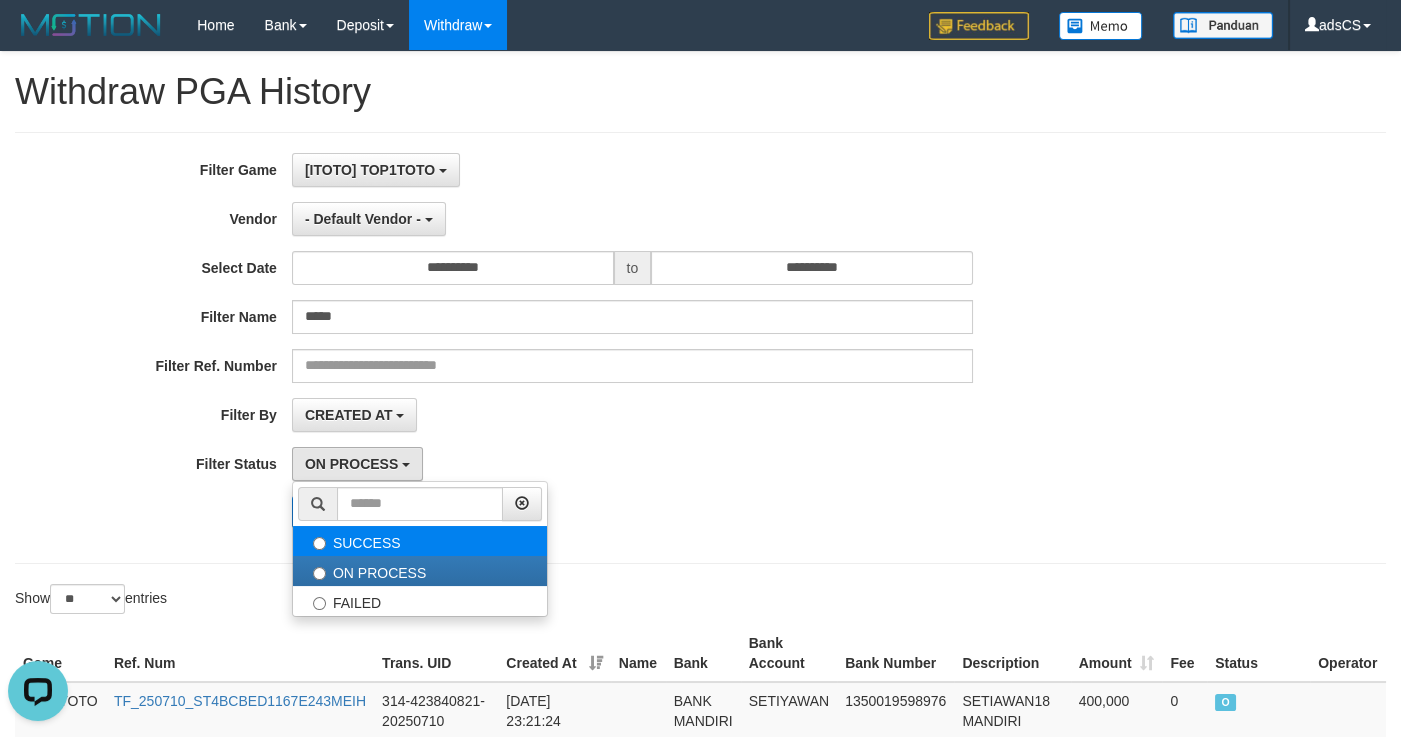 select on "*" 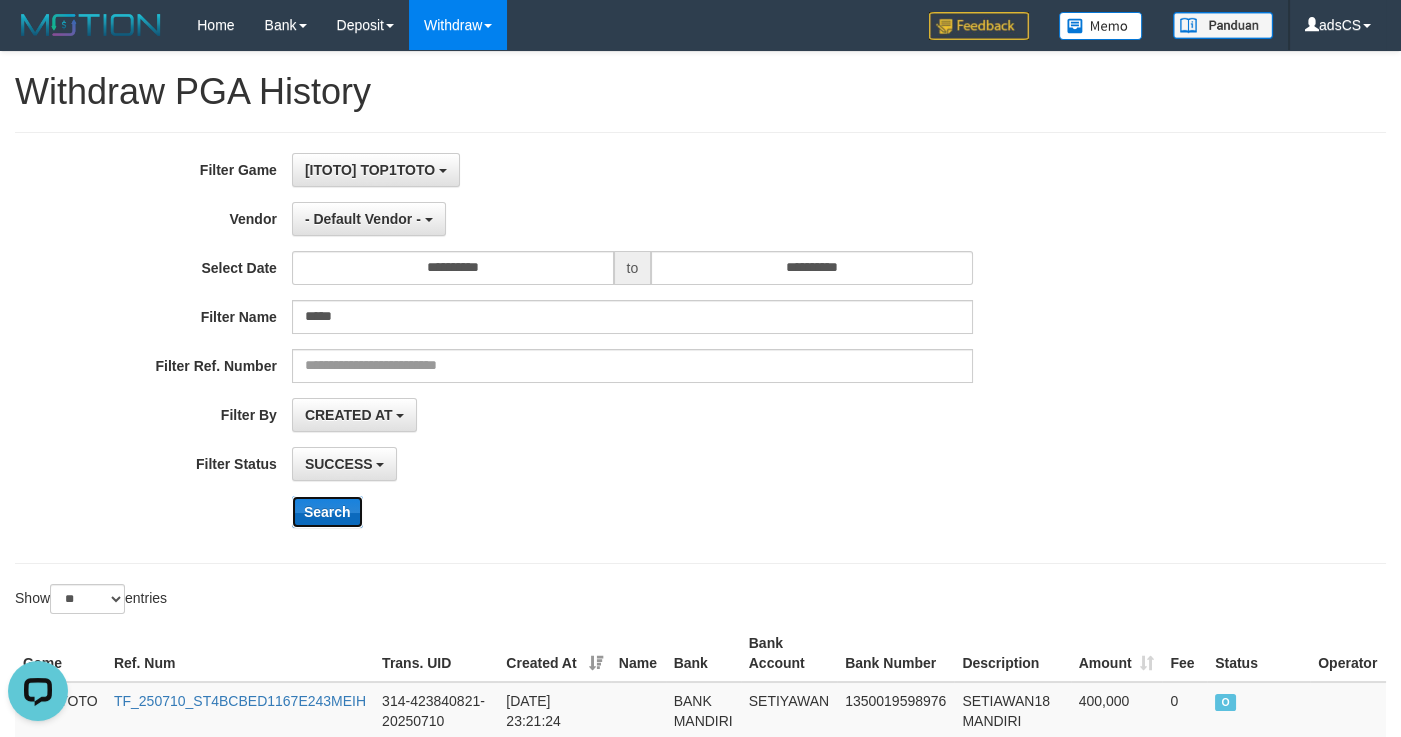 click on "Search" at bounding box center (327, 512) 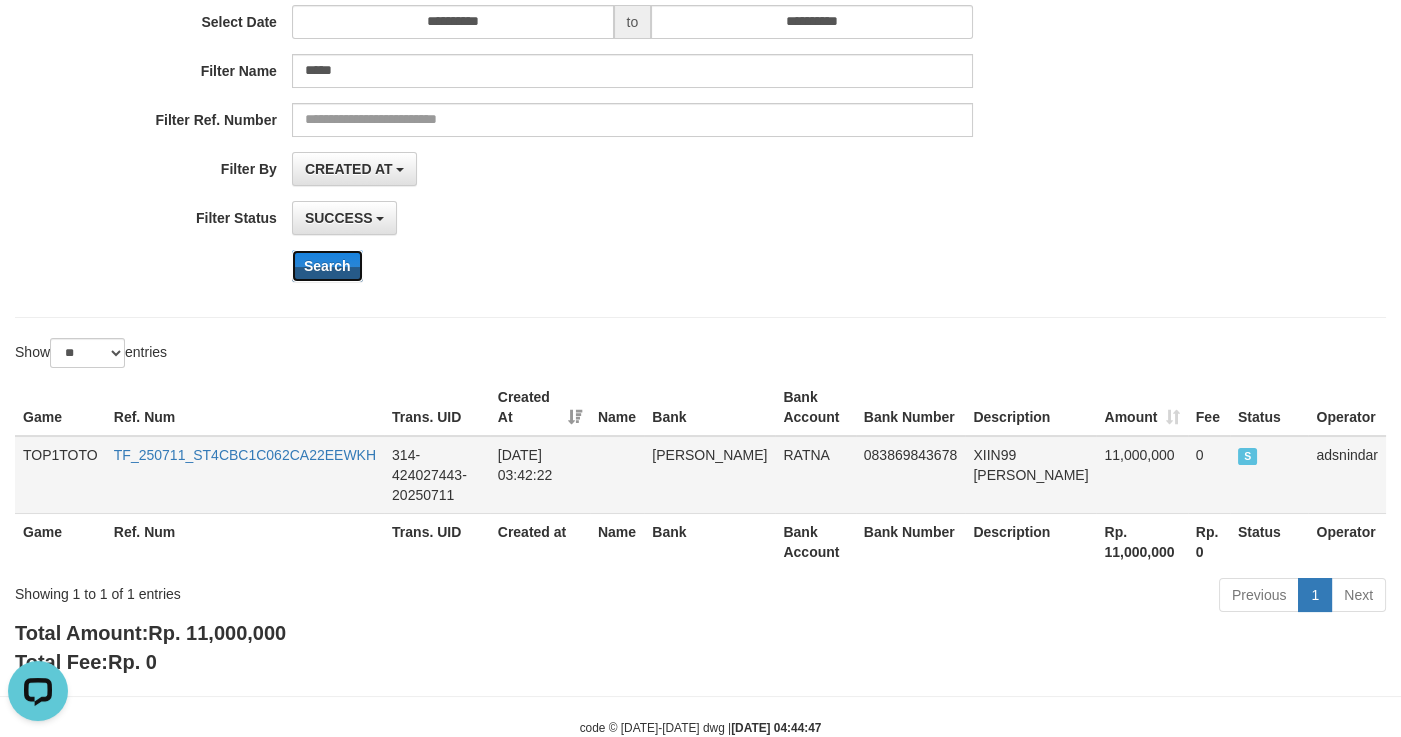 scroll, scrollTop: 272, scrollLeft: 0, axis: vertical 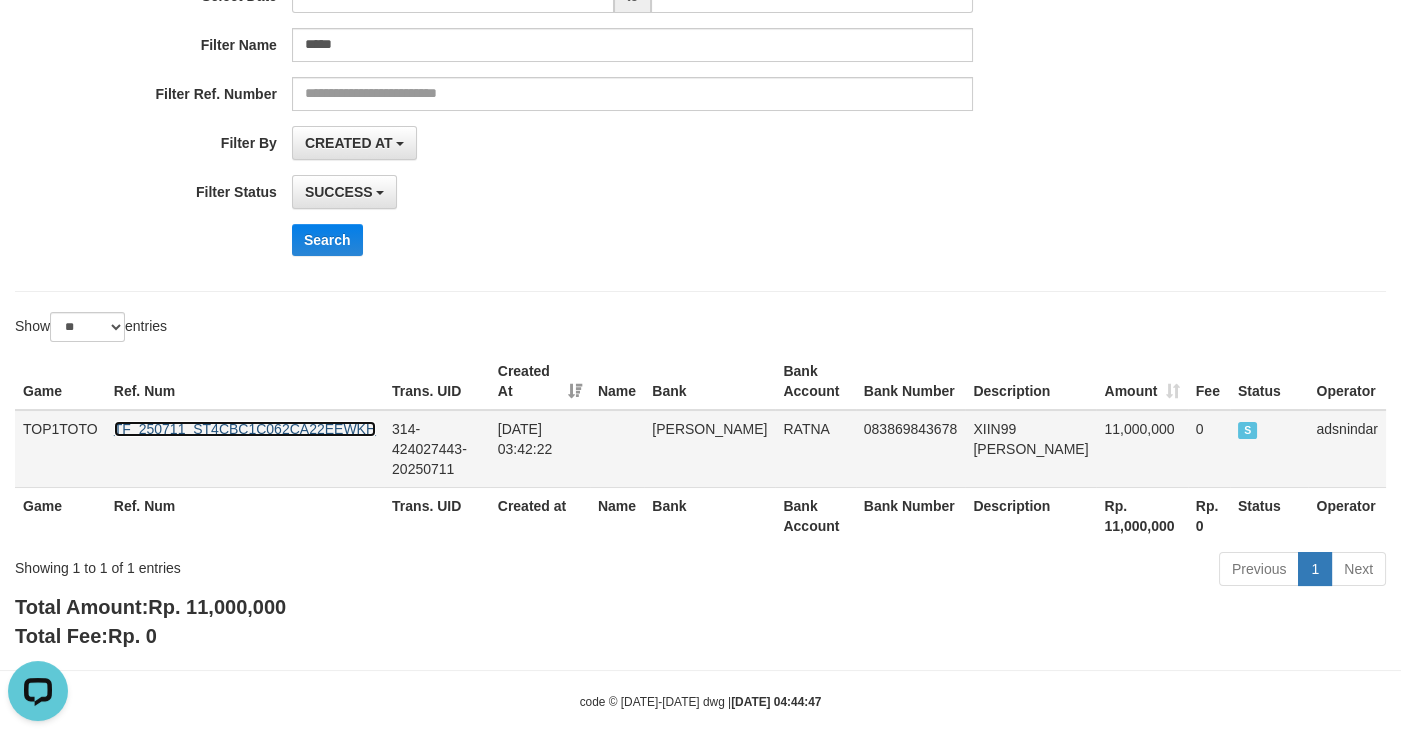 click on "TF_250711_ST4CBC1C062CA22EEWKH" at bounding box center (245, 429) 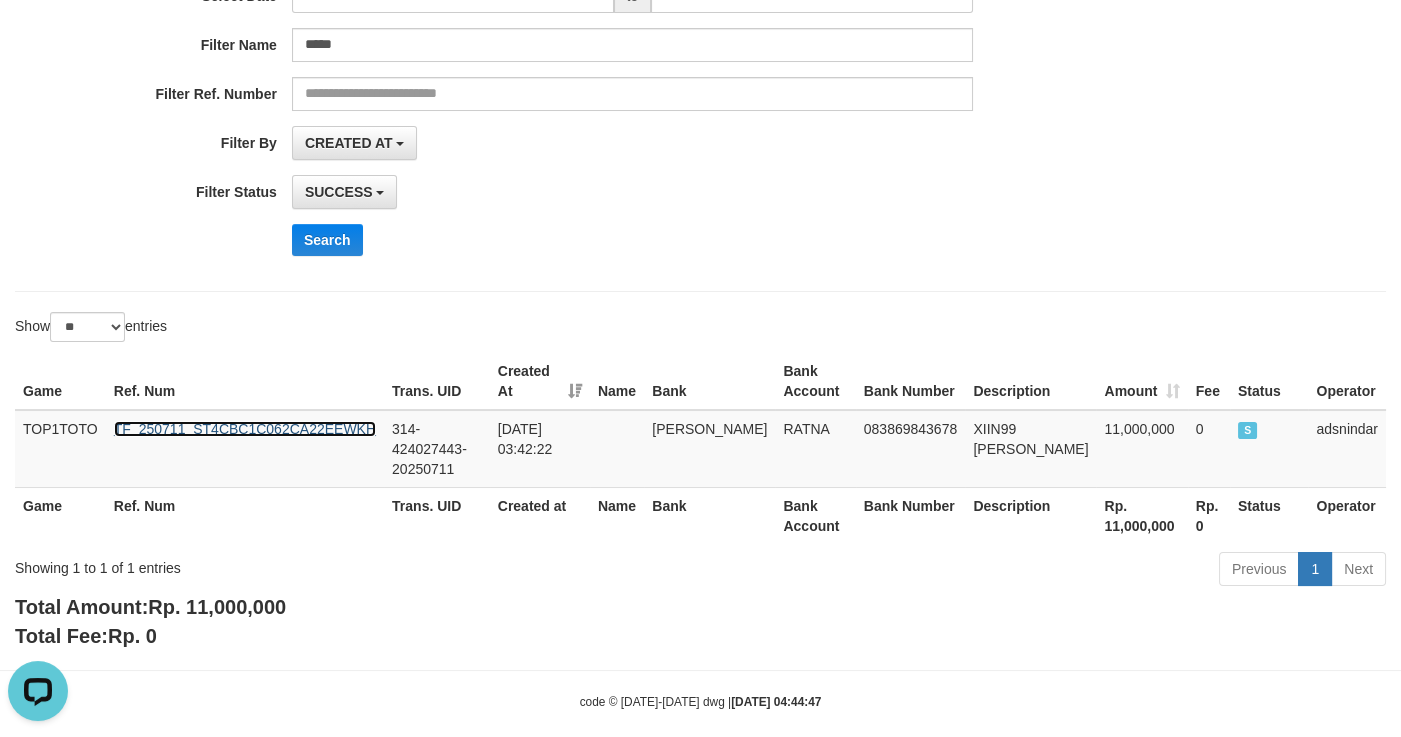 scroll, scrollTop: 0, scrollLeft: 0, axis: both 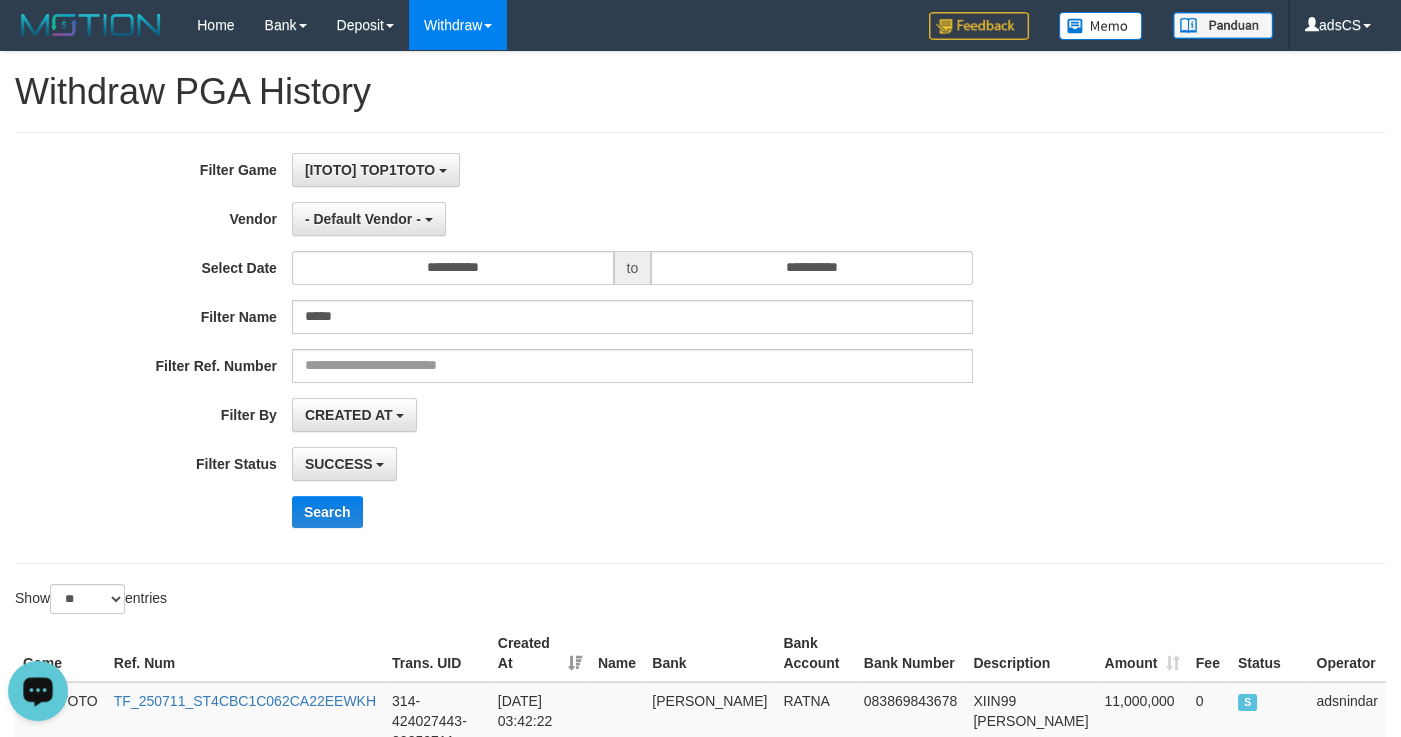 click at bounding box center (38, 691) 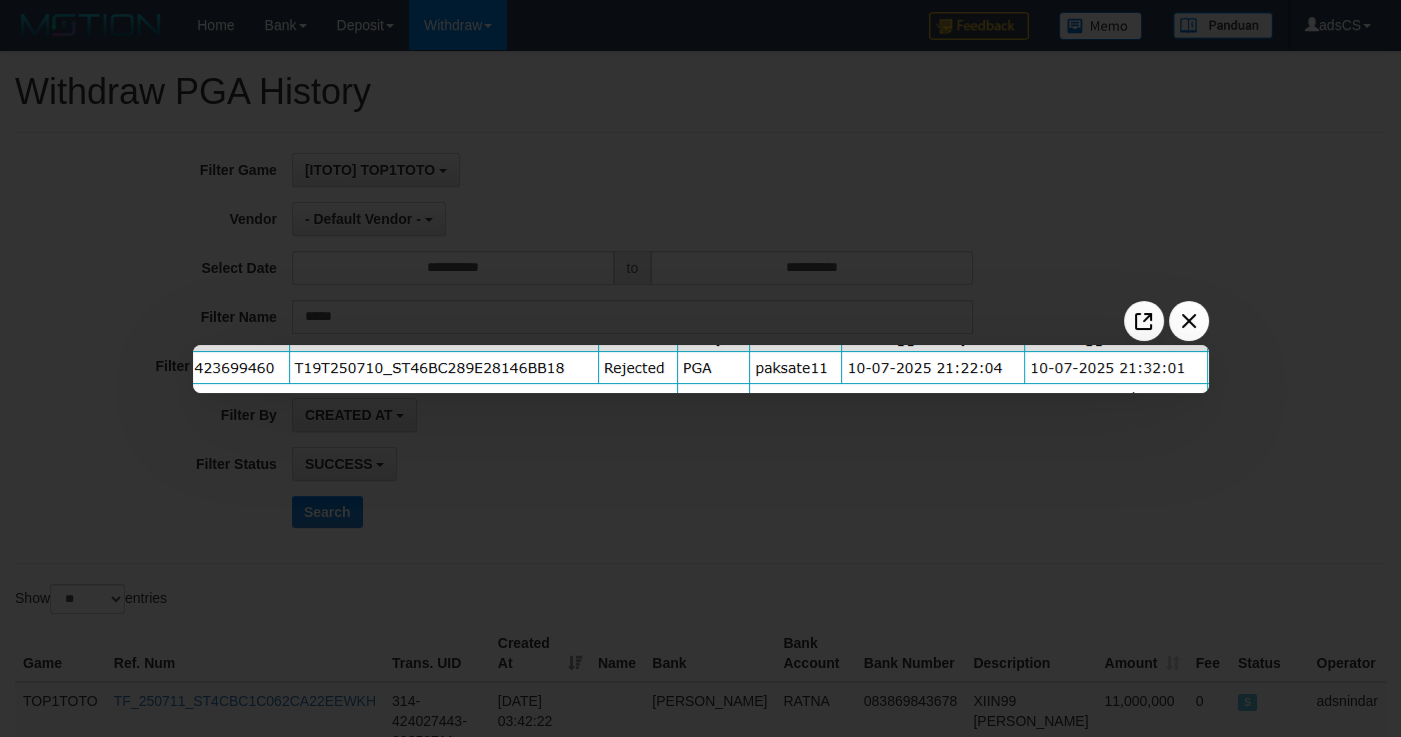 scroll, scrollTop: 0, scrollLeft: 0, axis: both 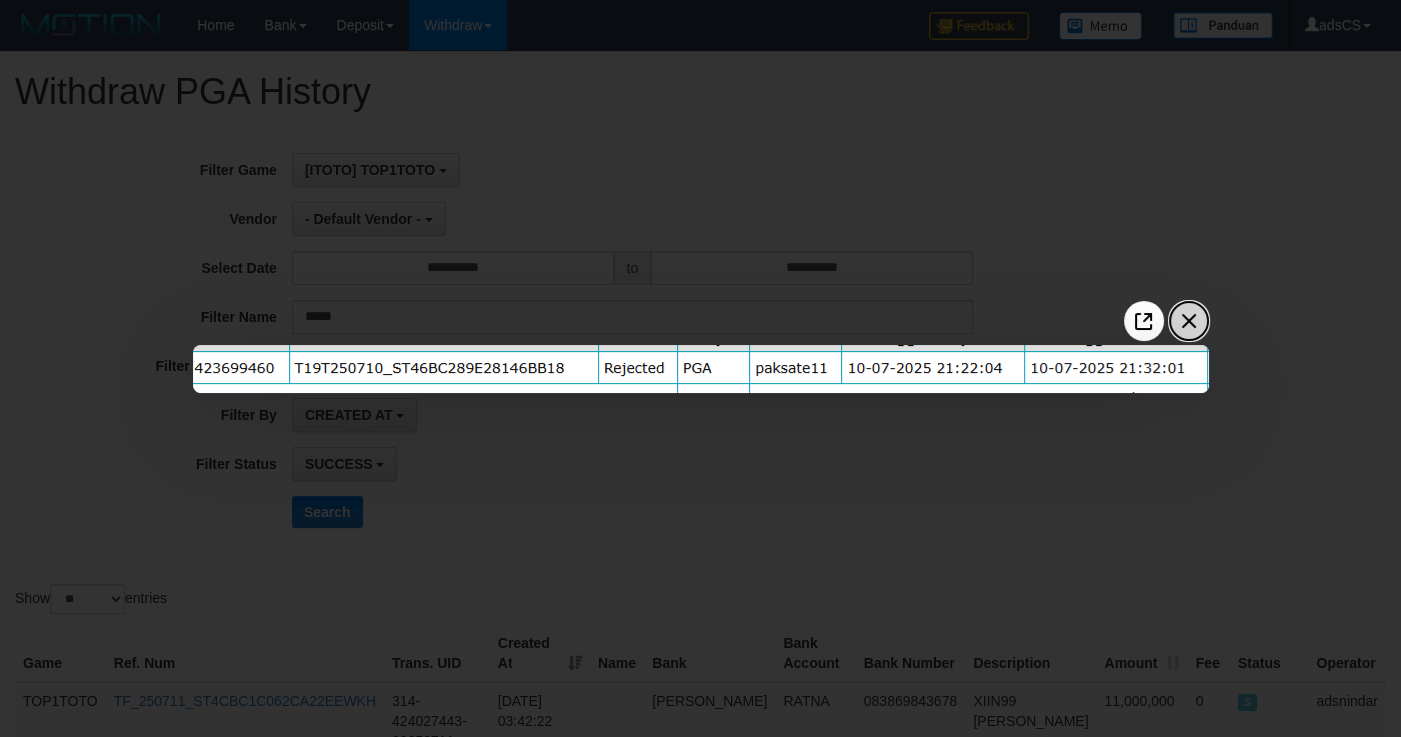 click 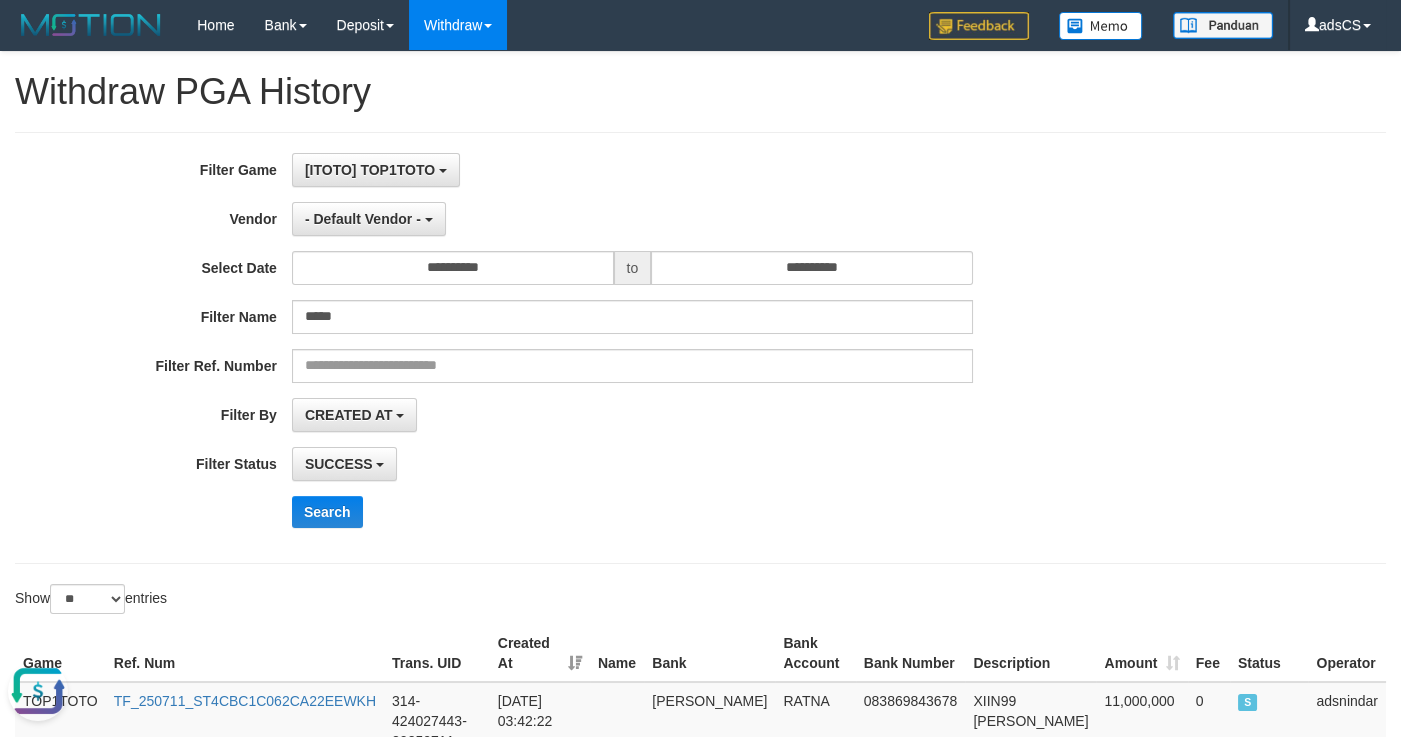 click on "**********" at bounding box center [453, 268] 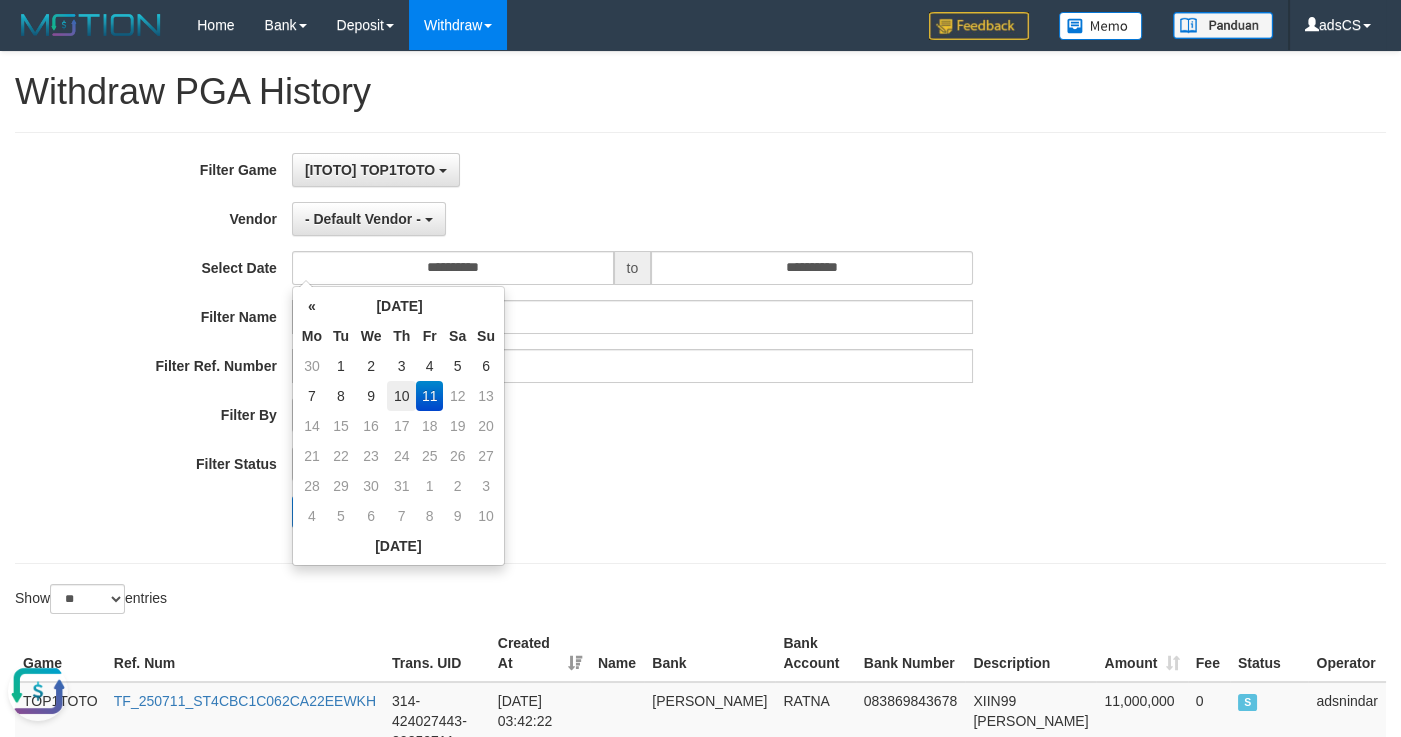 click on "10" at bounding box center [401, 396] 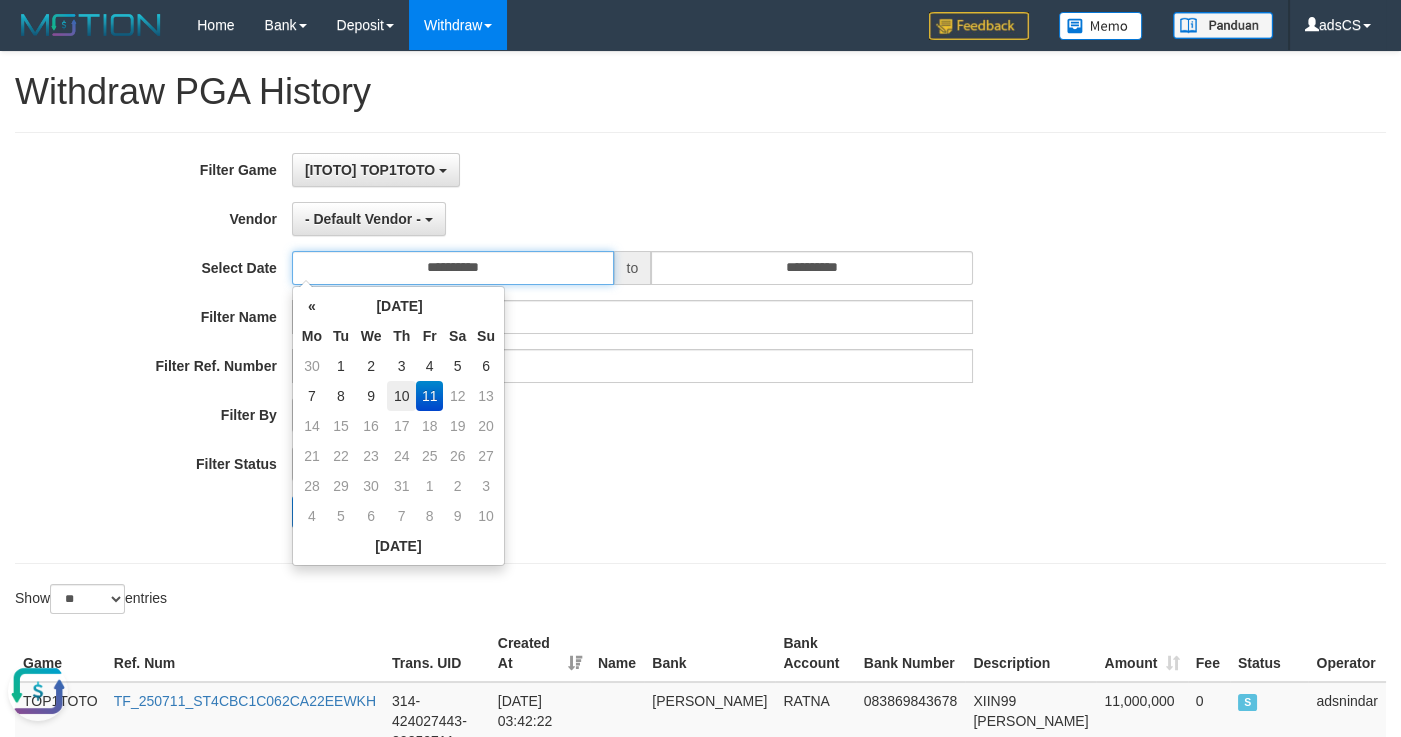 type on "**********" 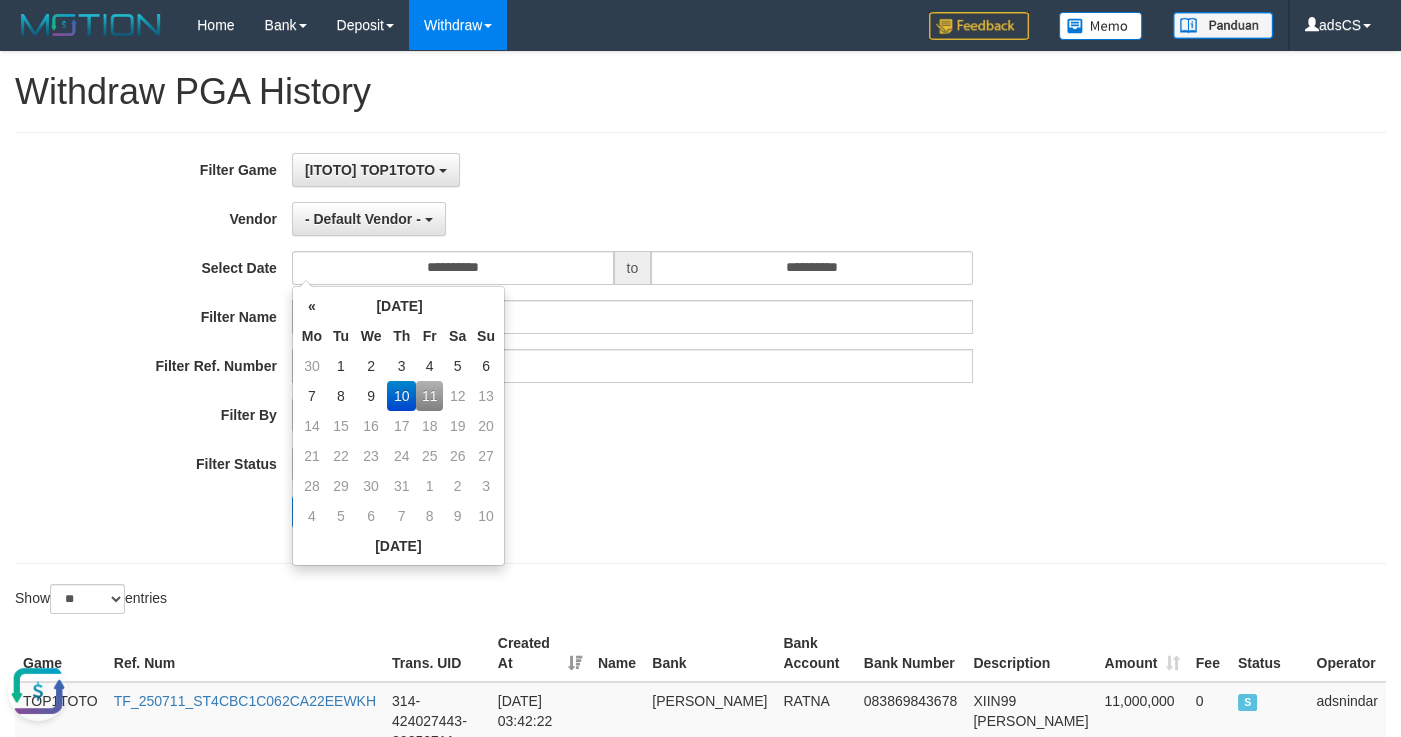 drag, startPoint x: 891, startPoint y: 231, endPoint x: 839, endPoint y: 260, distance: 59.5399 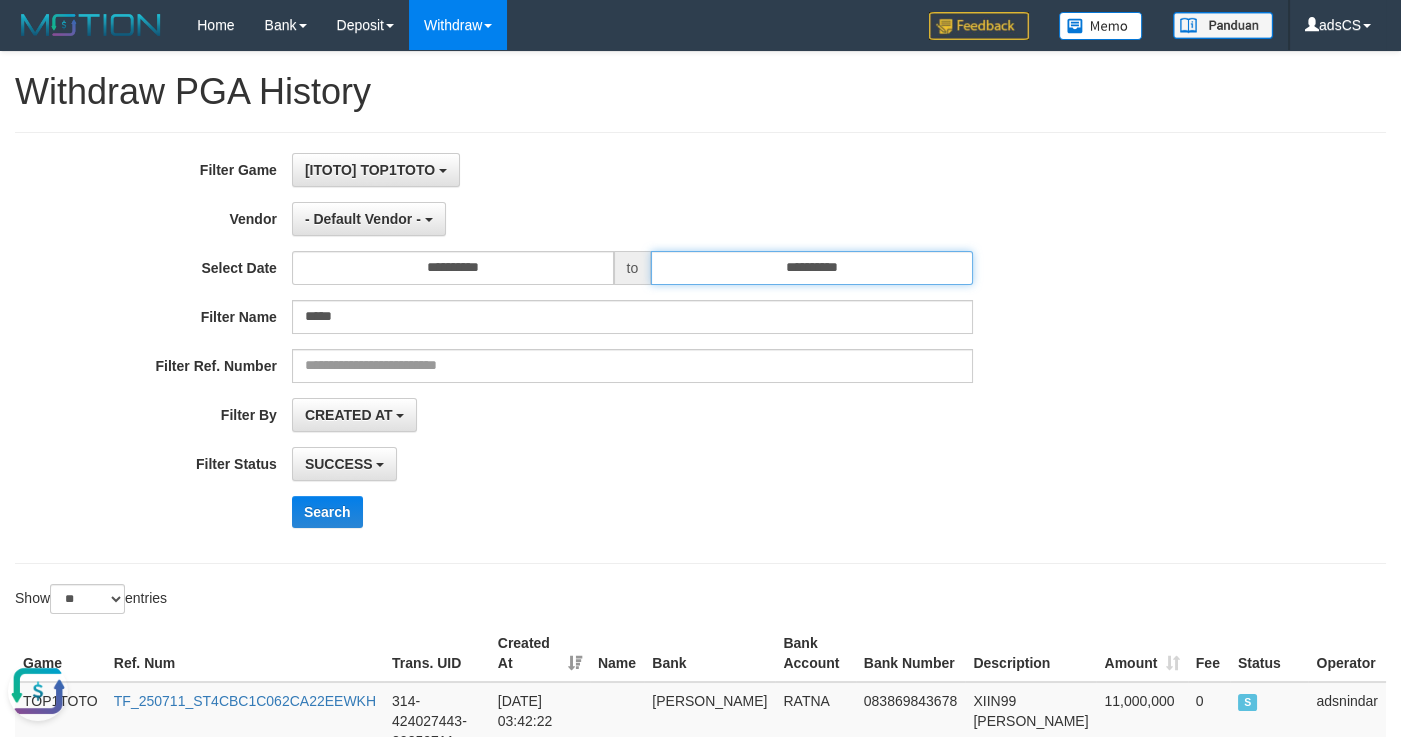 click on "**********" at bounding box center (812, 268) 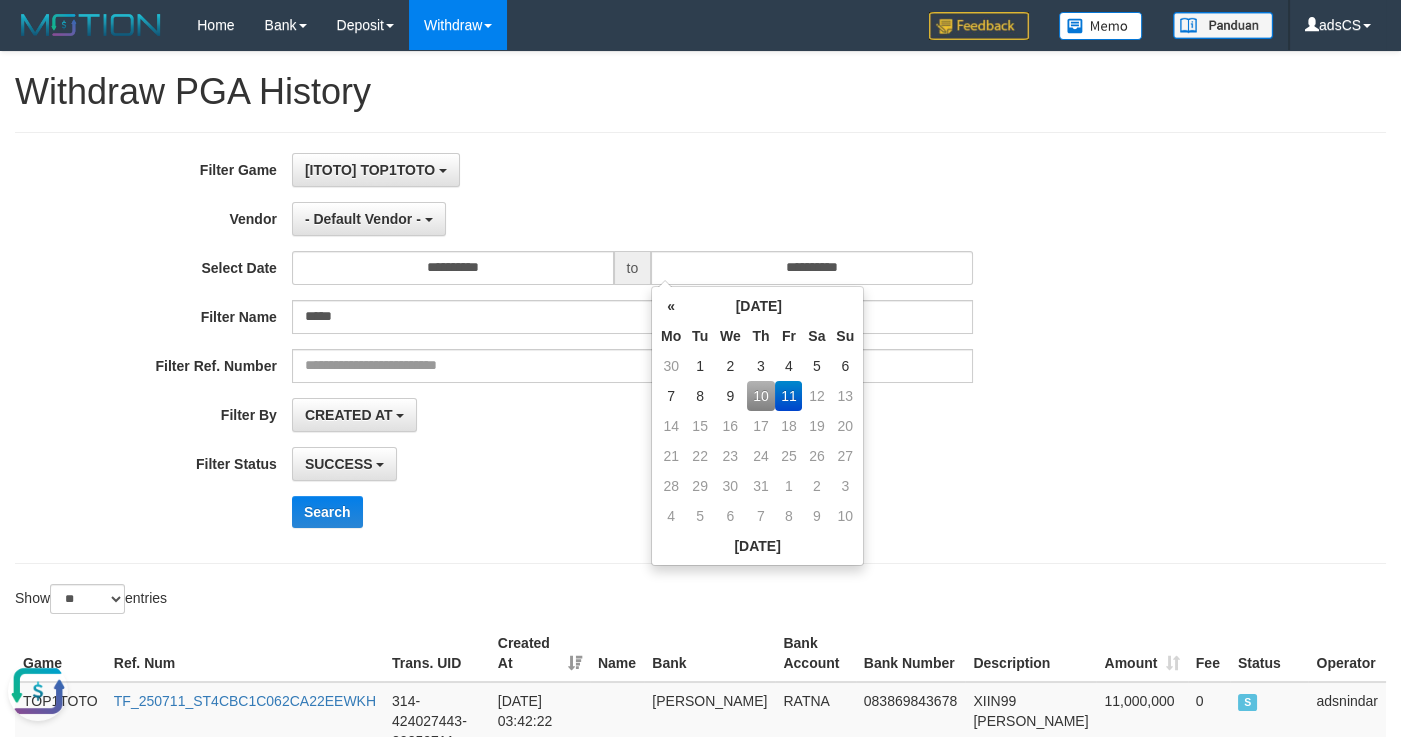 click on "10" at bounding box center [761, 396] 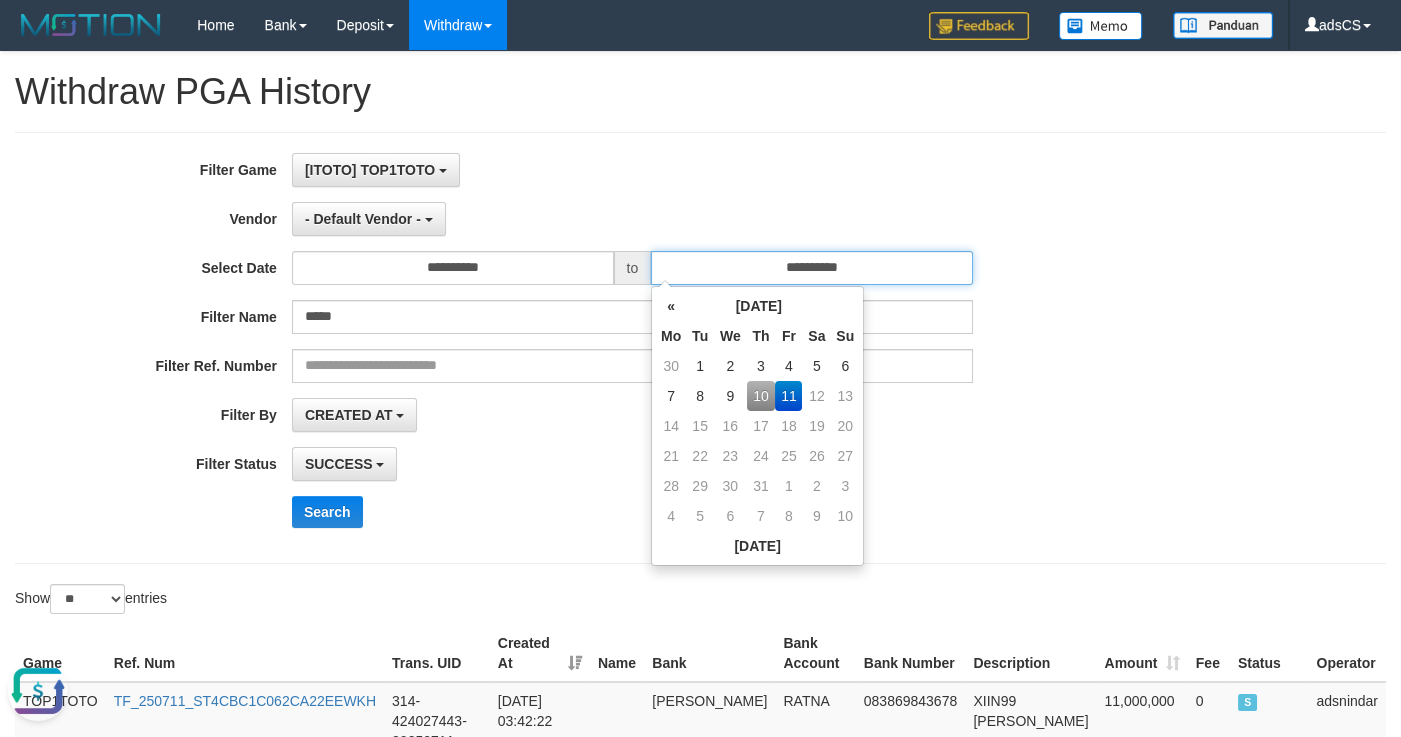 type on "**********" 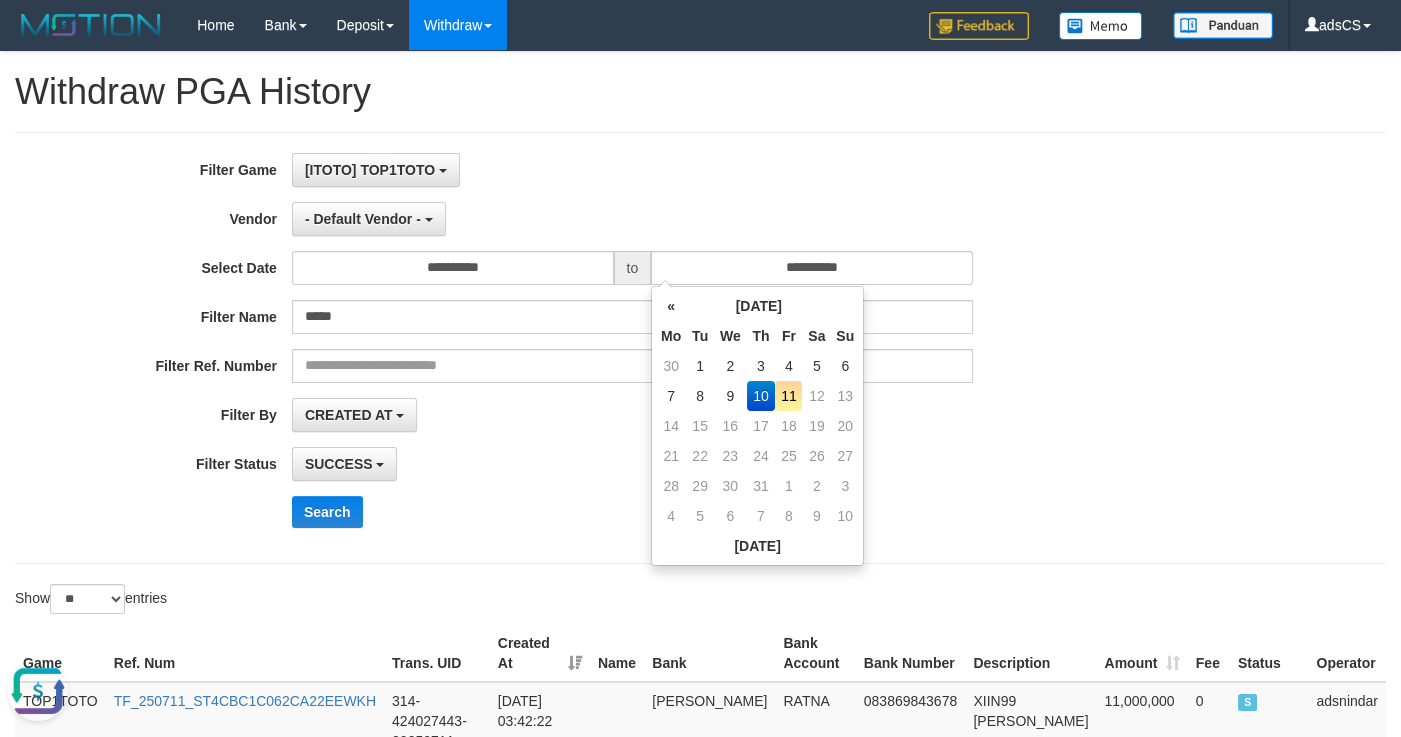 click on "10" at bounding box center [761, 396] 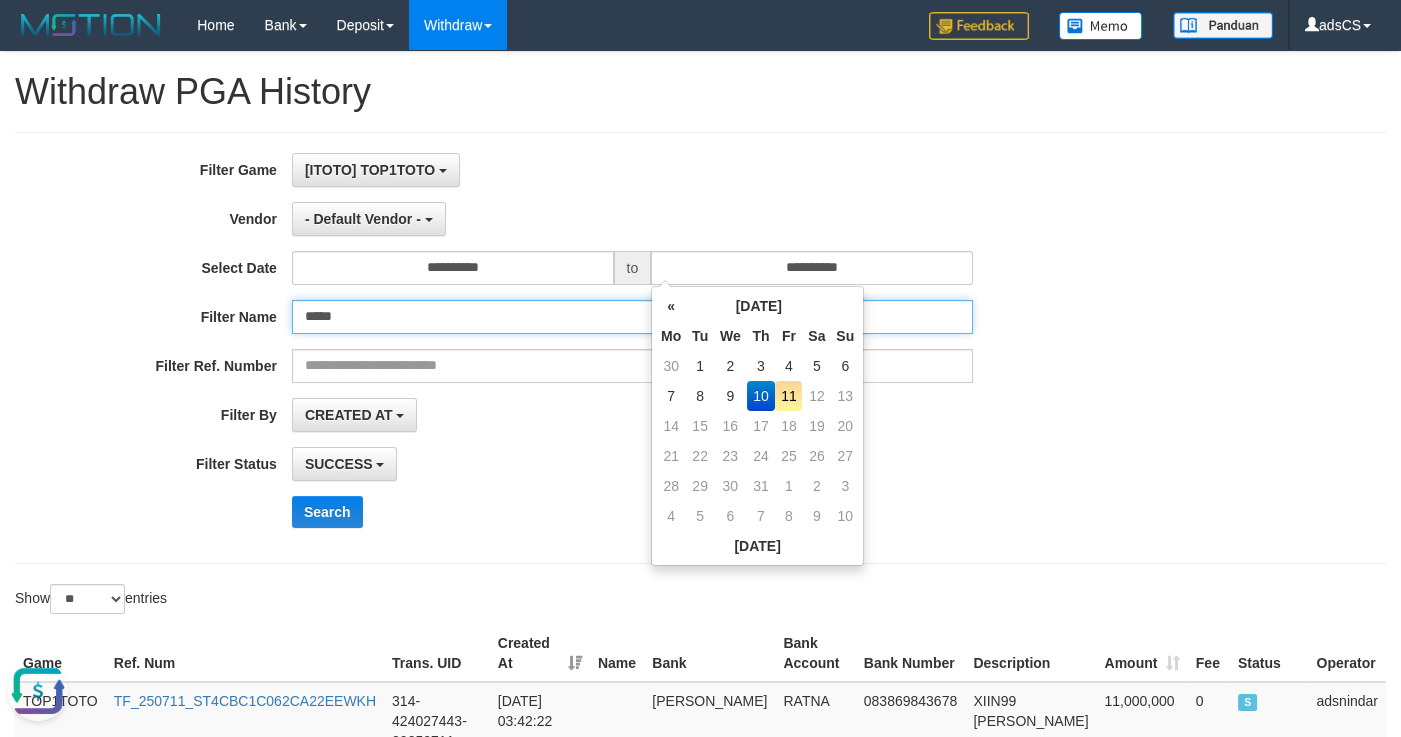 click on "*****" at bounding box center (632, 317) 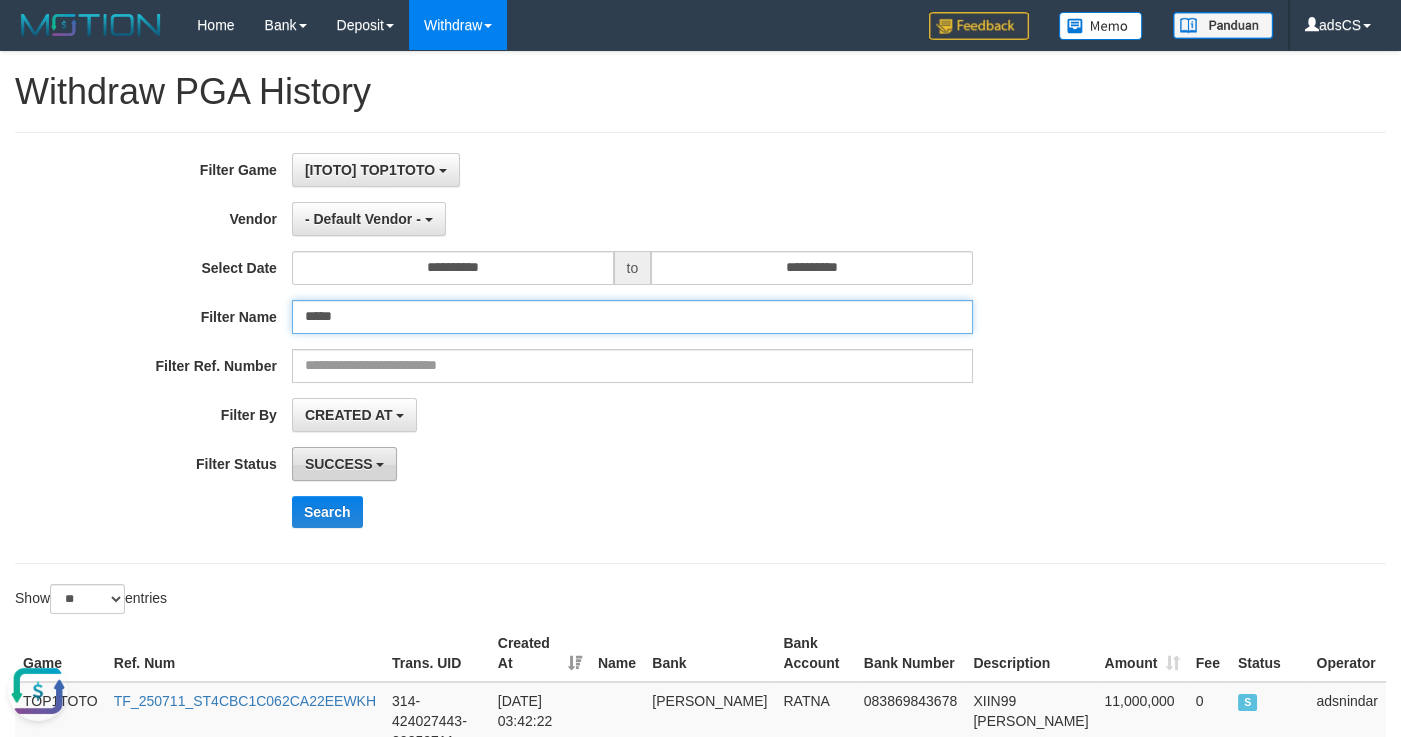 paste on "*******" 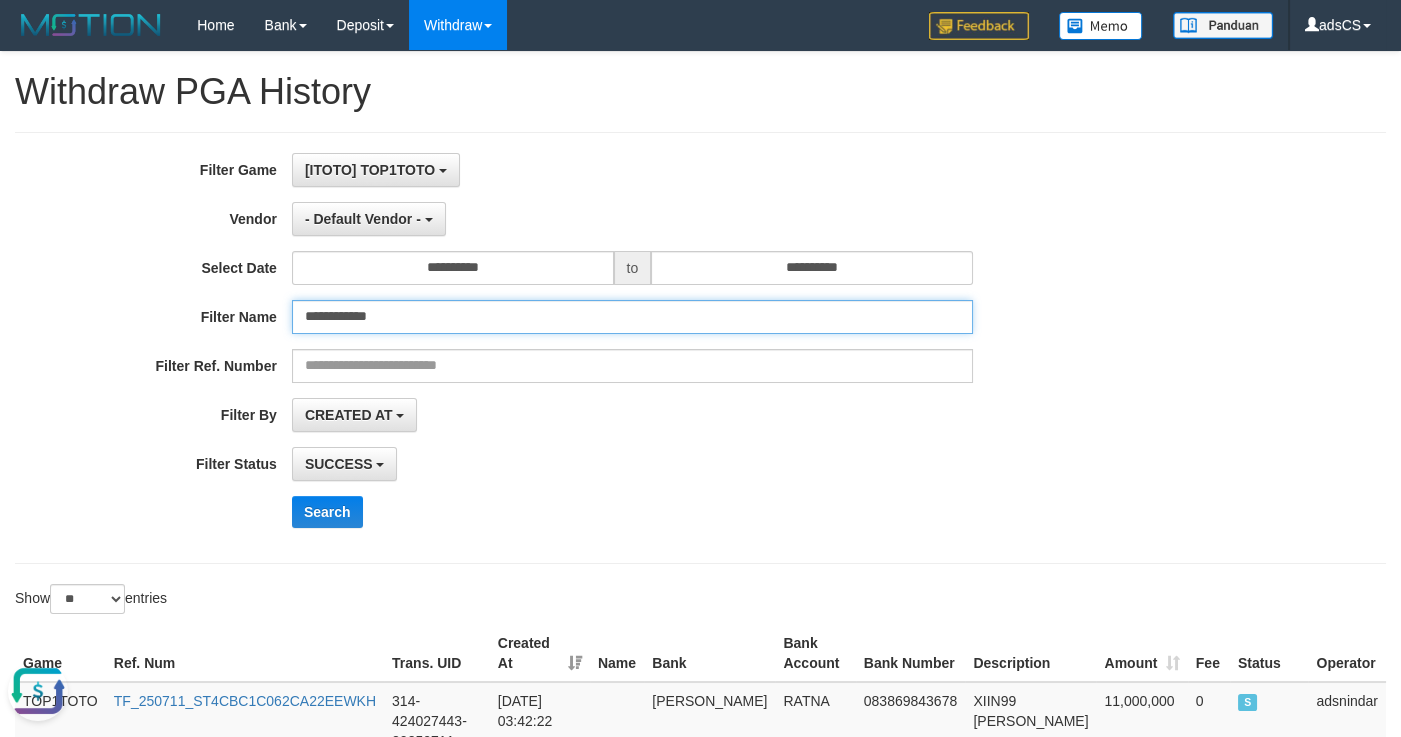type on "**********" 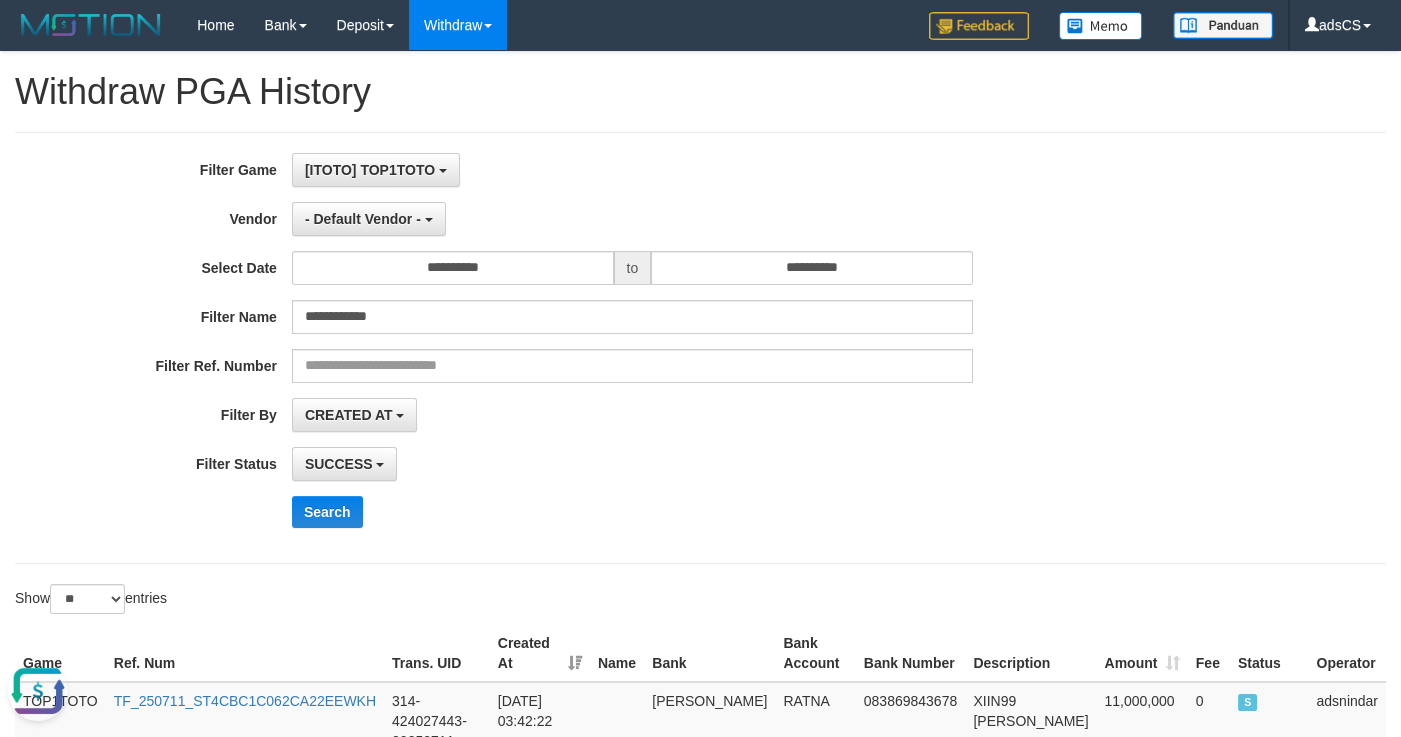 click on "**********" at bounding box center [584, 348] 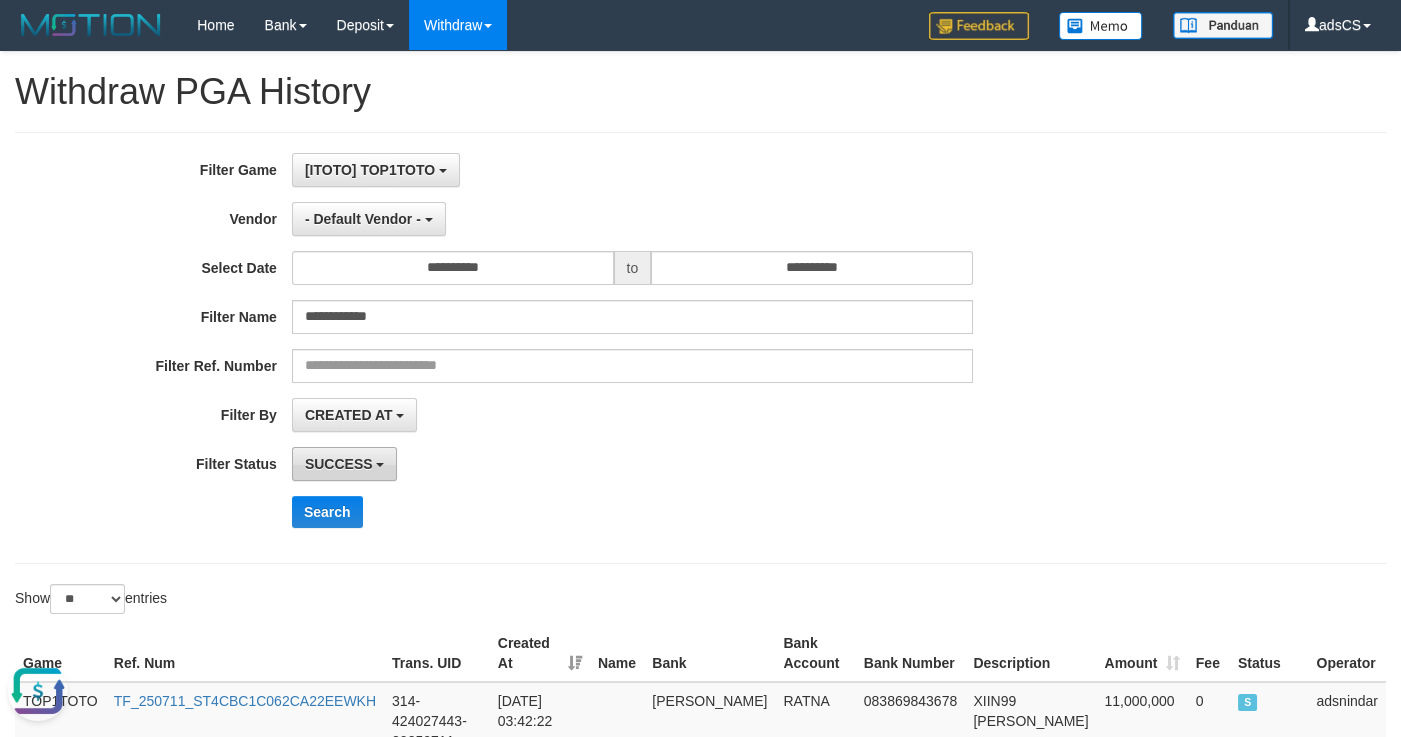 click on "SUCCESS" at bounding box center (339, 464) 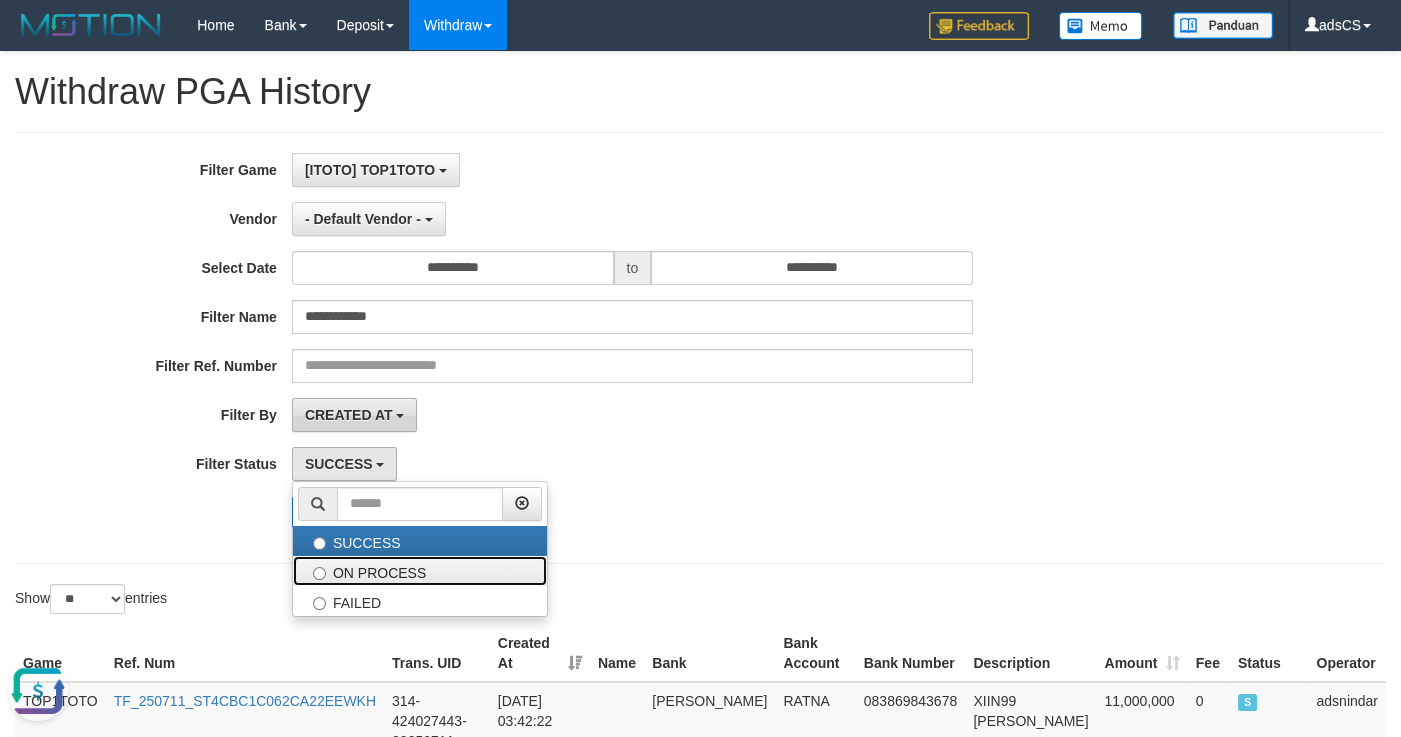 drag, startPoint x: 404, startPoint y: 568, endPoint x: 368, endPoint y: 420, distance: 152.31546 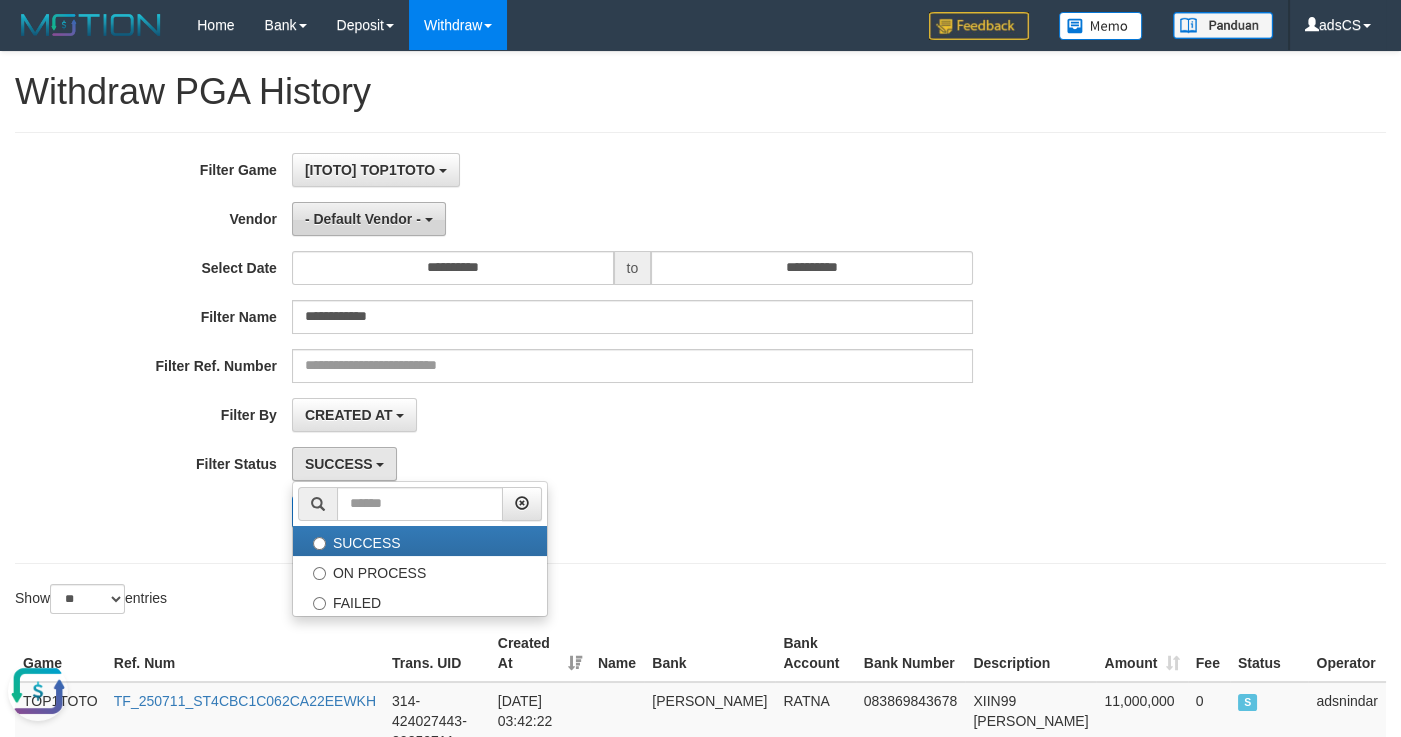 click on "- Default Vendor -" at bounding box center [369, 219] 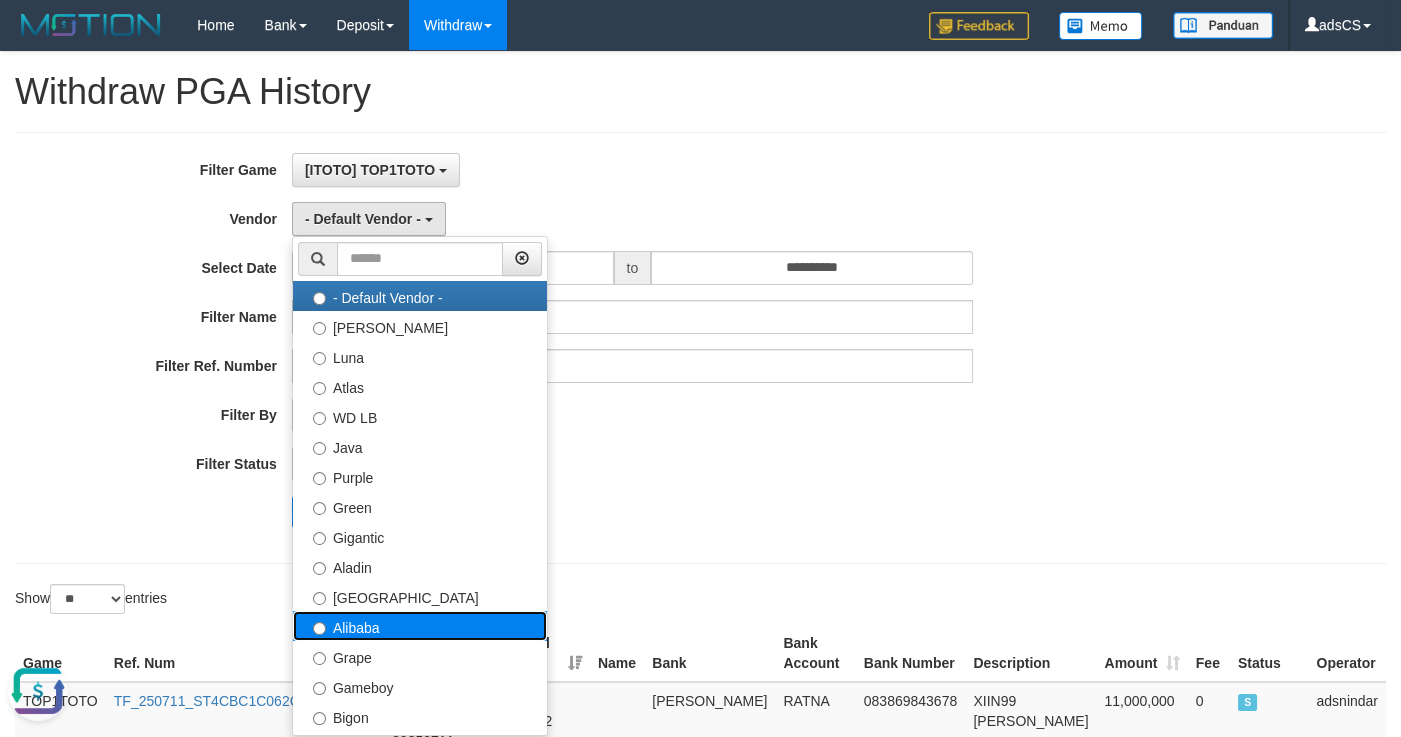 click on "Alibaba" at bounding box center [420, 626] 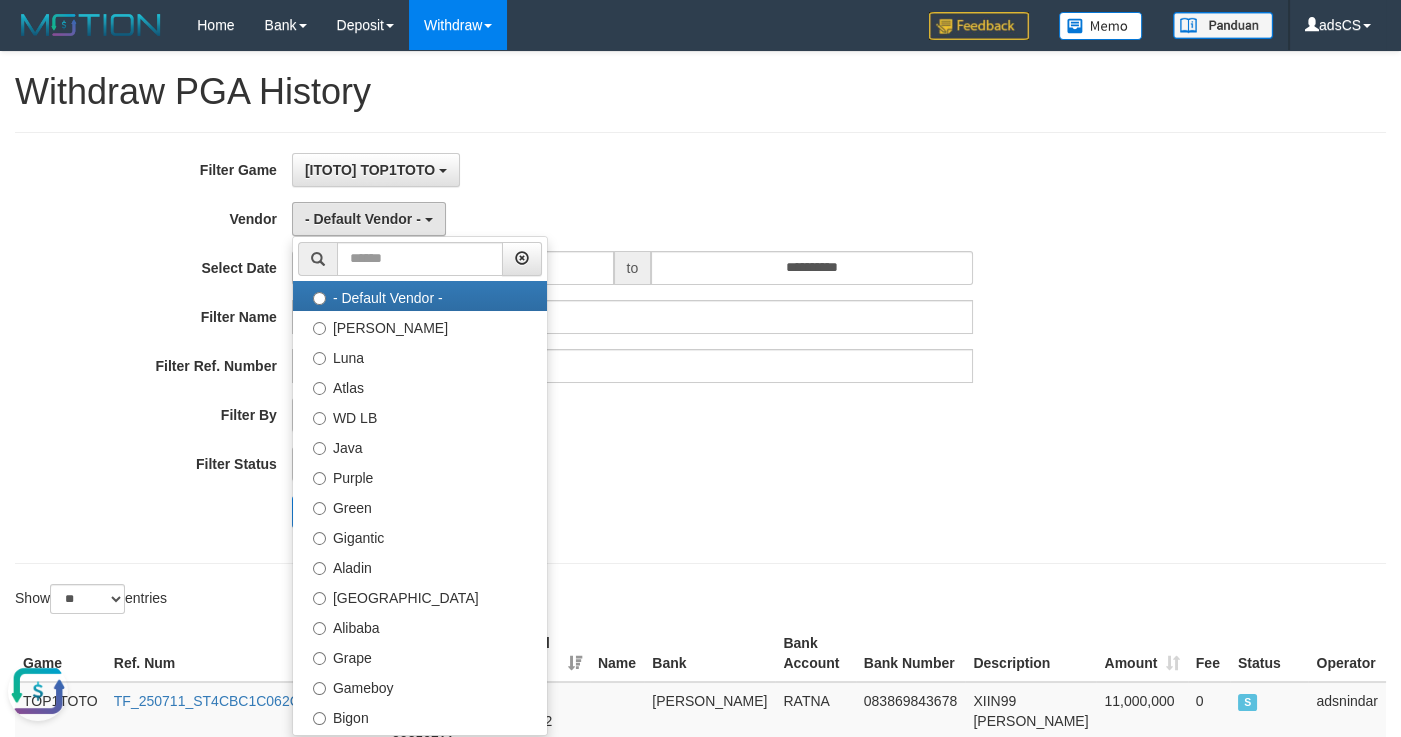 select on "**********" 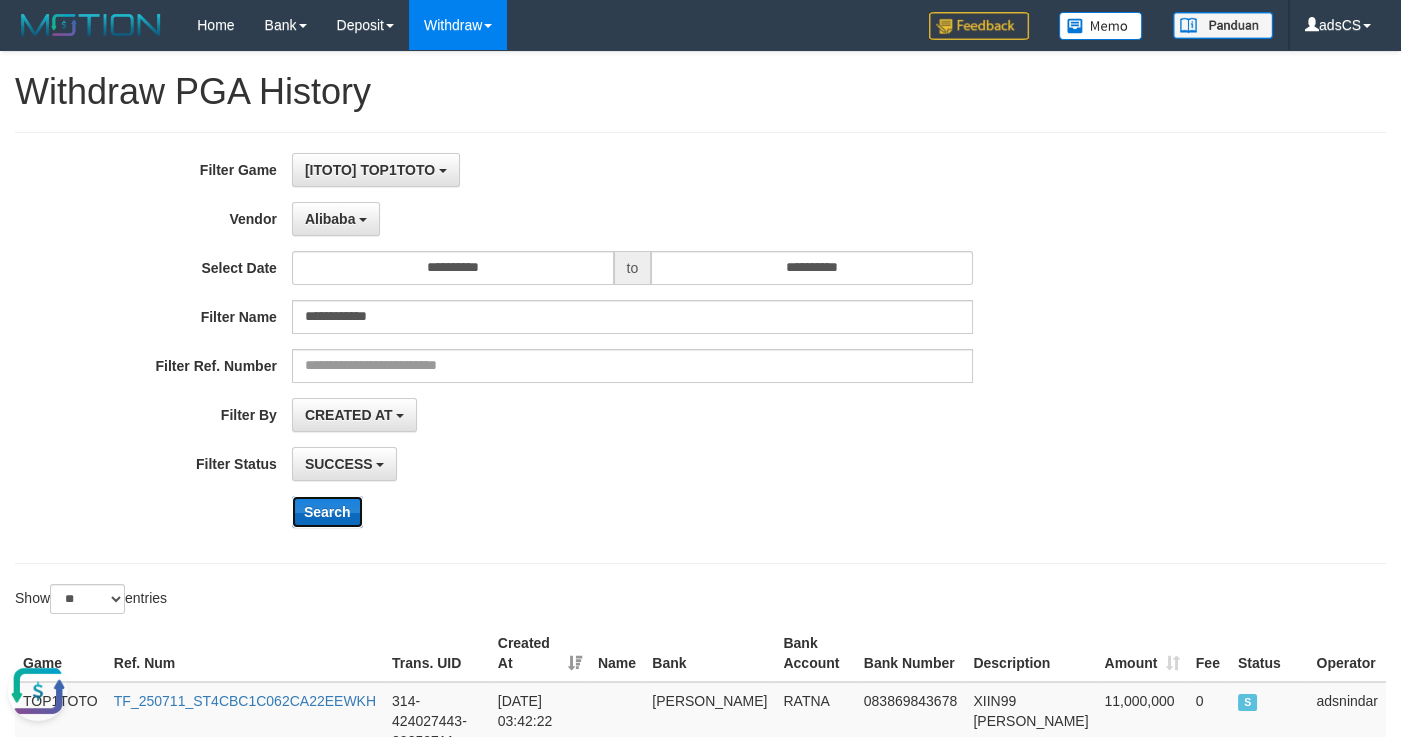 click on "Search" at bounding box center (327, 512) 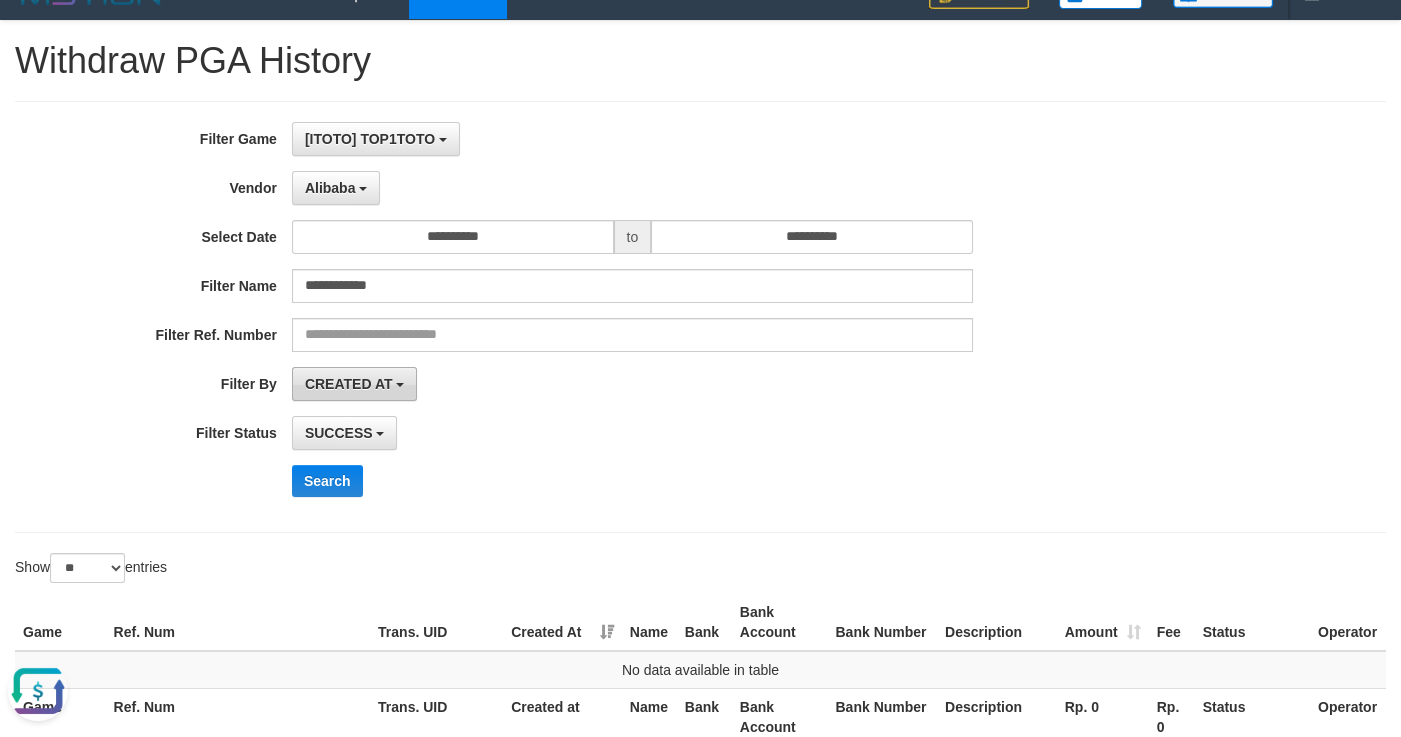 scroll, scrollTop: 0, scrollLeft: 0, axis: both 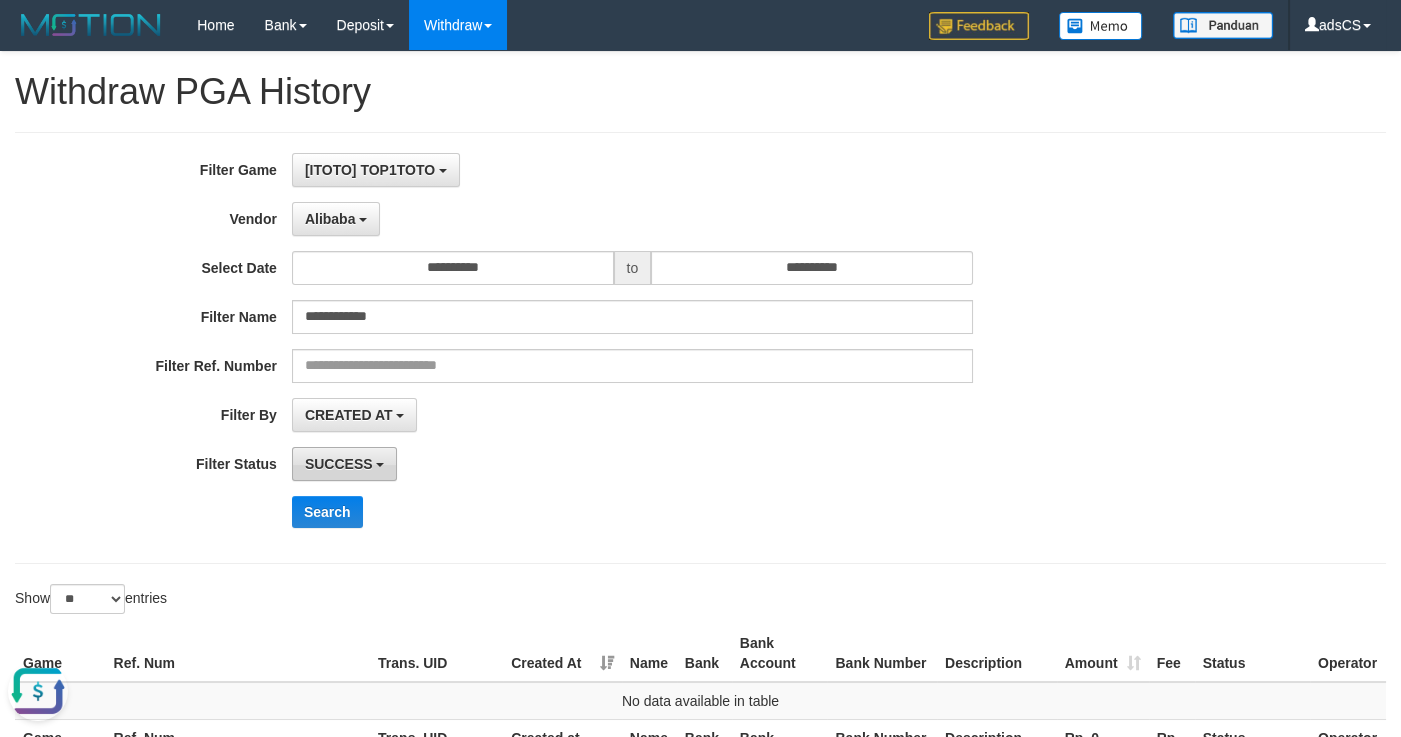 click on "SUCCESS" at bounding box center (345, 464) 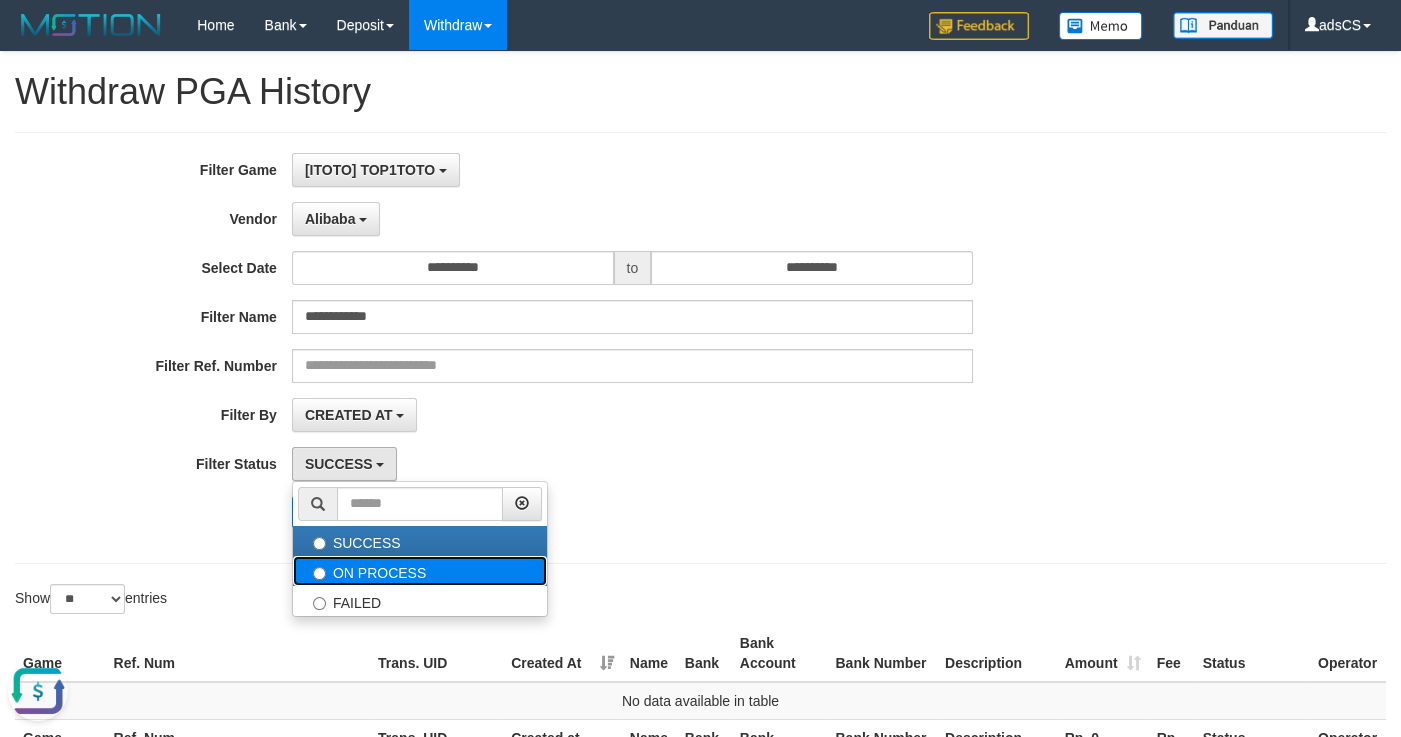 click on "ON PROCESS" at bounding box center [420, 571] 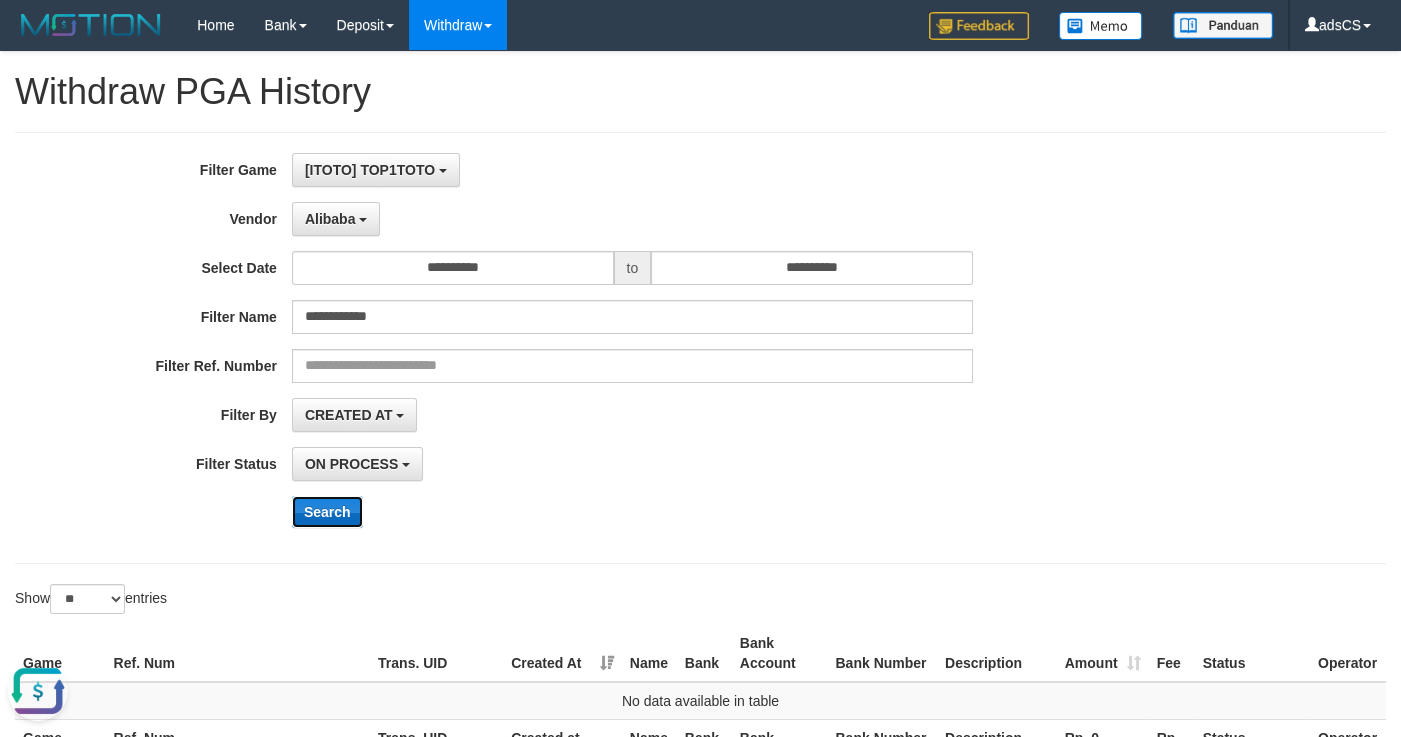 click on "Search" at bounding box center (327, 512) 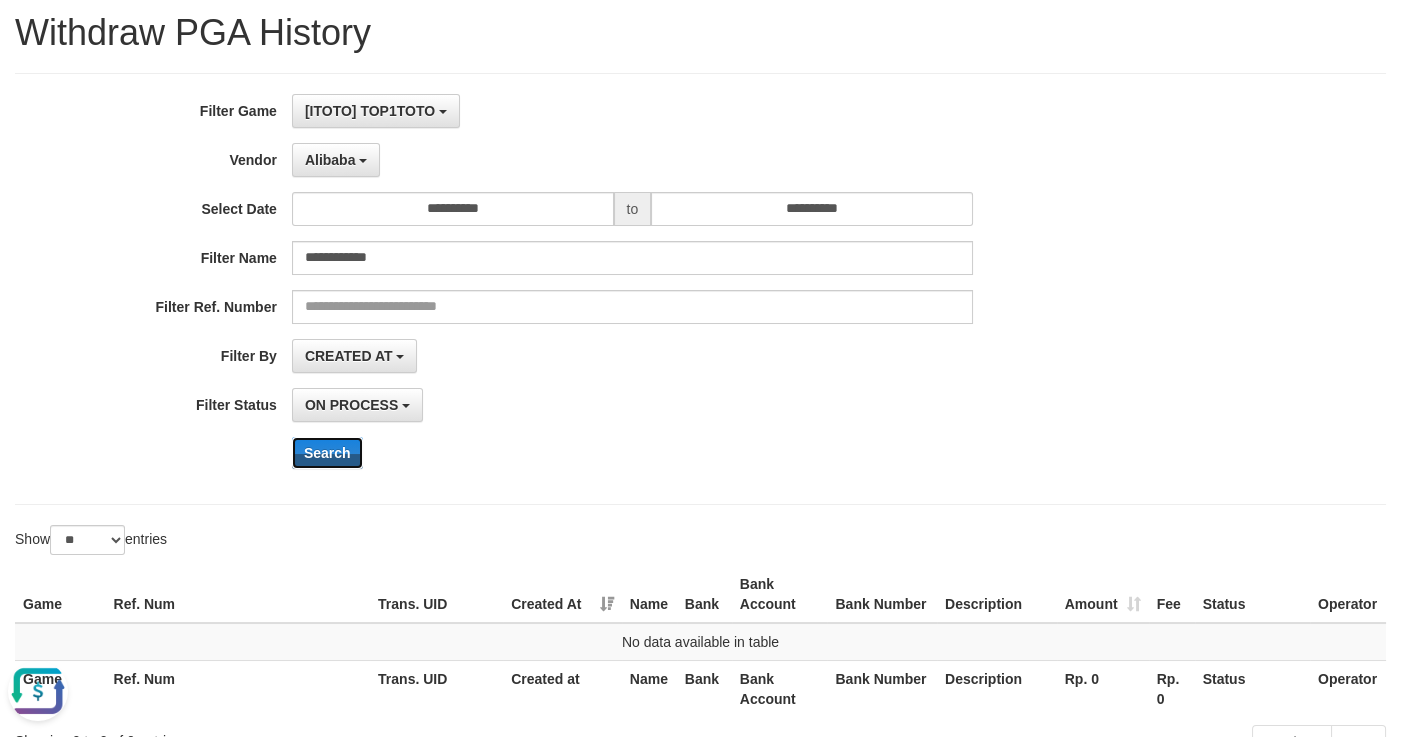 scroll, scrollTop: 0, scrollLeft: 0, axis: both 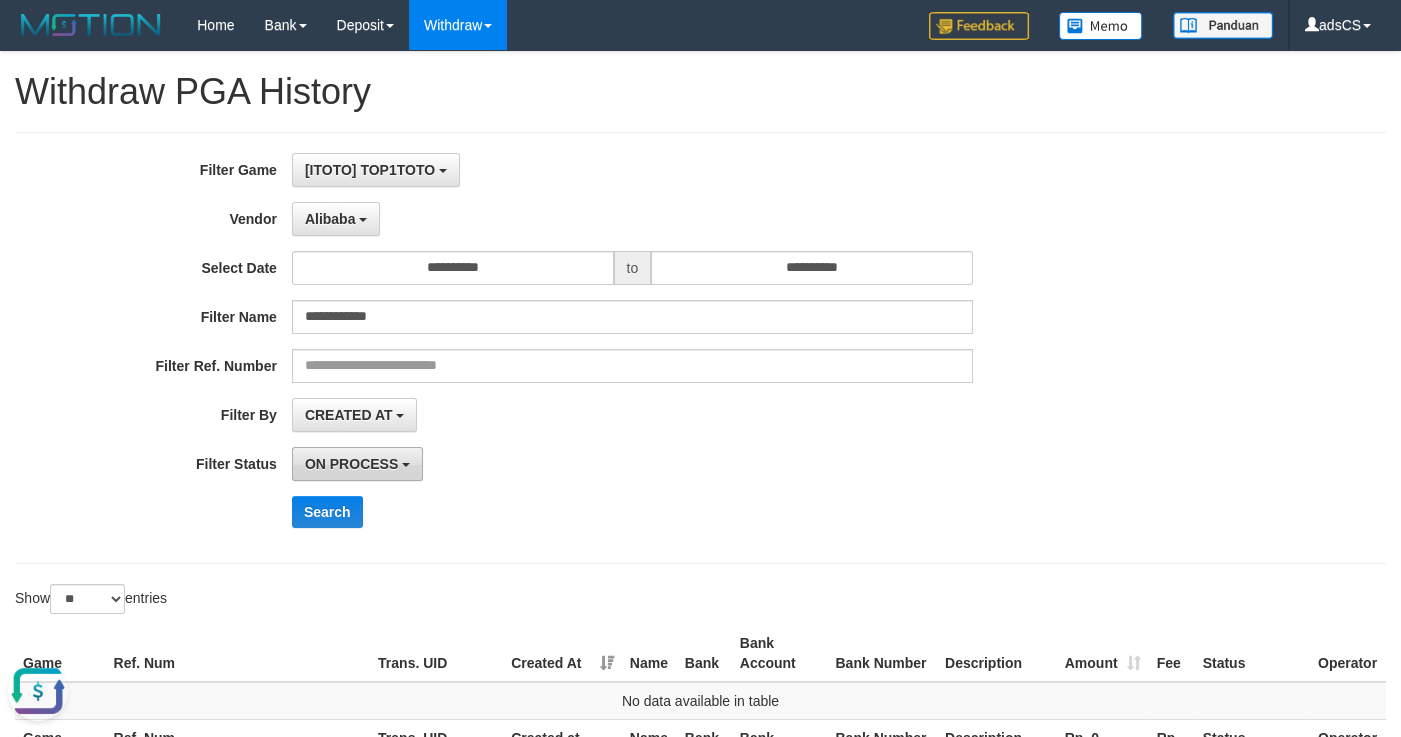 click on "ON PROCESS" at bounding box center (351, 464) 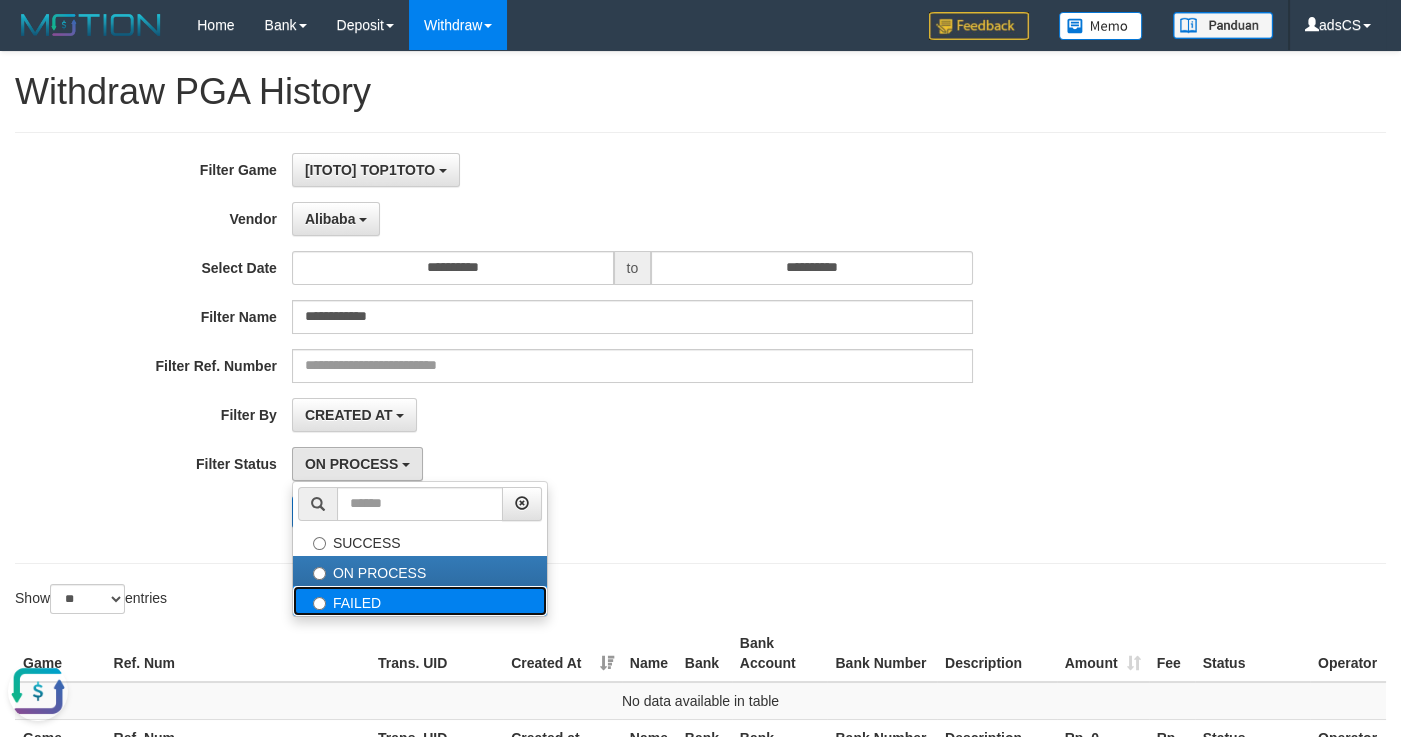 click on "FAILED" at bounding box center [420, 601] 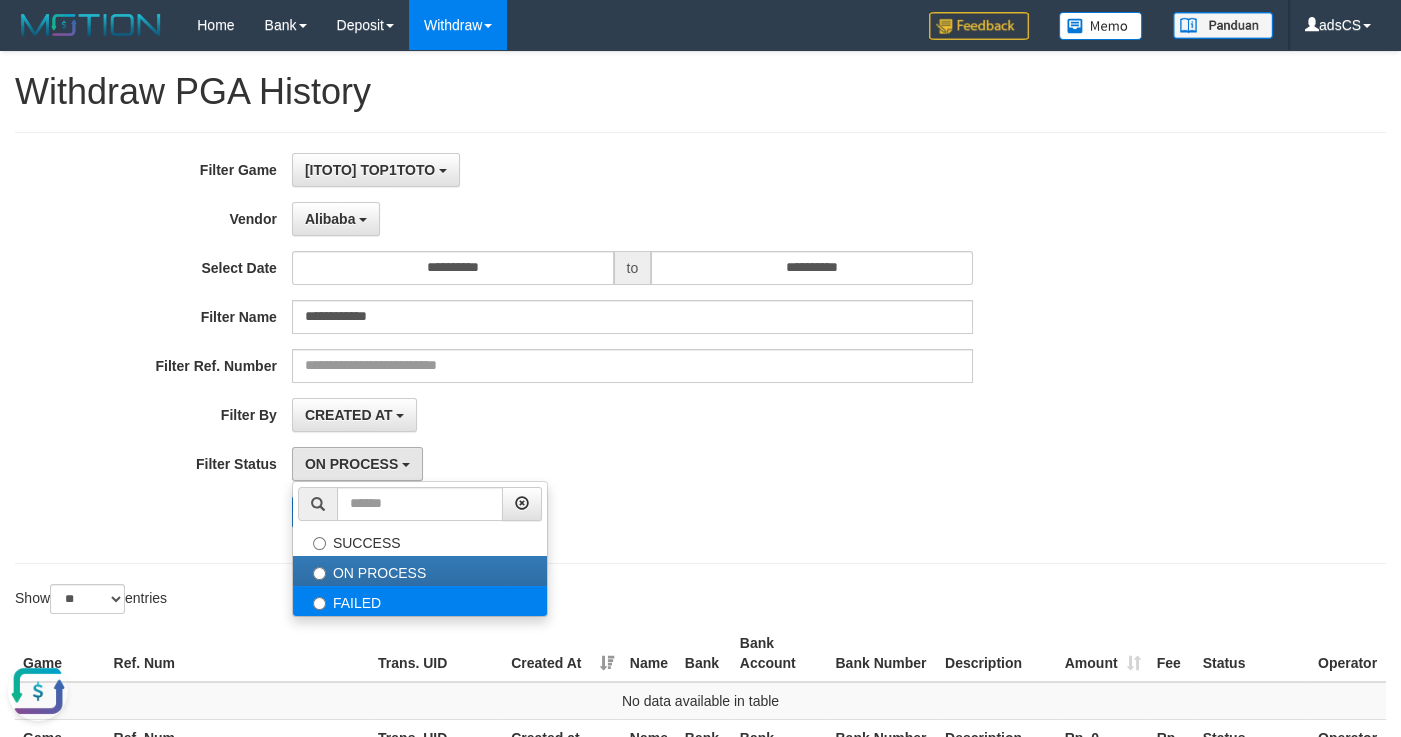 select on "*" 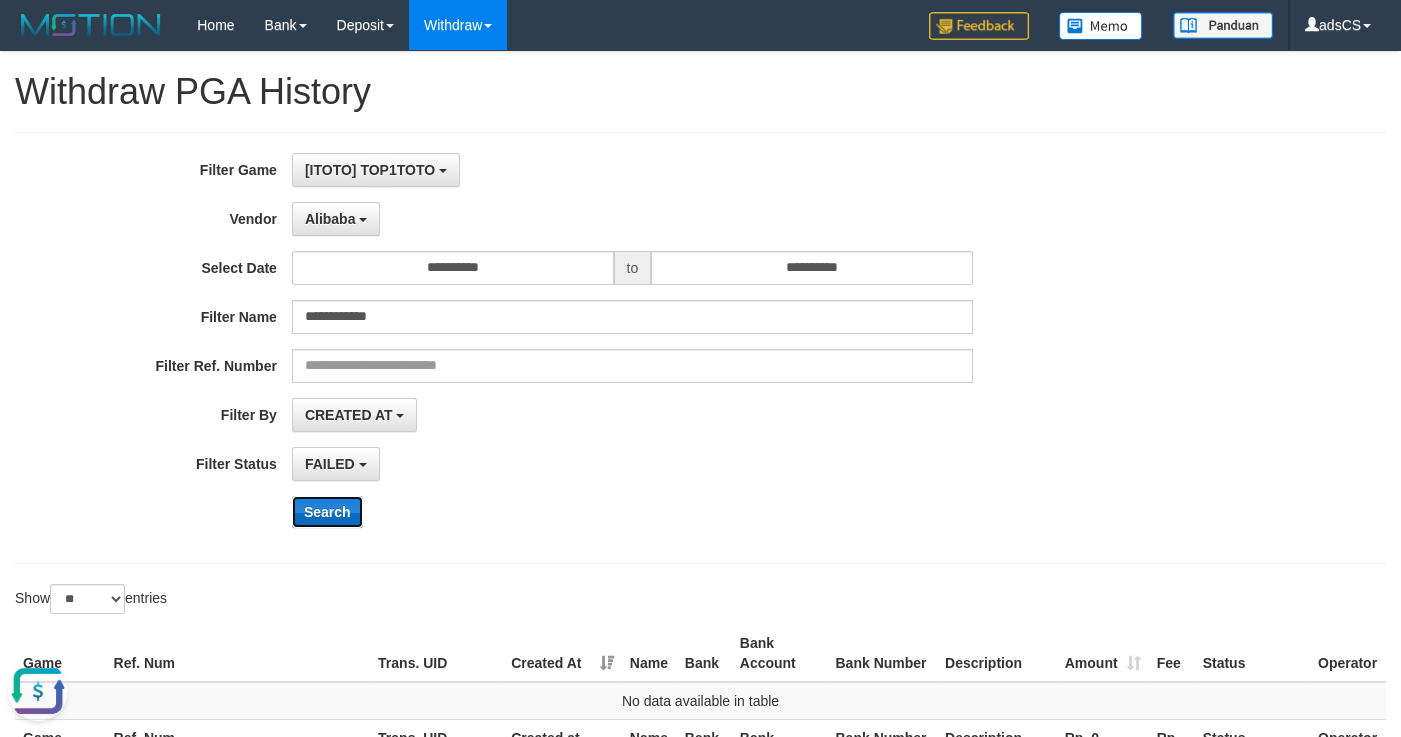 click on "Search" at bounding box center (327, 512) 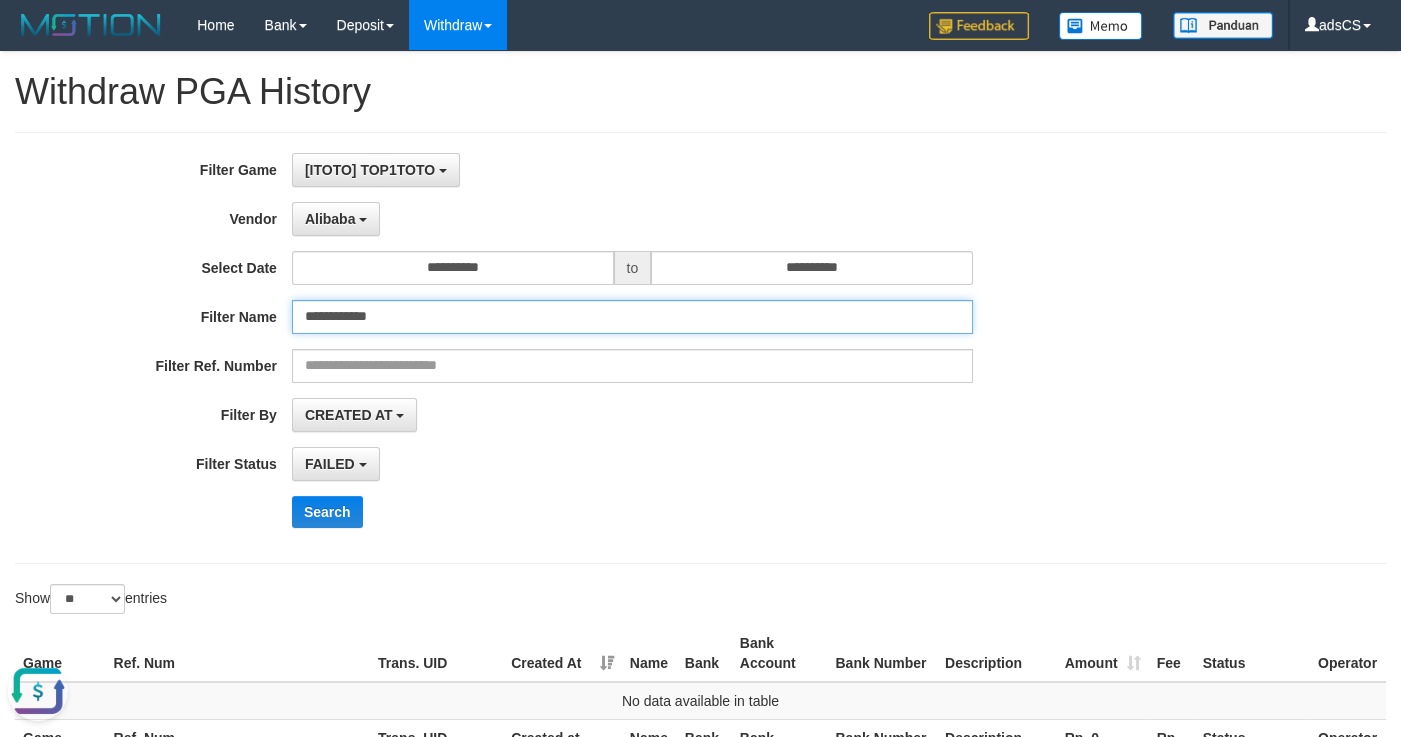 click on "**********" at bounding box center (632, 317) 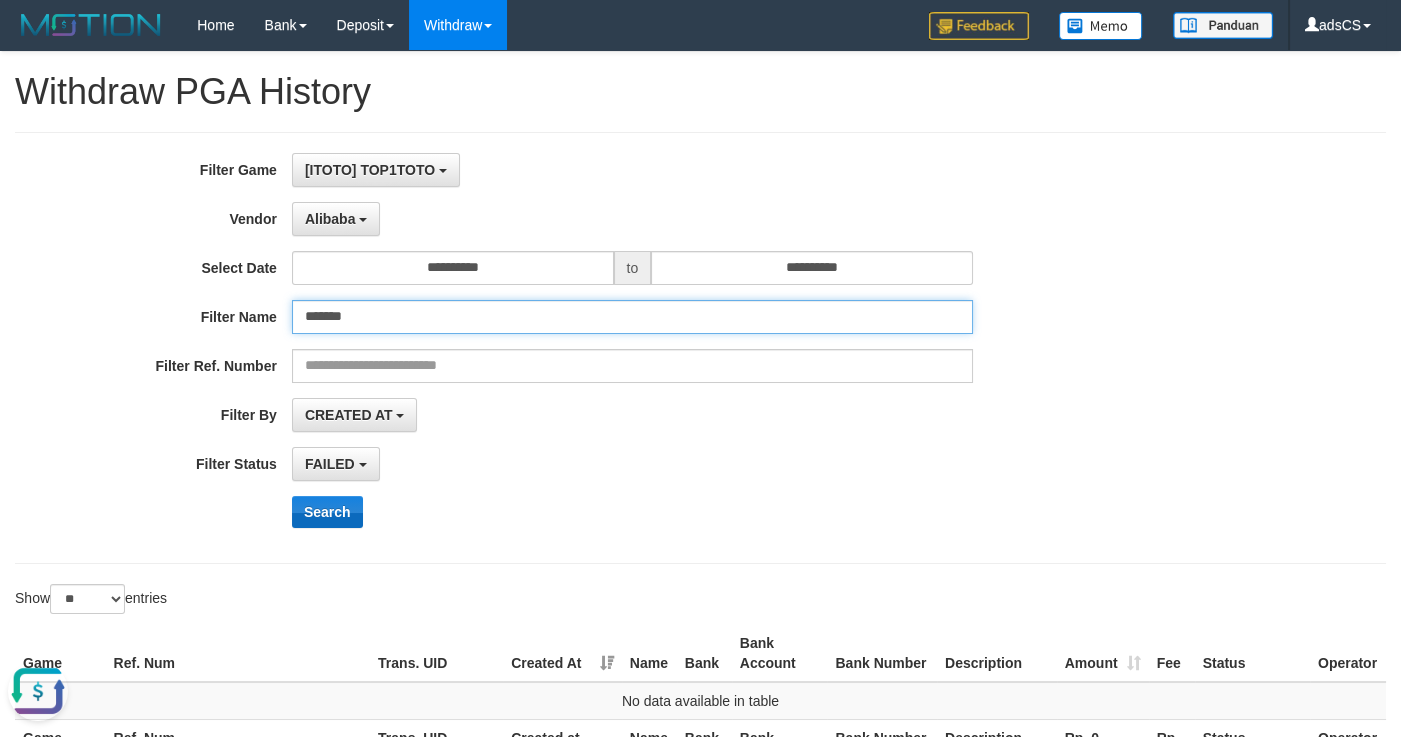type on "*******" 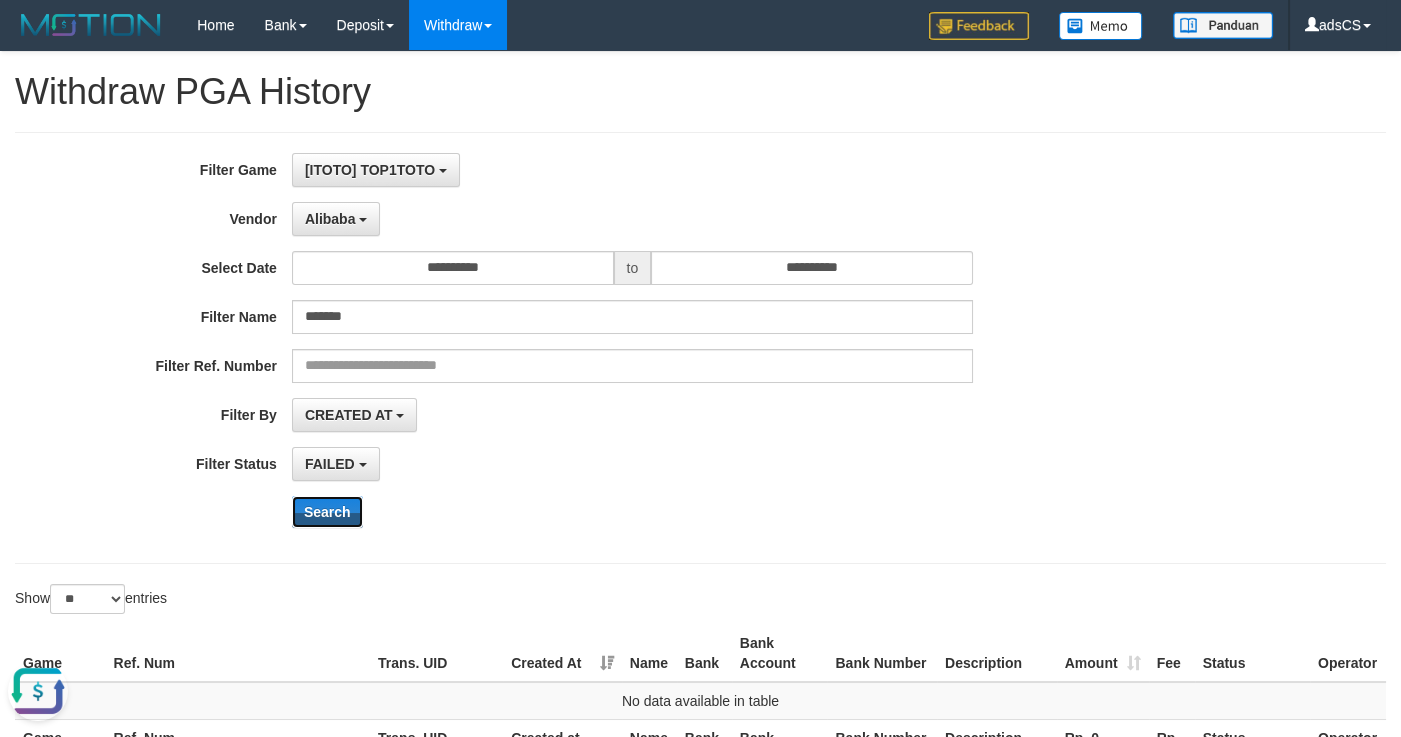 drag, startPoint x: 350, startPoint y: 505, endPoint x: 241, endPoint y: 506, distance: 109.004585 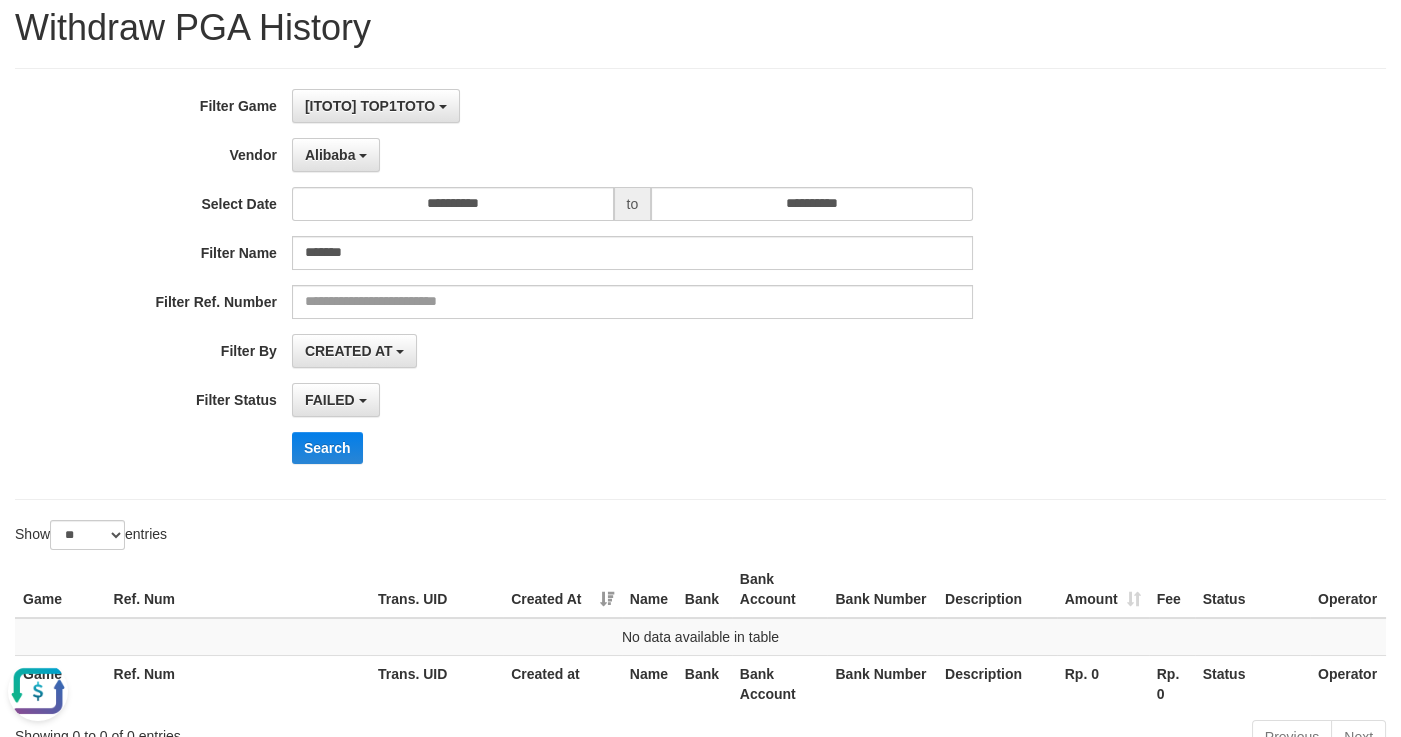 scroll, scrollTop: 0, scrollLeft: 0, axis: both 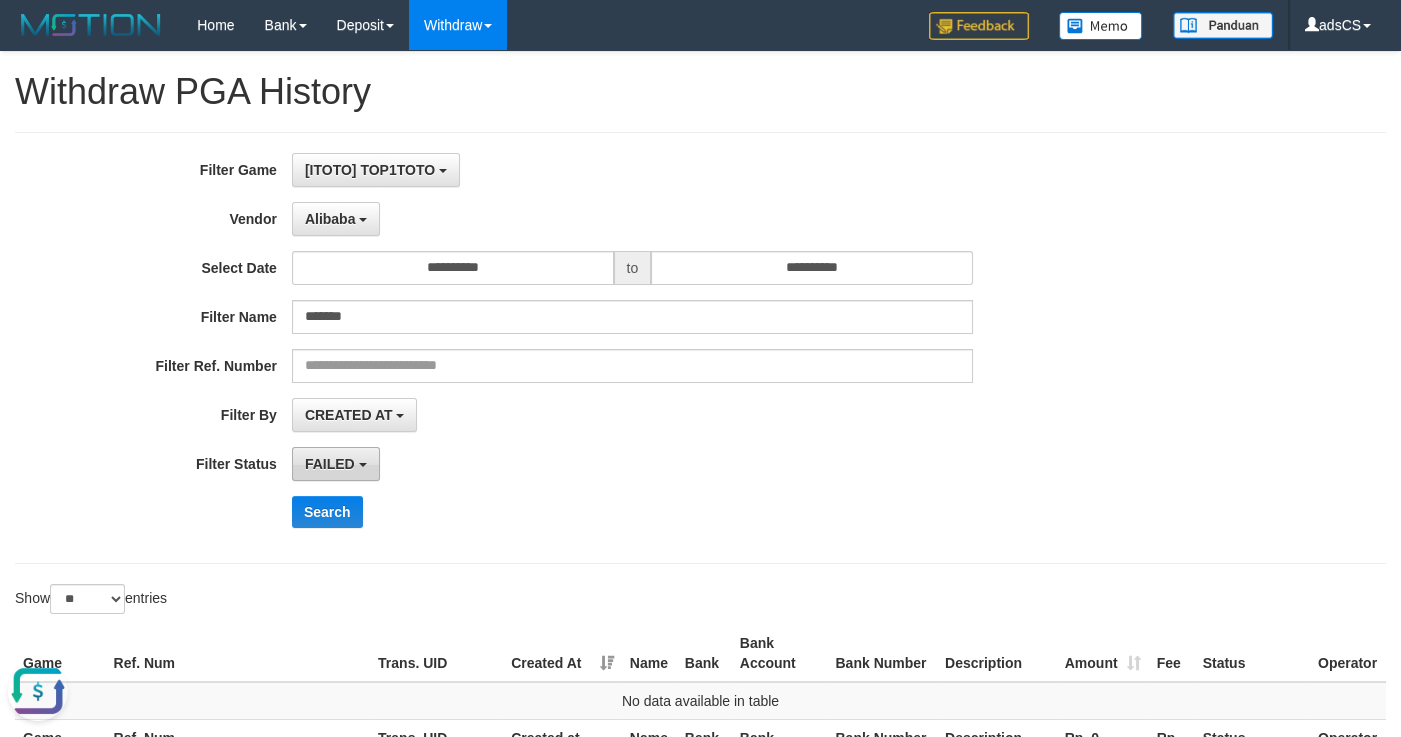 click on "FAILED" at bounding box center [330, 464] 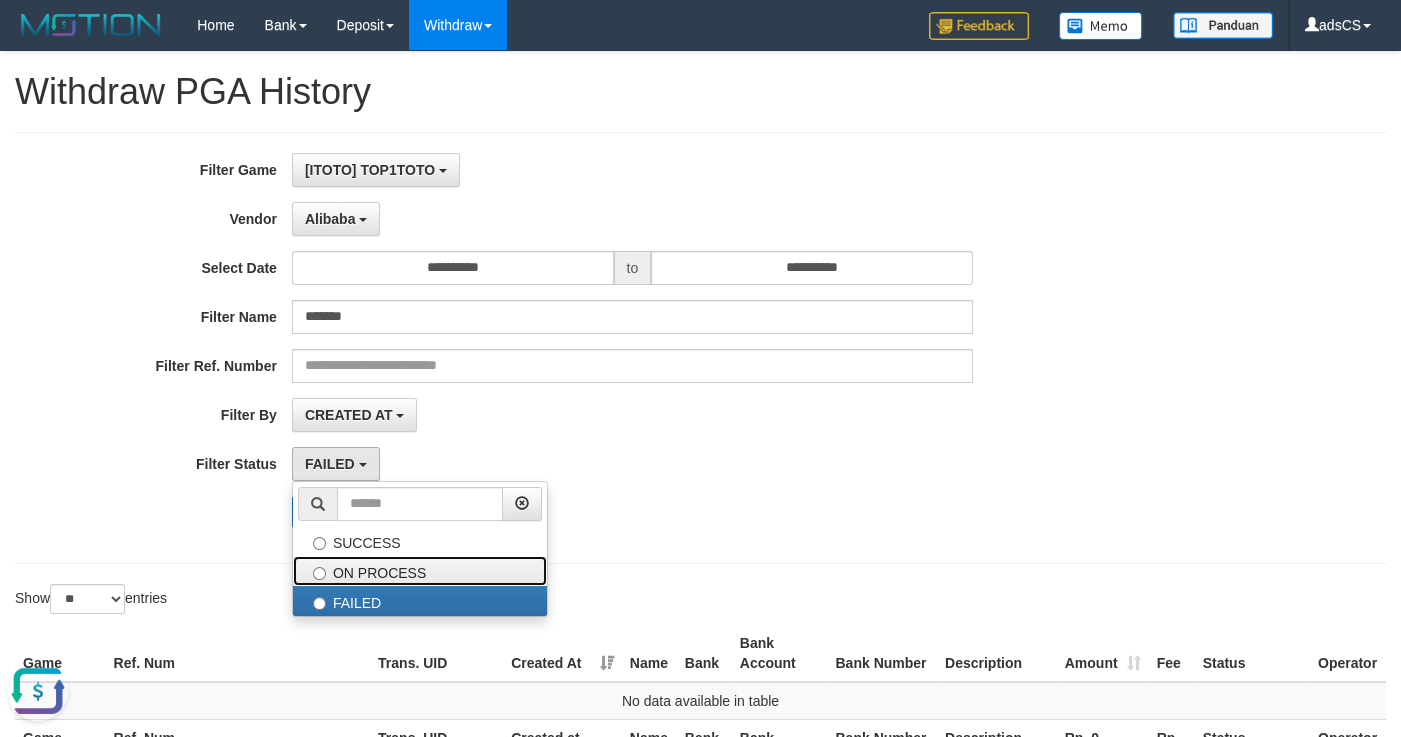 click on "ON PROCESS" at bounding box center (420, 571) 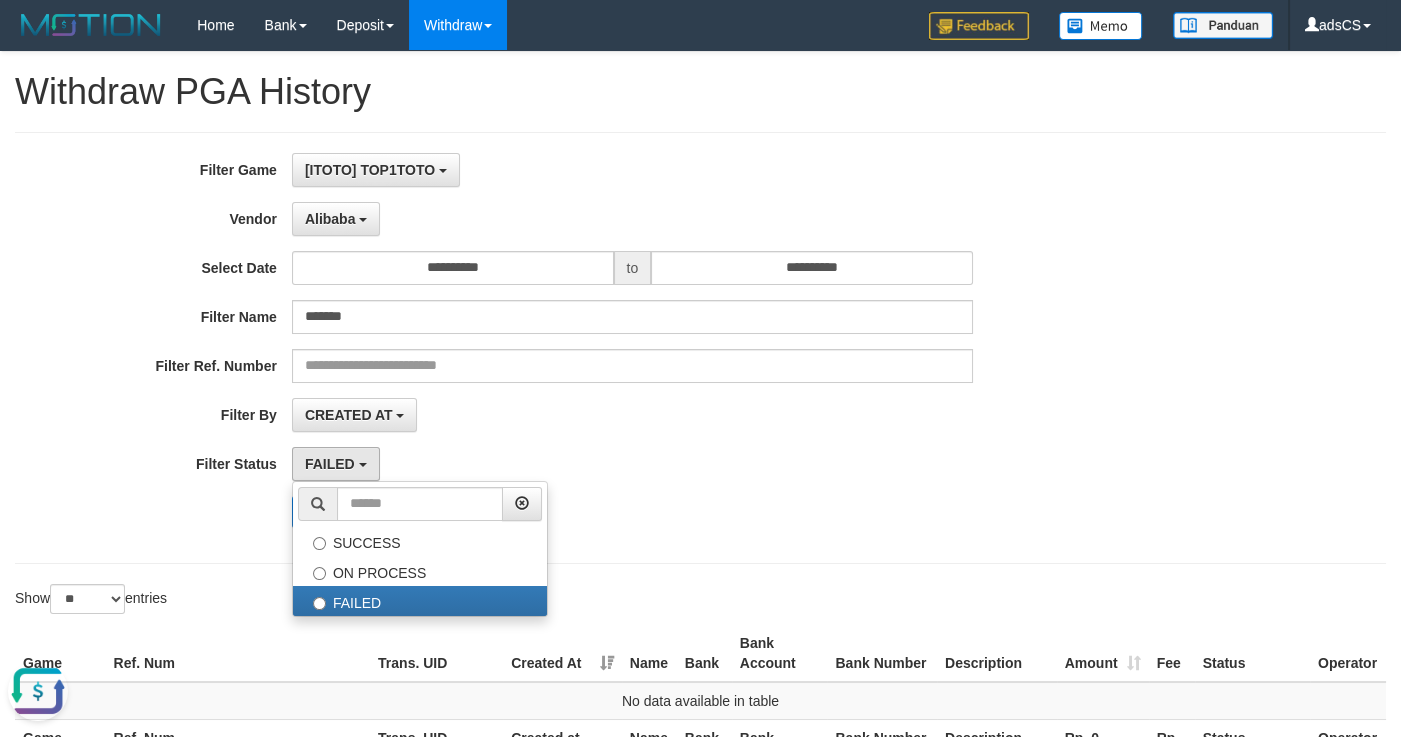 select on "*" 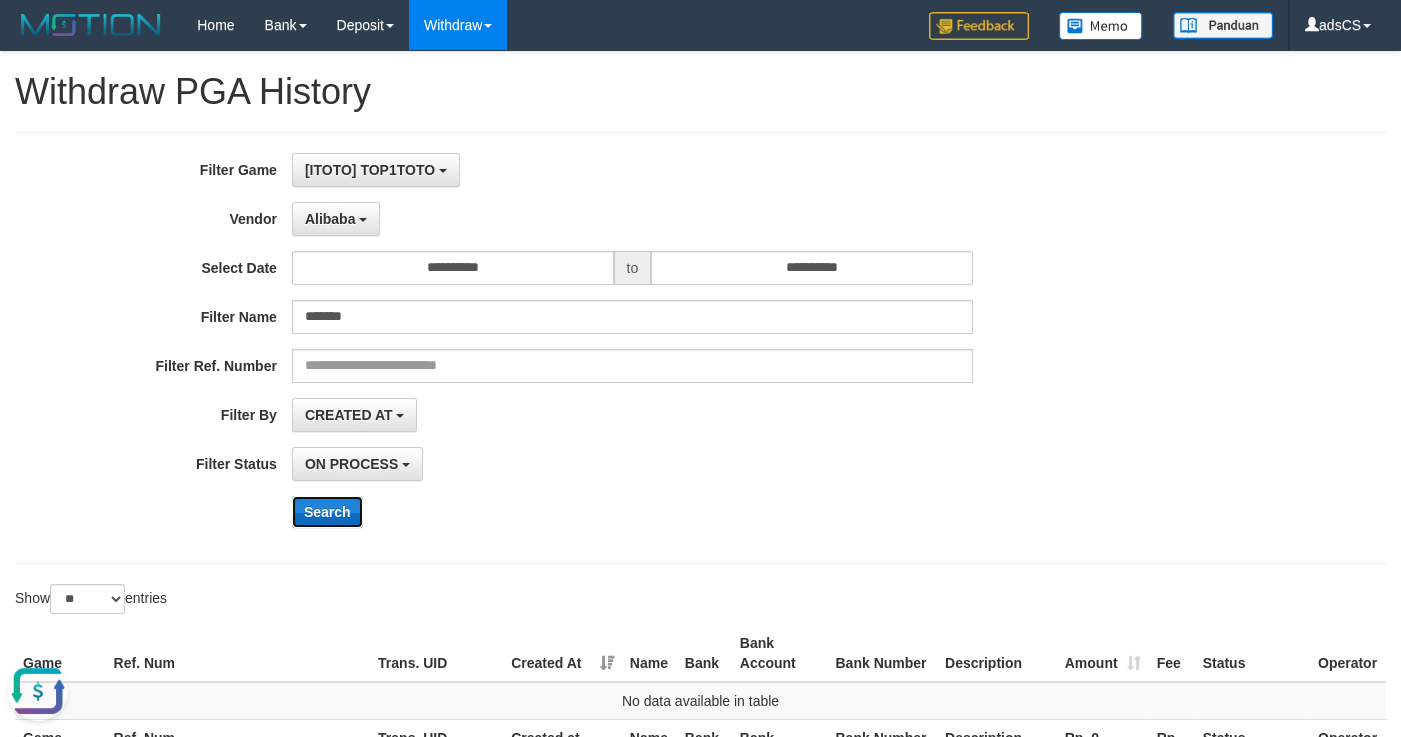 click on "Search" at bounding box center (327, 512) 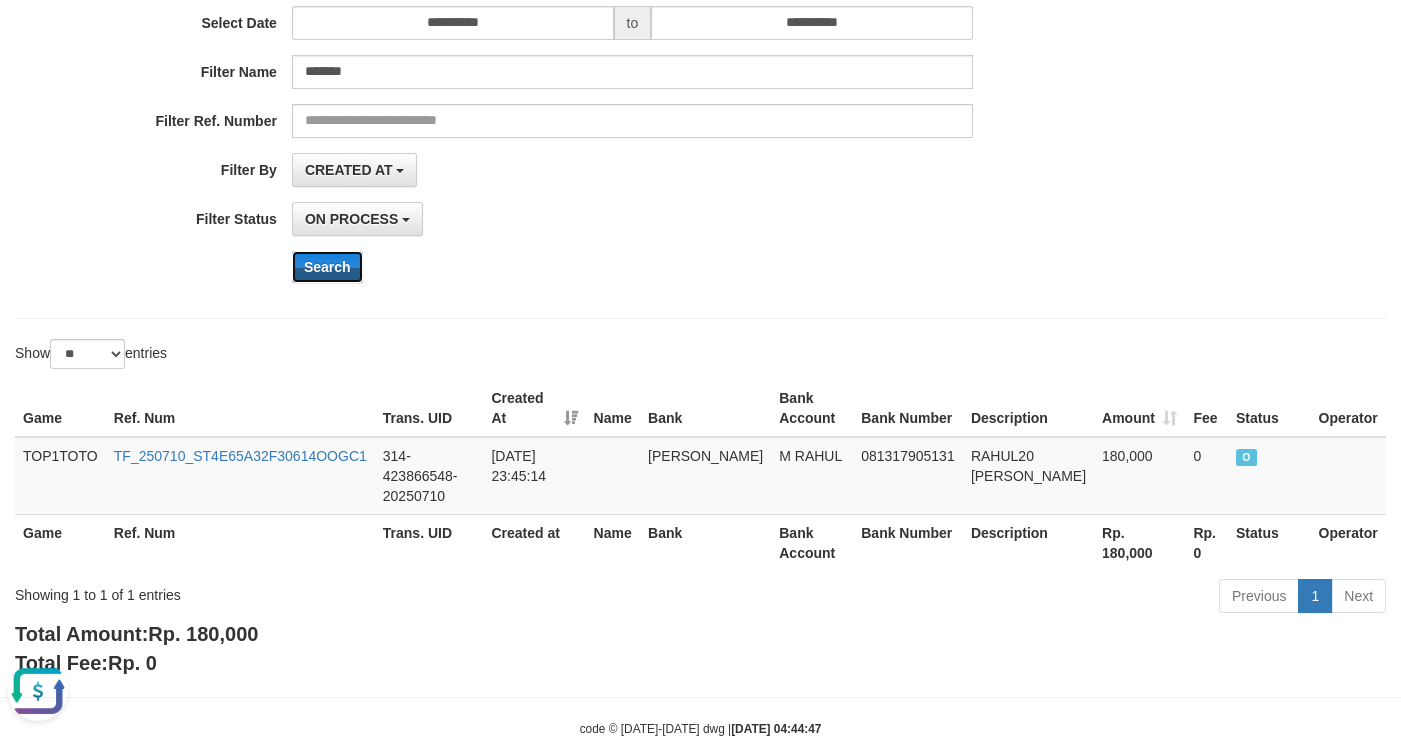 scroll, scrollTop: 272, scrollLeft: 0, axis: vertical 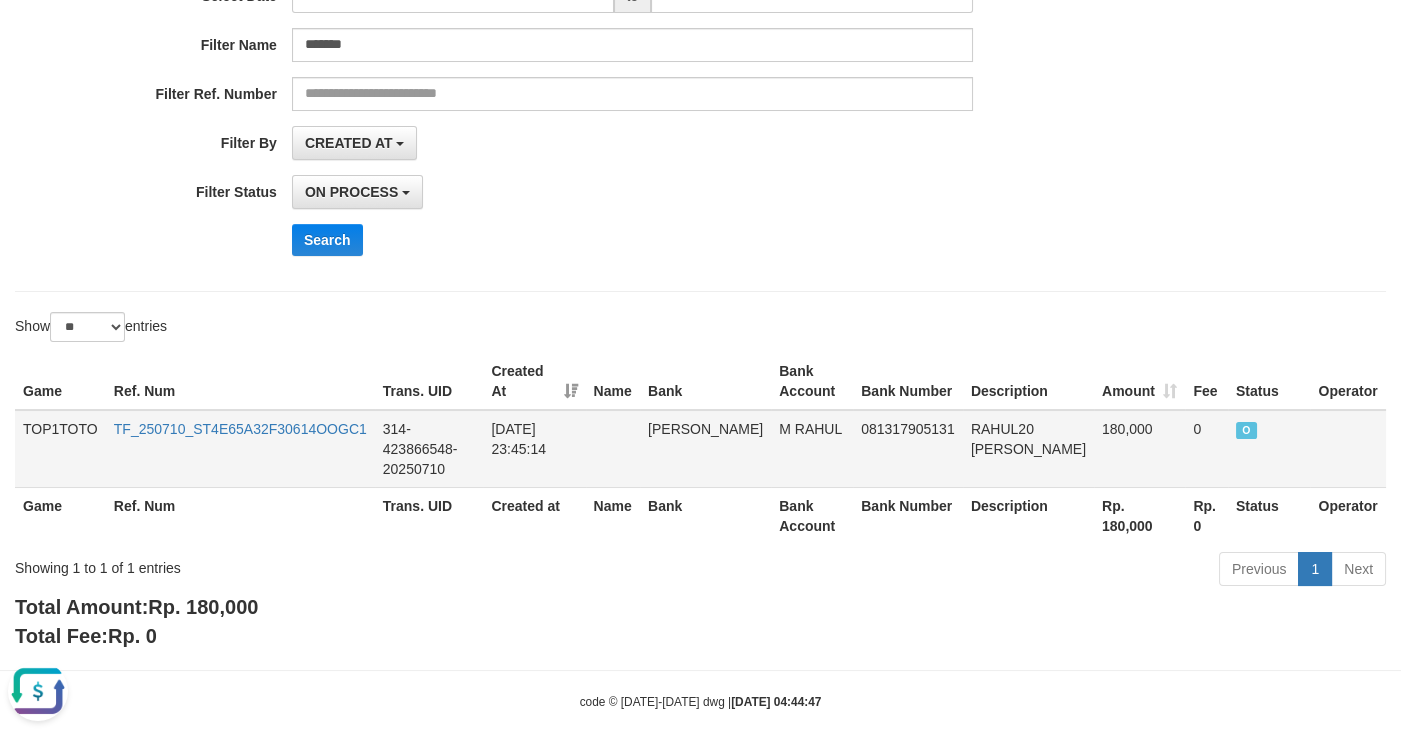 click on "TF_250710_ST4E65A32F30614OOGC1" at bounding box center (240, 449) 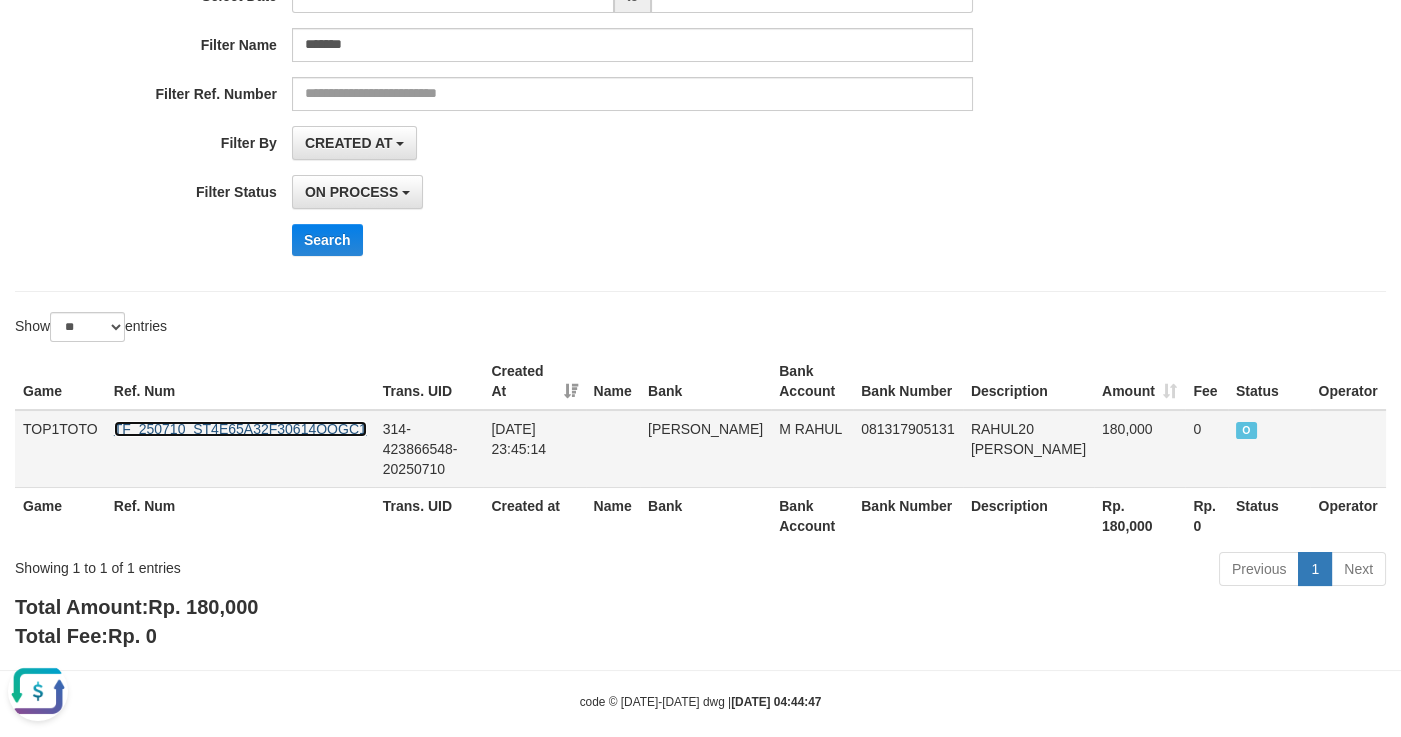 click on "TF_250710_ST4E65A32F30614OOGC1" at bounding box center (240, 429) 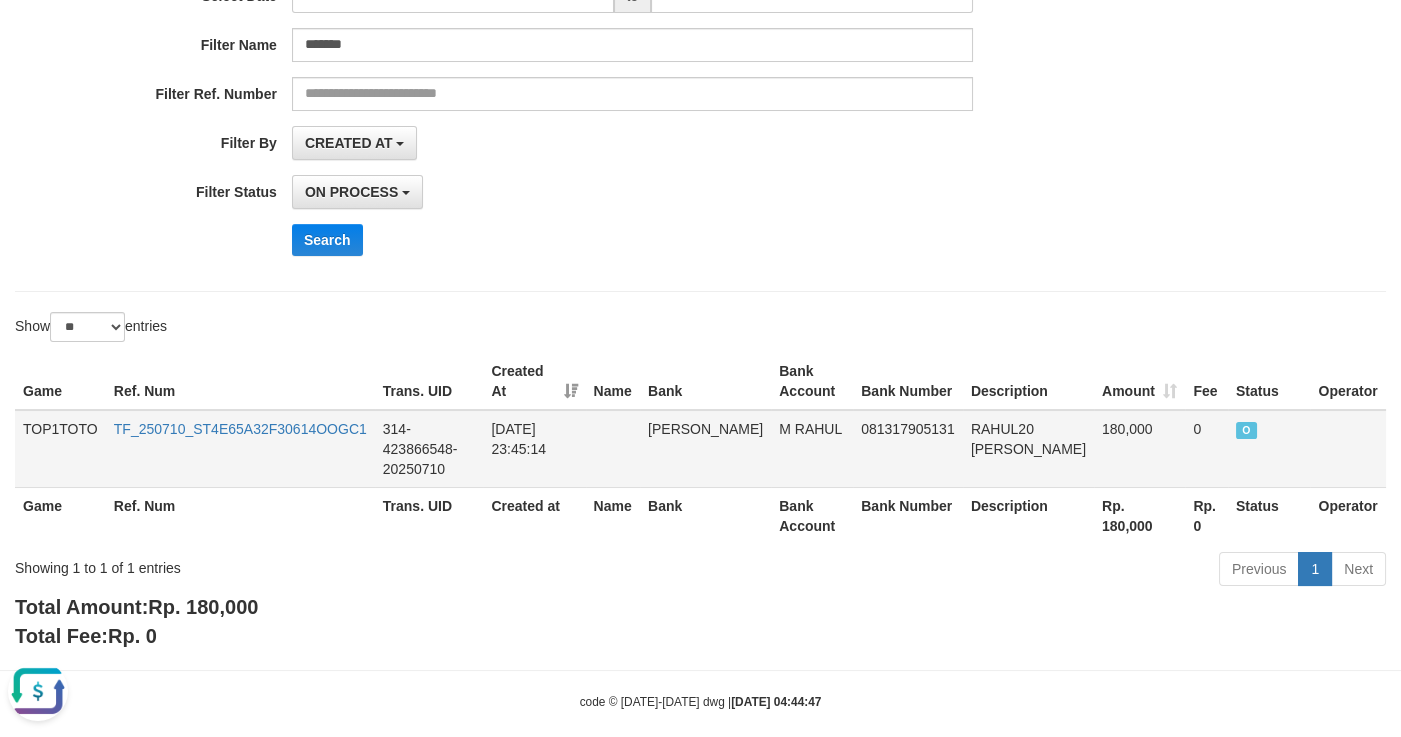 click on "RAHUL20 [PERSON_NAME]" at bounding box center (1028, 449) 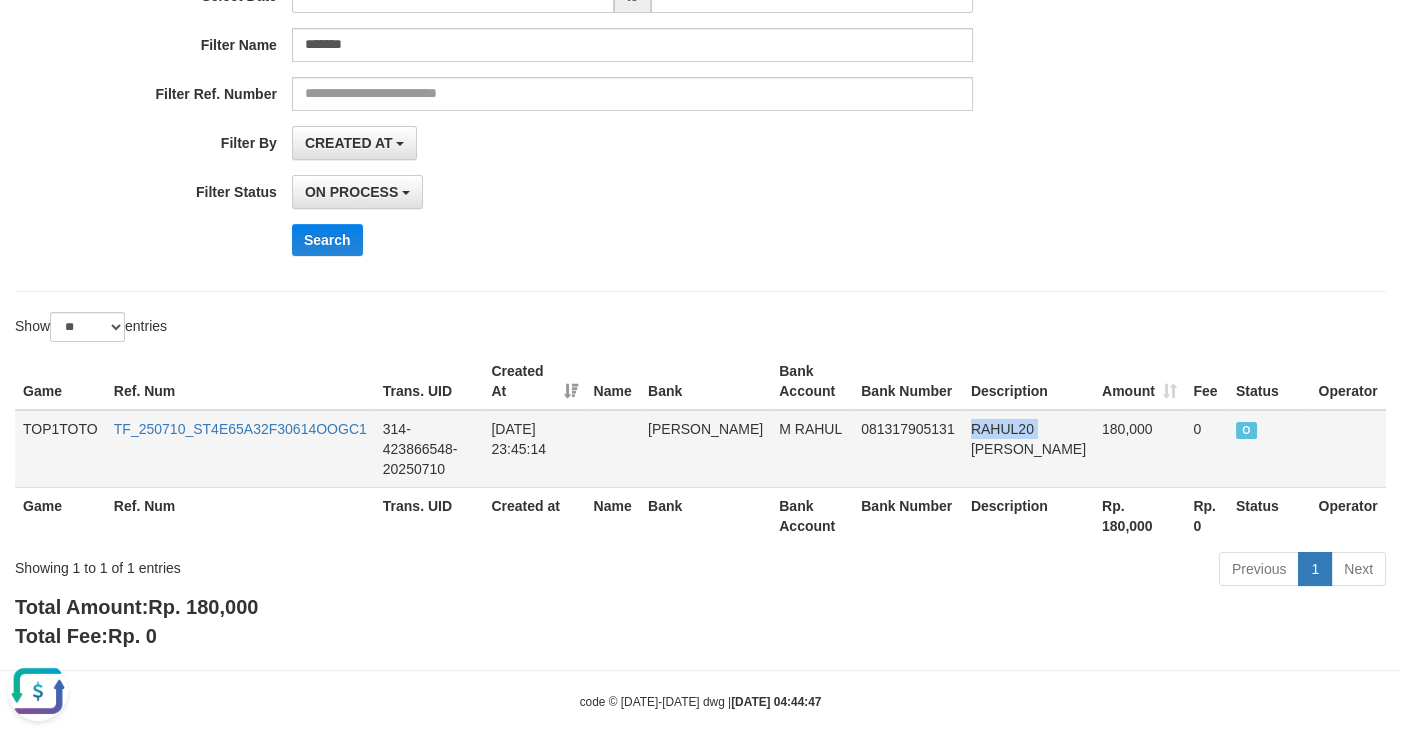 click on "RAHUL20 [PERSON_NAME]" at bounding box center (1028, 449) 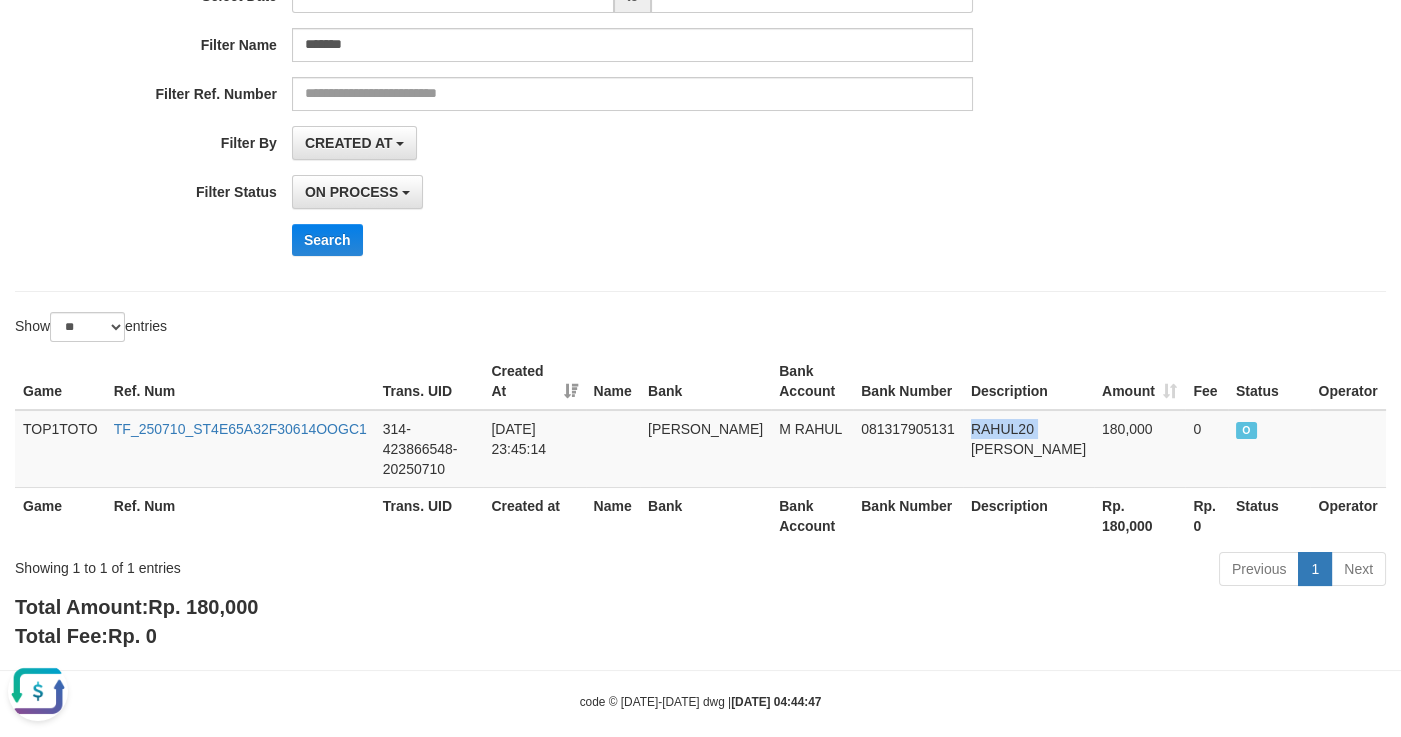 copy on "RAHUL20" 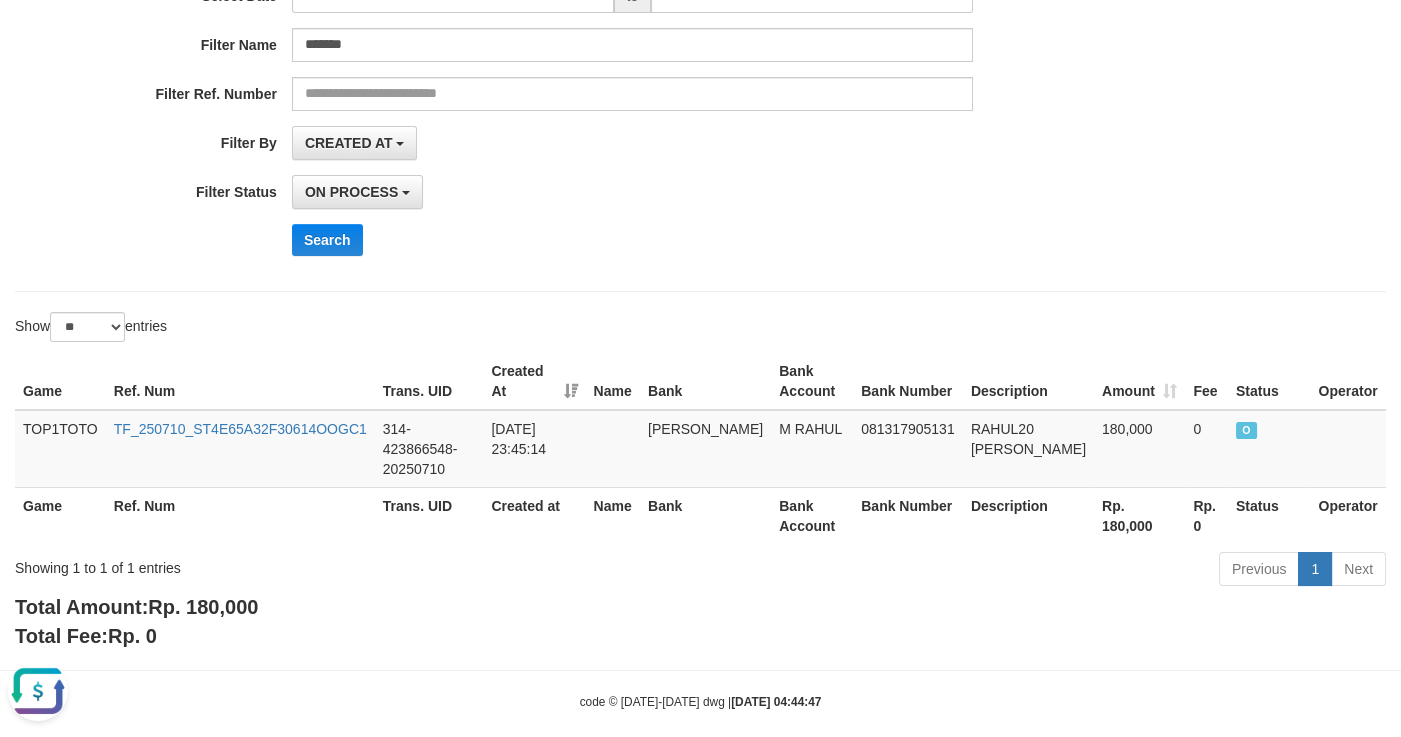 click on "**********" at bounding box center [584, 76] 